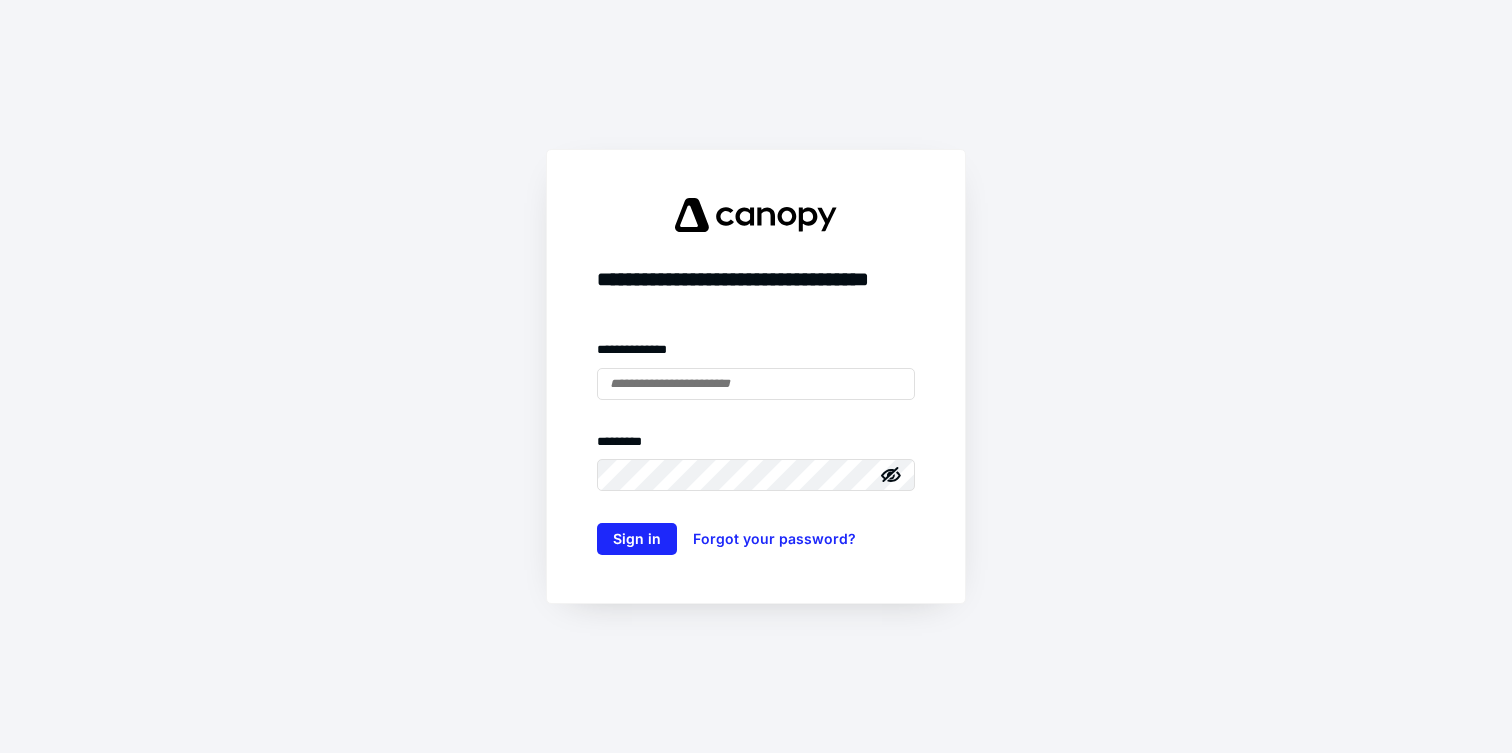 scroll, scrollTop: 0, scrollLeft: 0, axis: both 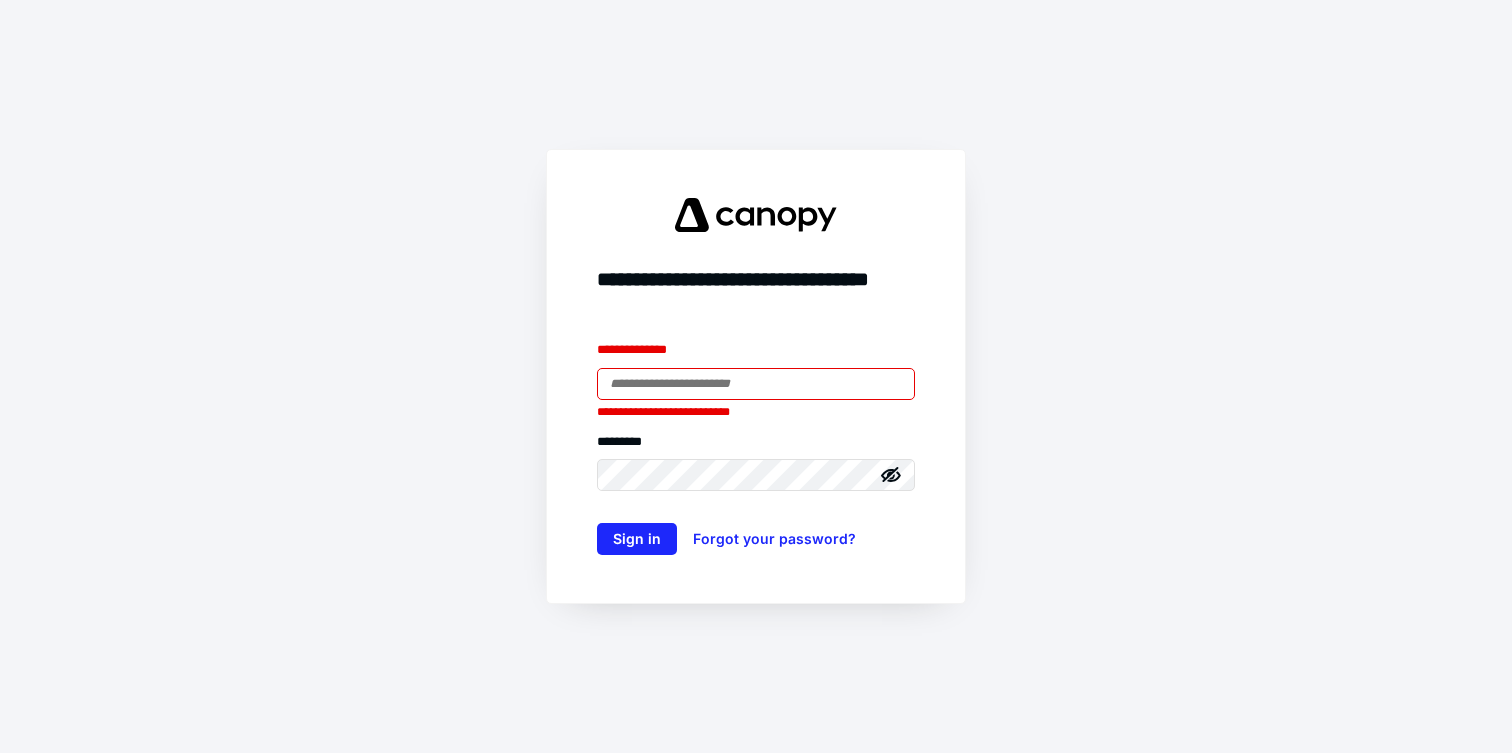 click at bounding box center (756, 384) 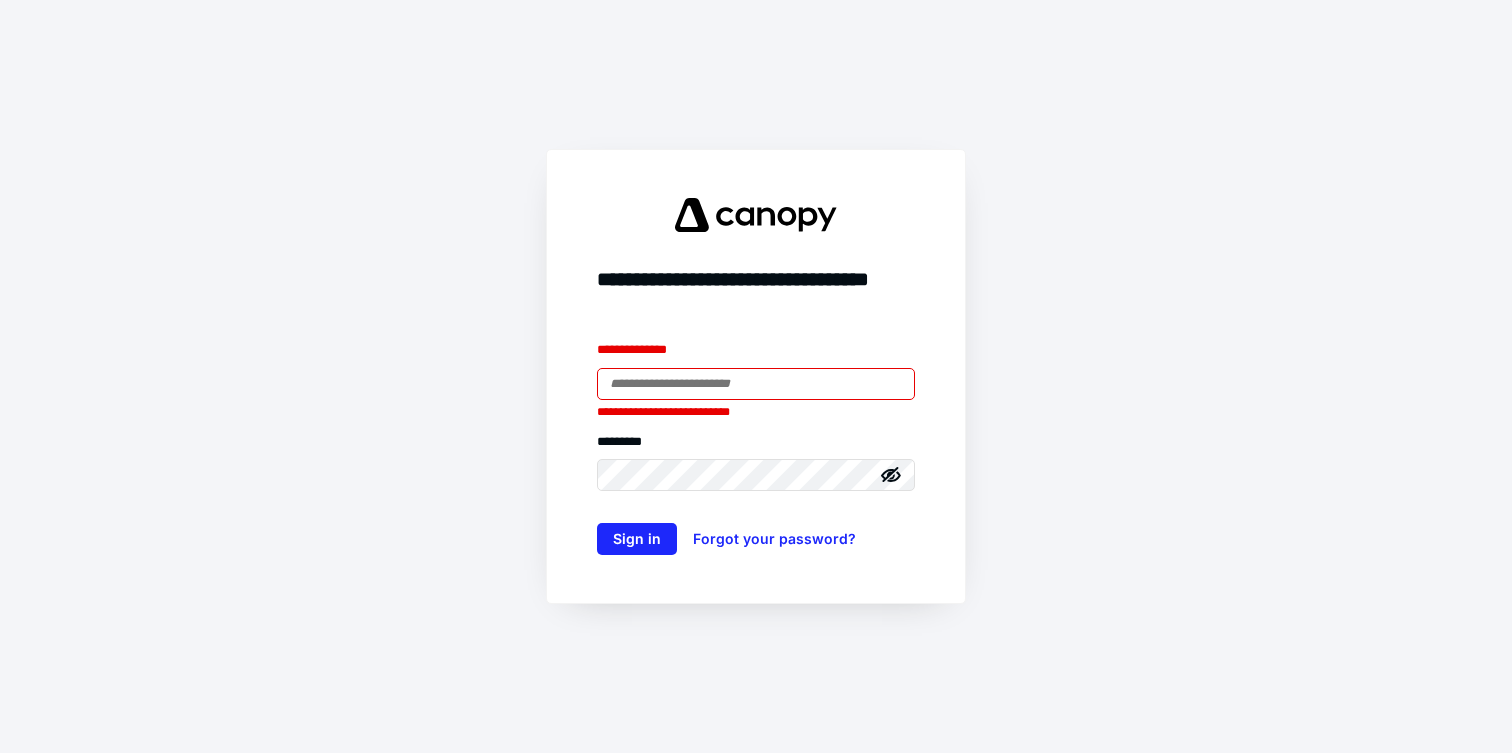 type on "**********" 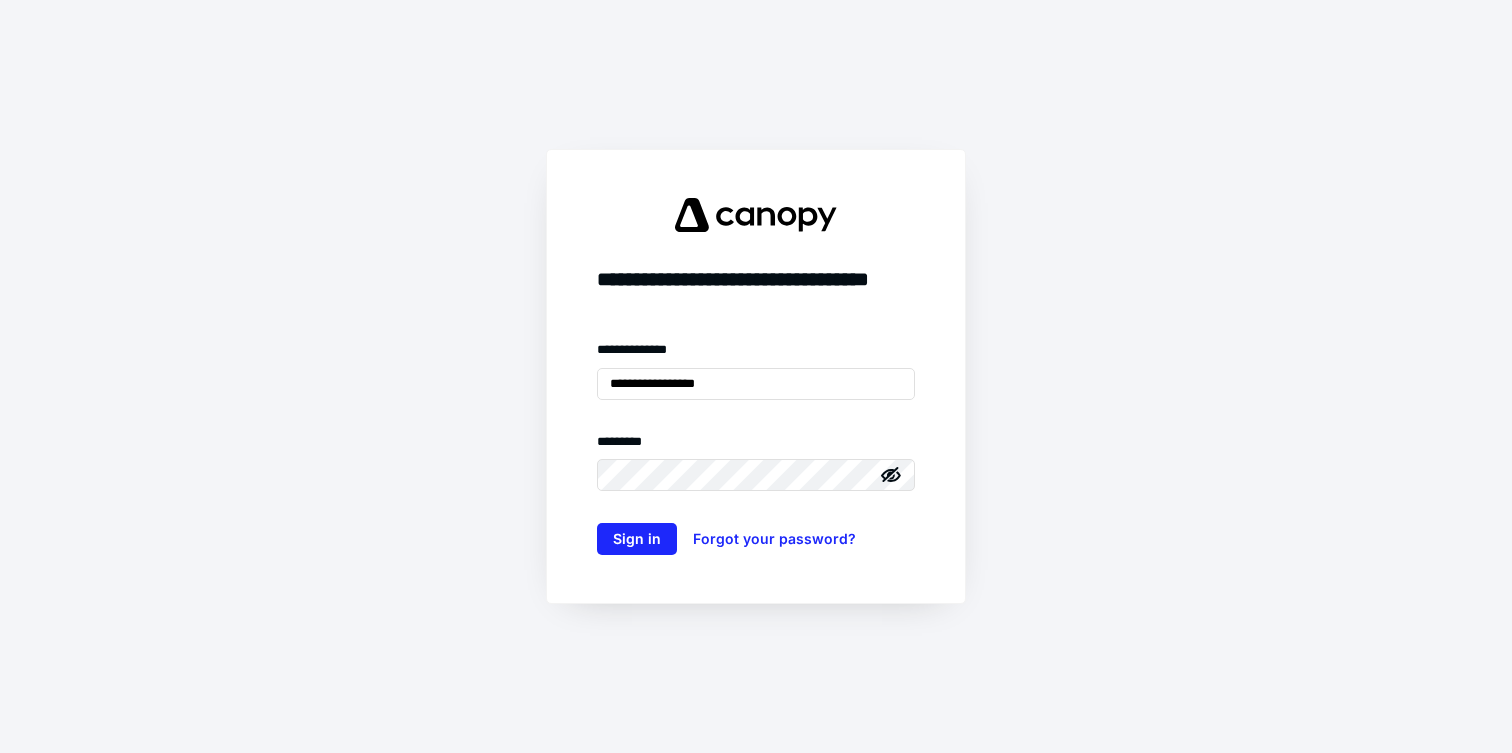 click on "**********" at bounding box center [756, 376] 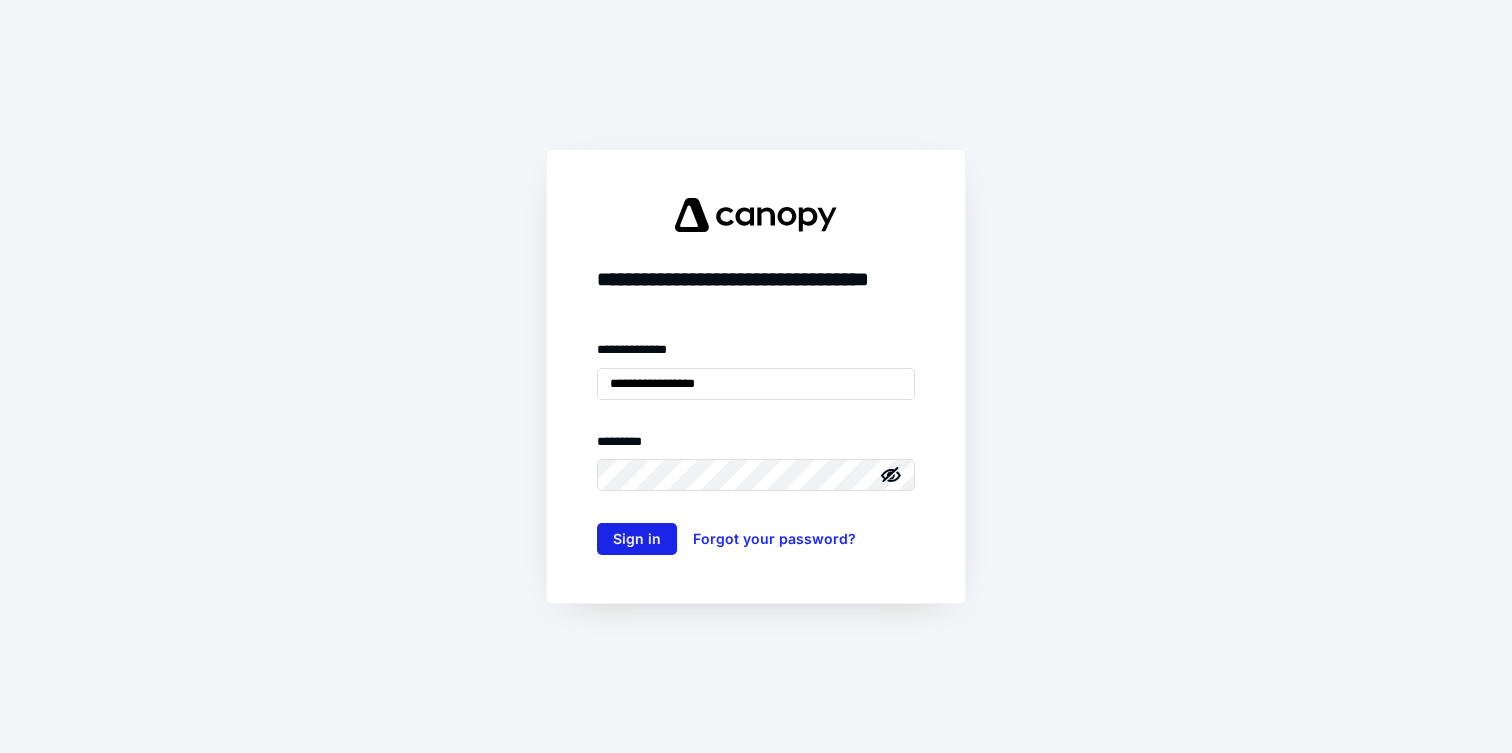 click on "Sign in" at bounding box center [637, 539] 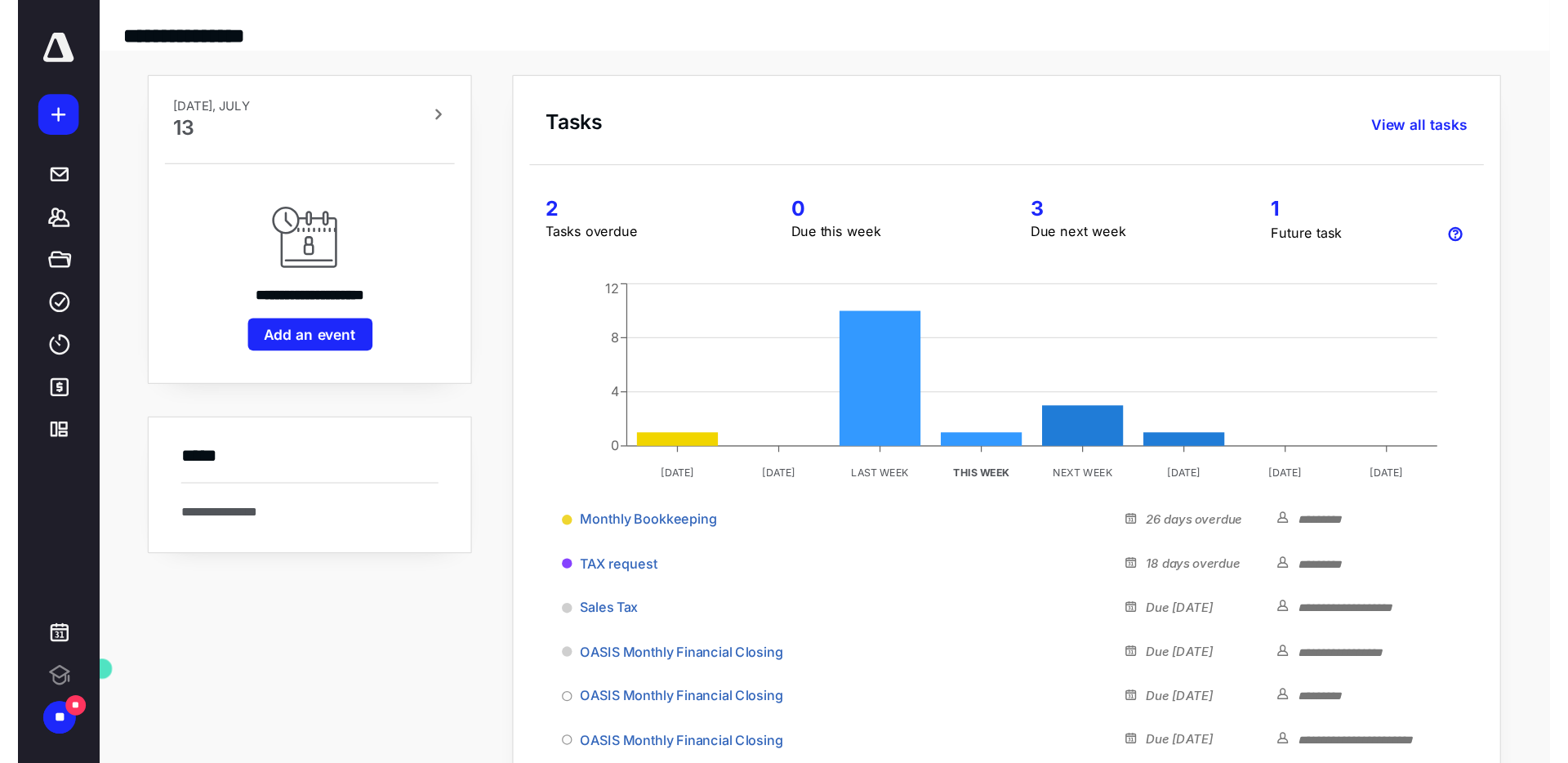 scroll, scrollTop: 0, scrollLeft: 0, axis: both 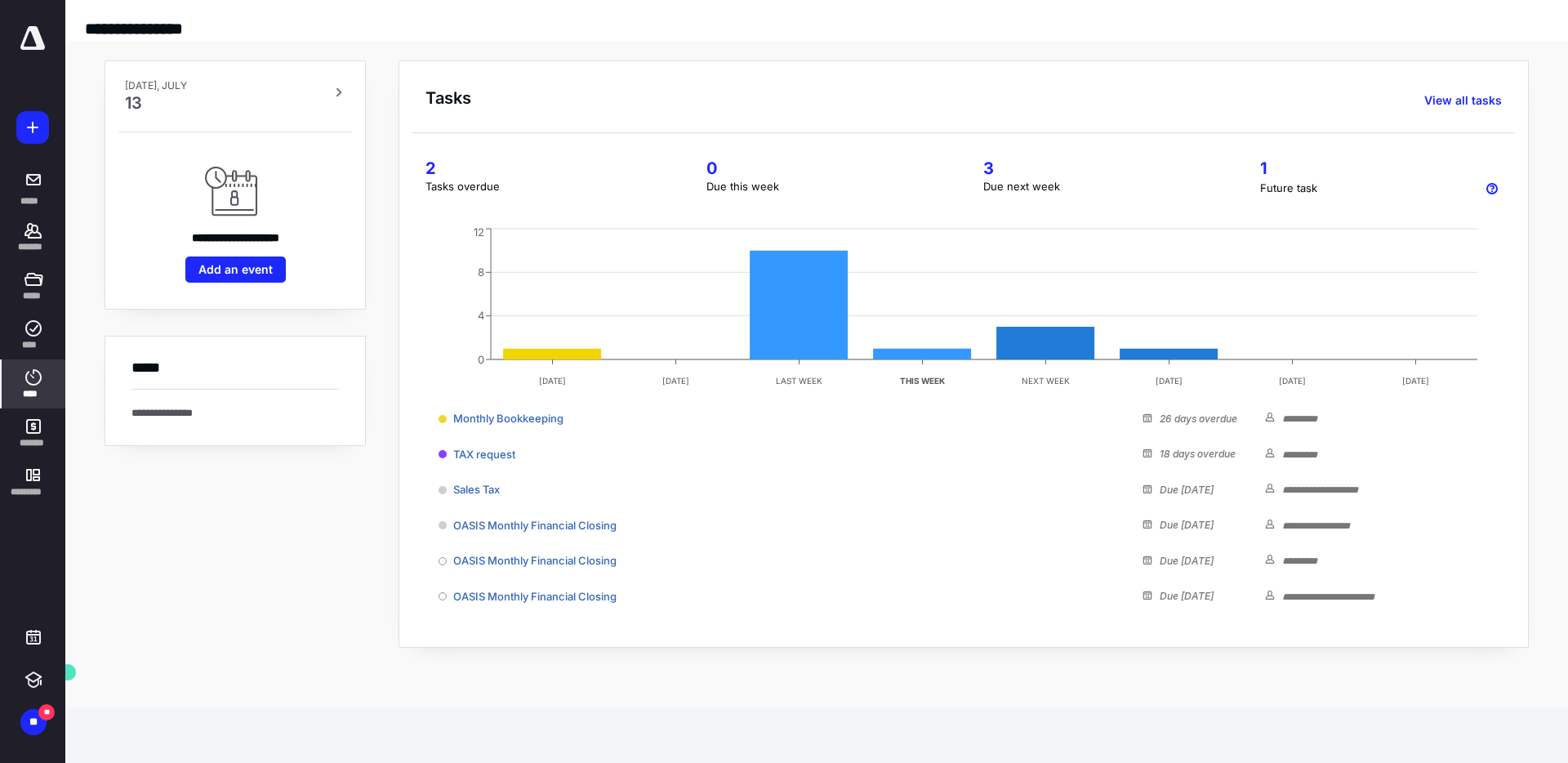 click 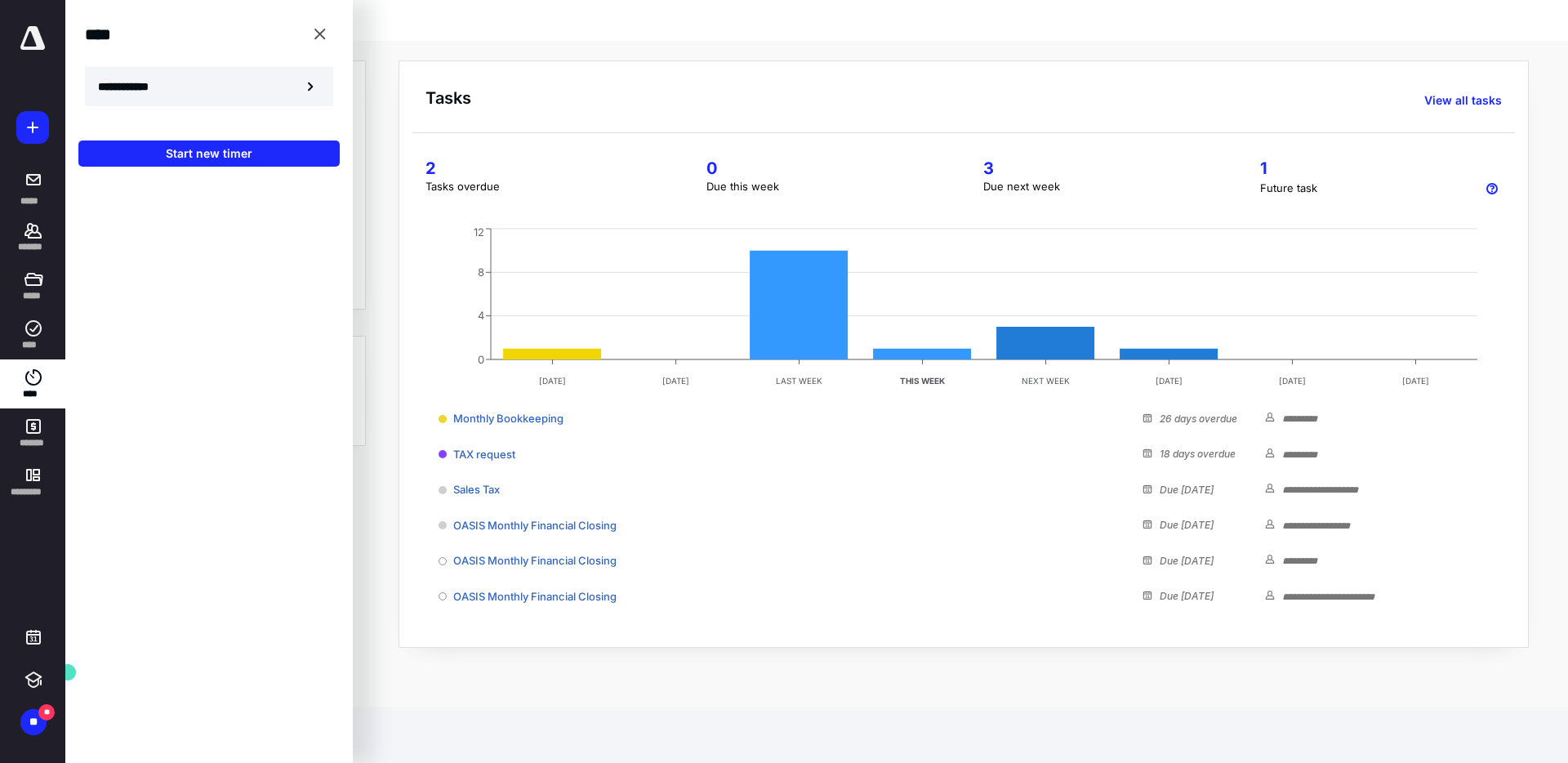 click on "**********" at bounding box center [209, 87] 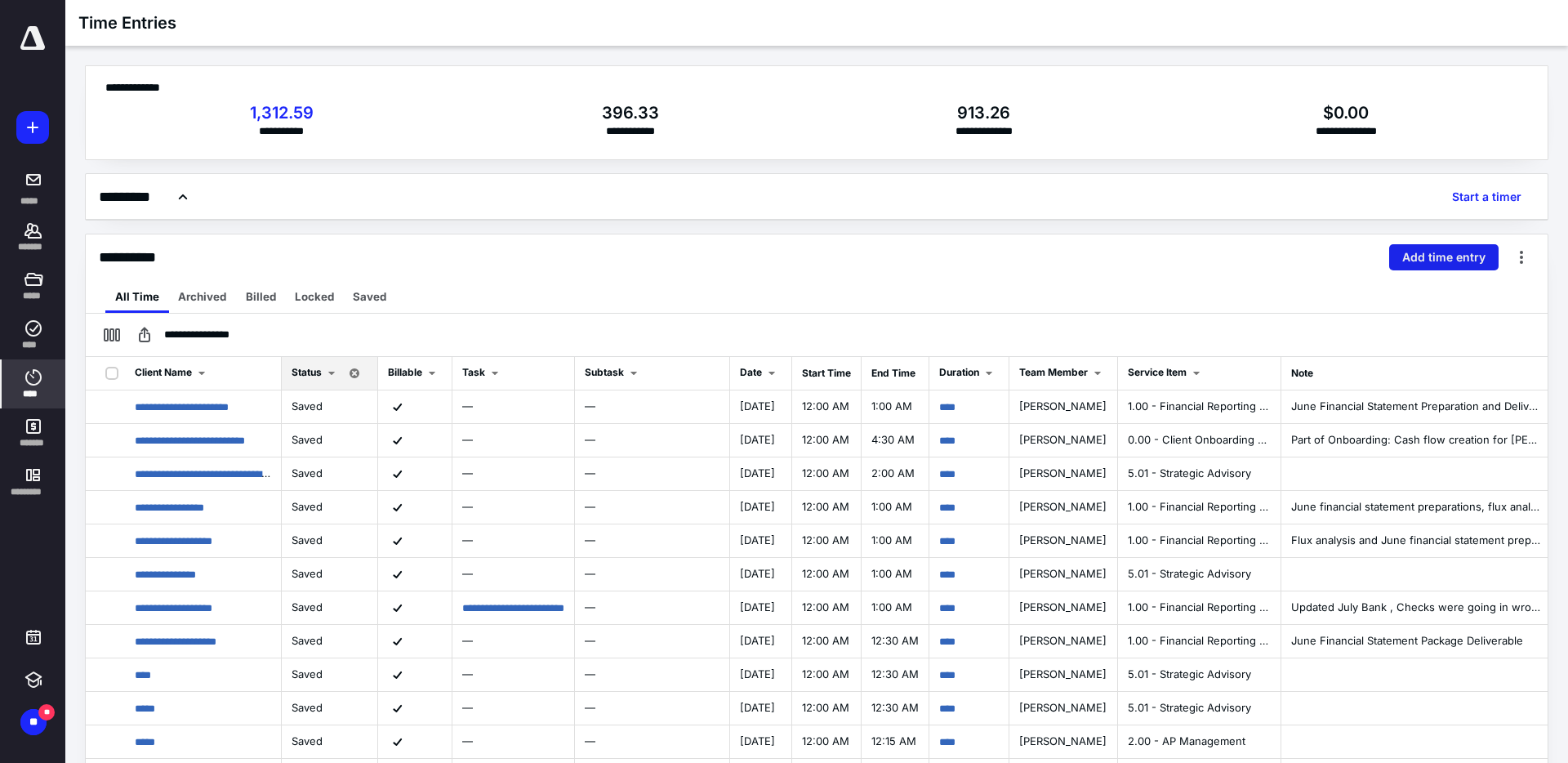 click on "Add time entry" at bounding box center [1444, 257] 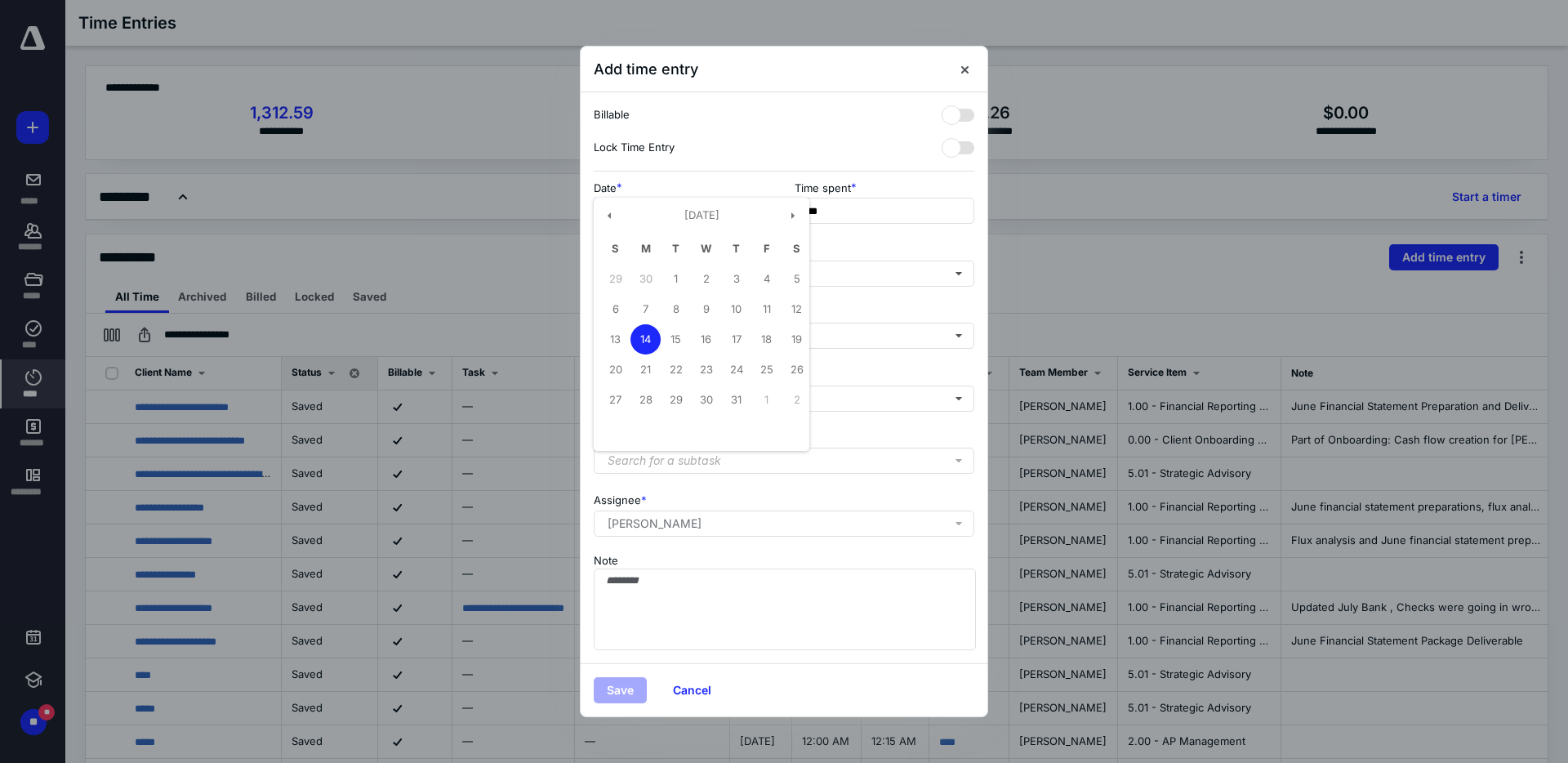 click on "**********" at bounding box center (684, 211) 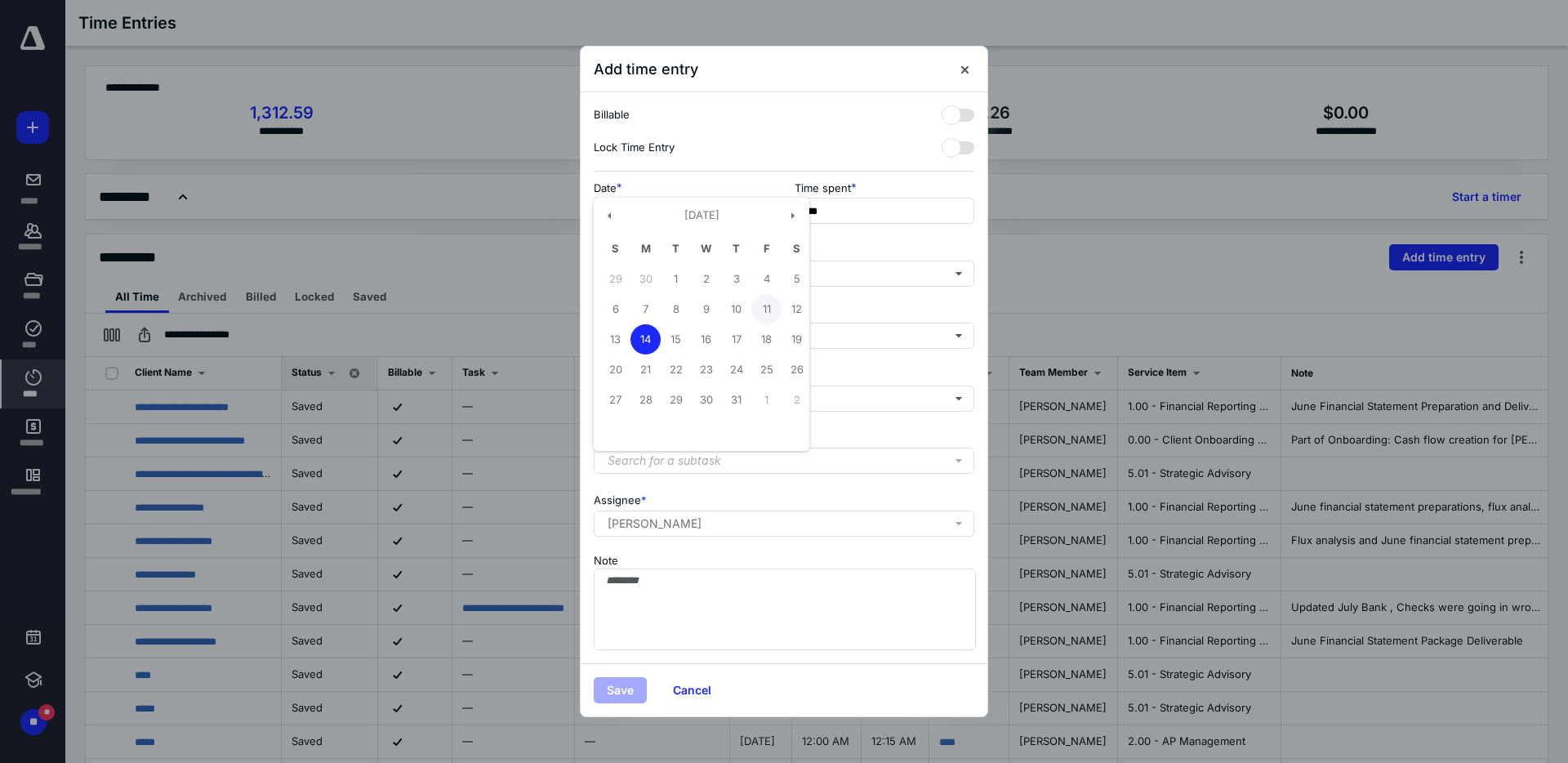 click on "11" at bounding box center (766, 309) 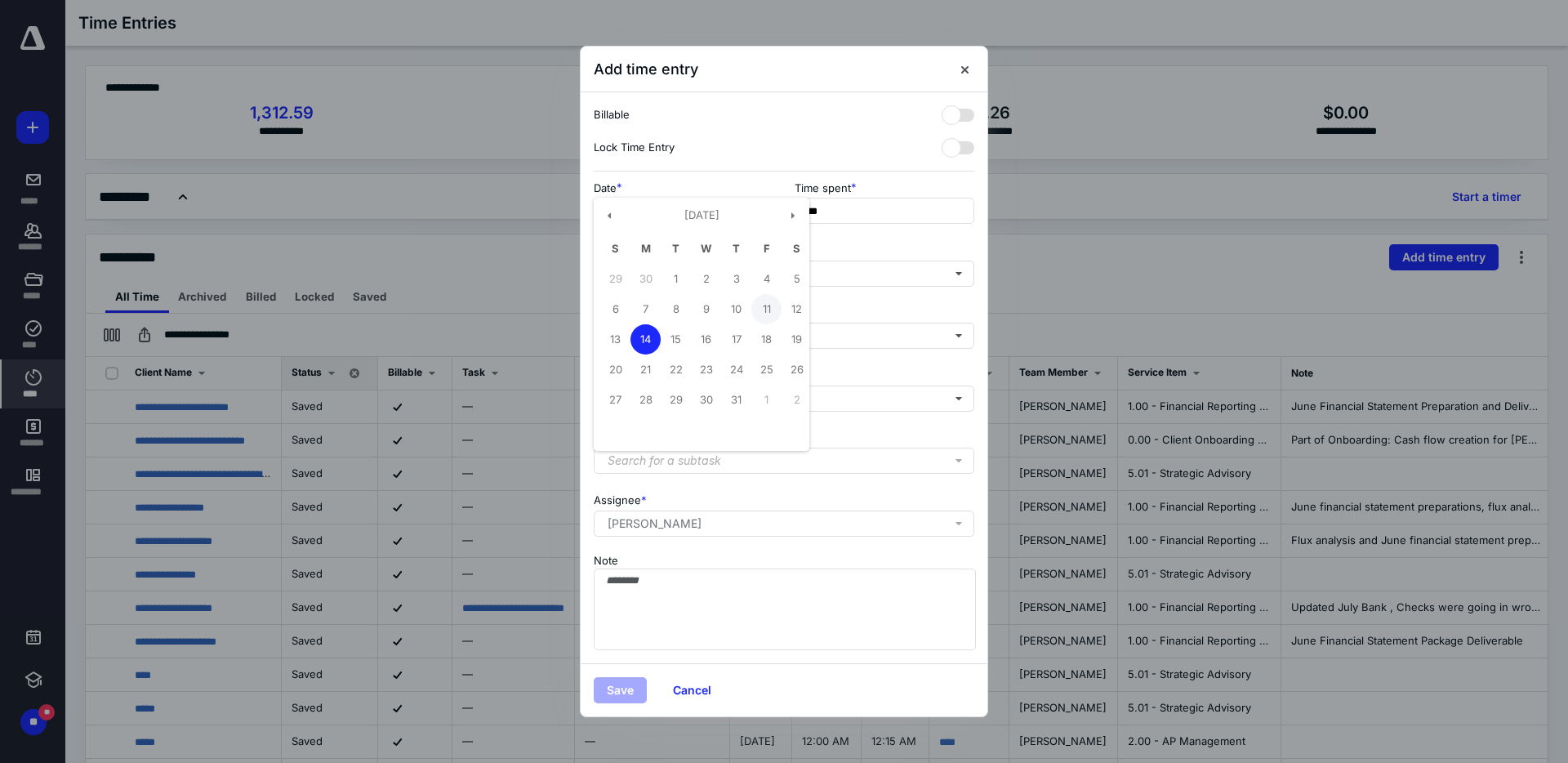 type on "**********" 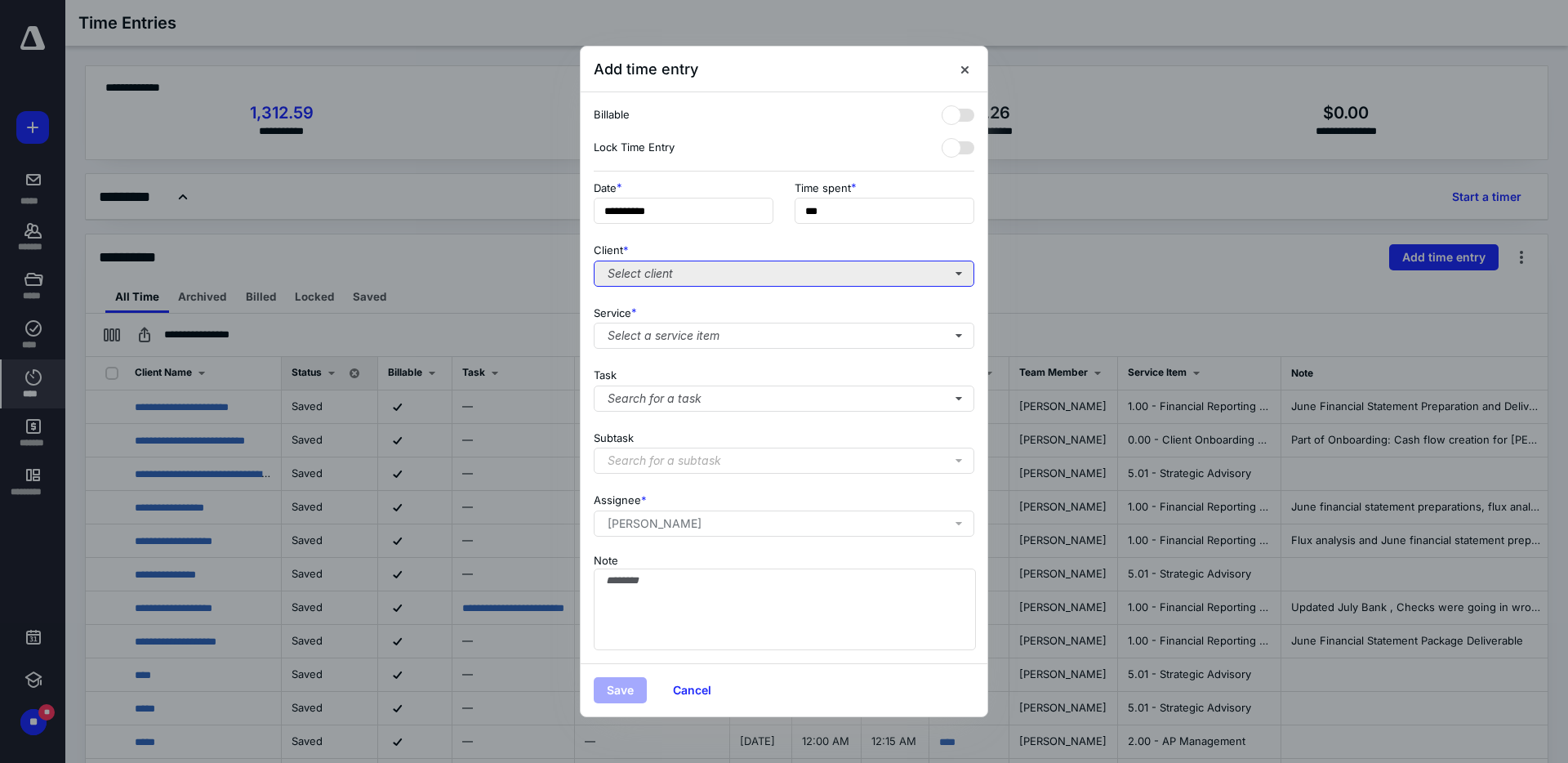 click on "Select client" at bounding box center [784, 274] 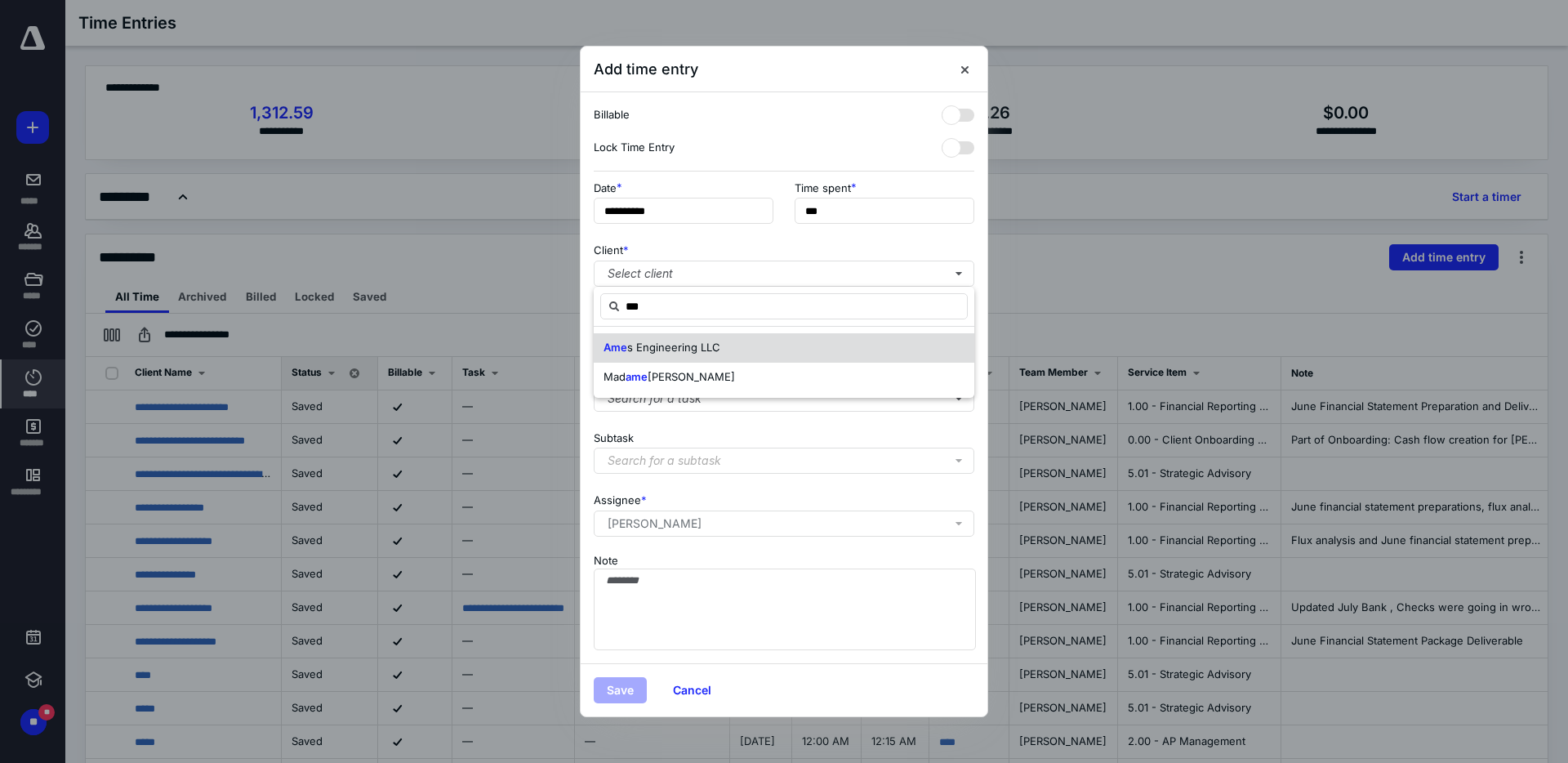 click on "Ame s Engineering LLC" at bounding box center [662, 348] 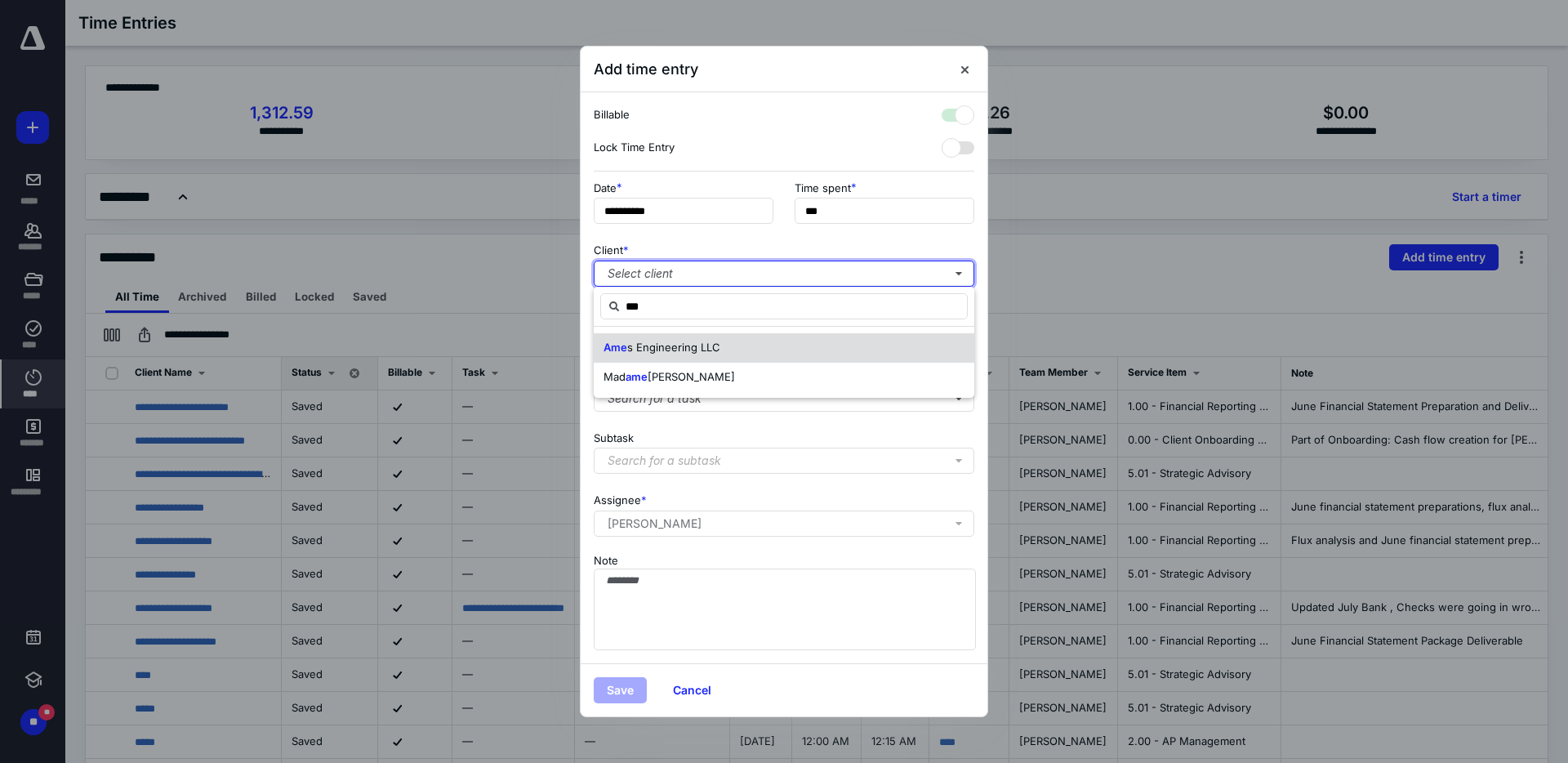 checkbox on "true" 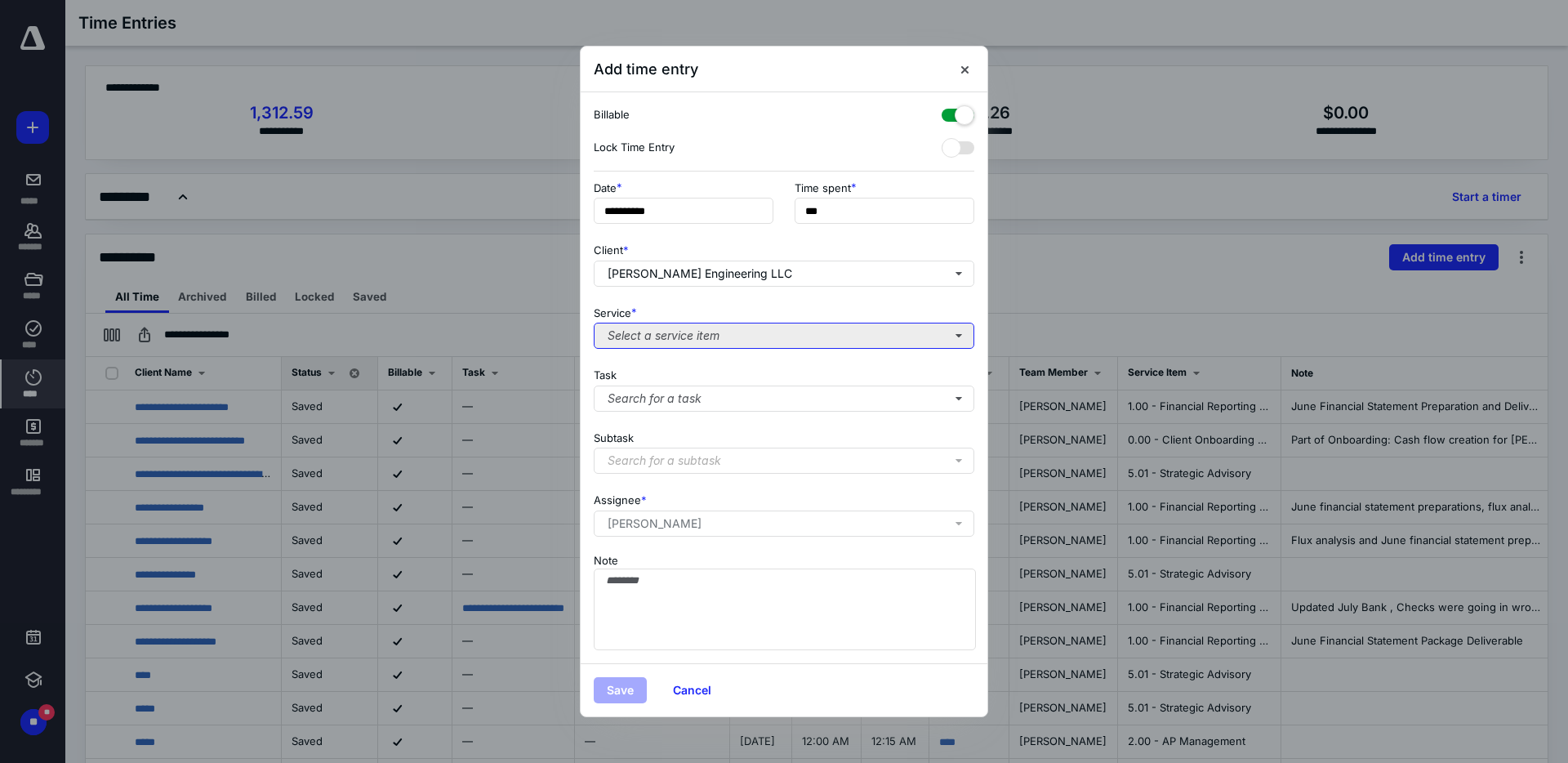 click on "Select a service item" at bounding box center (784, 336) 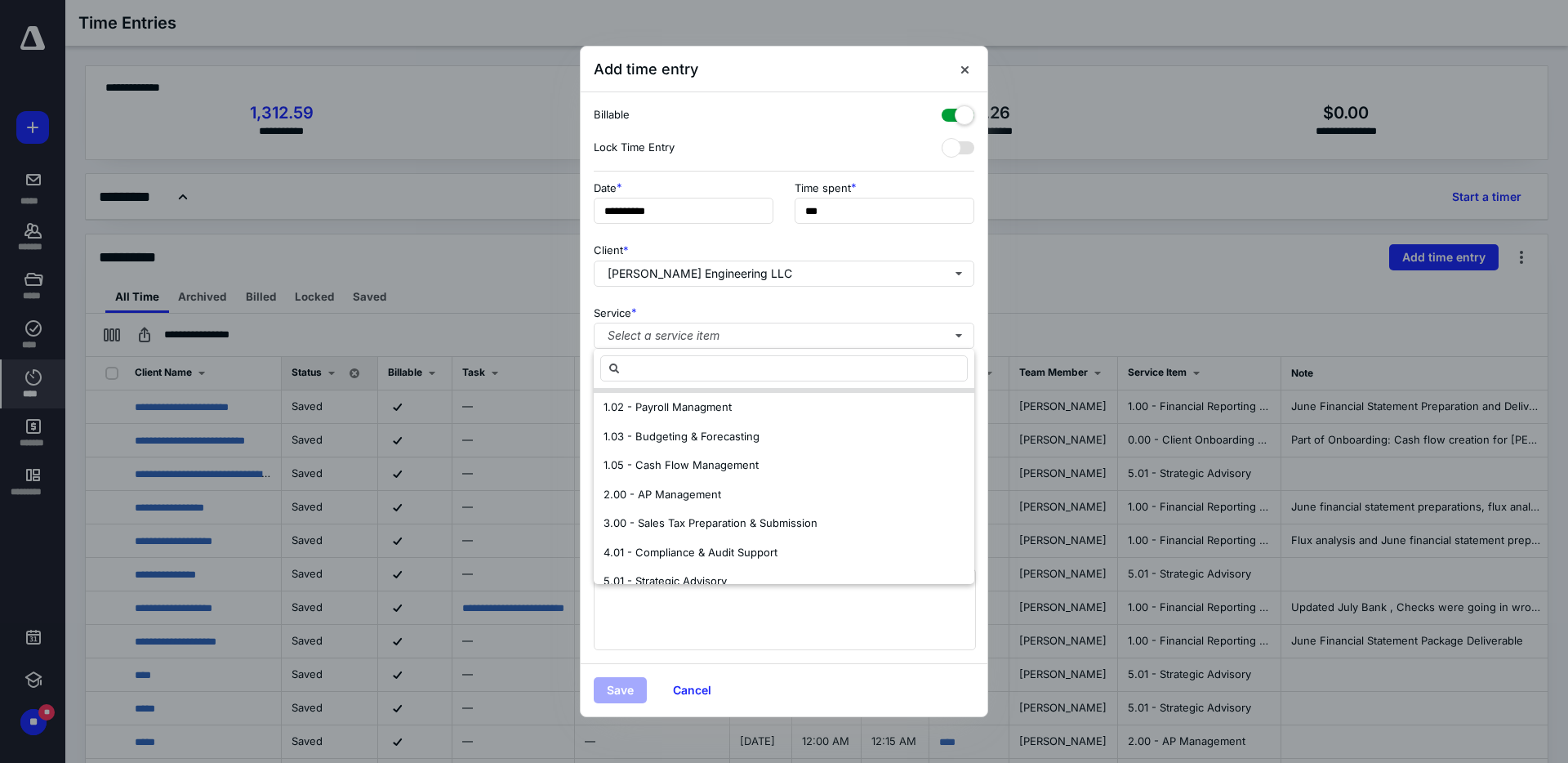 scroll, scrollTop: 0, scrollLeft: 0, axis: both 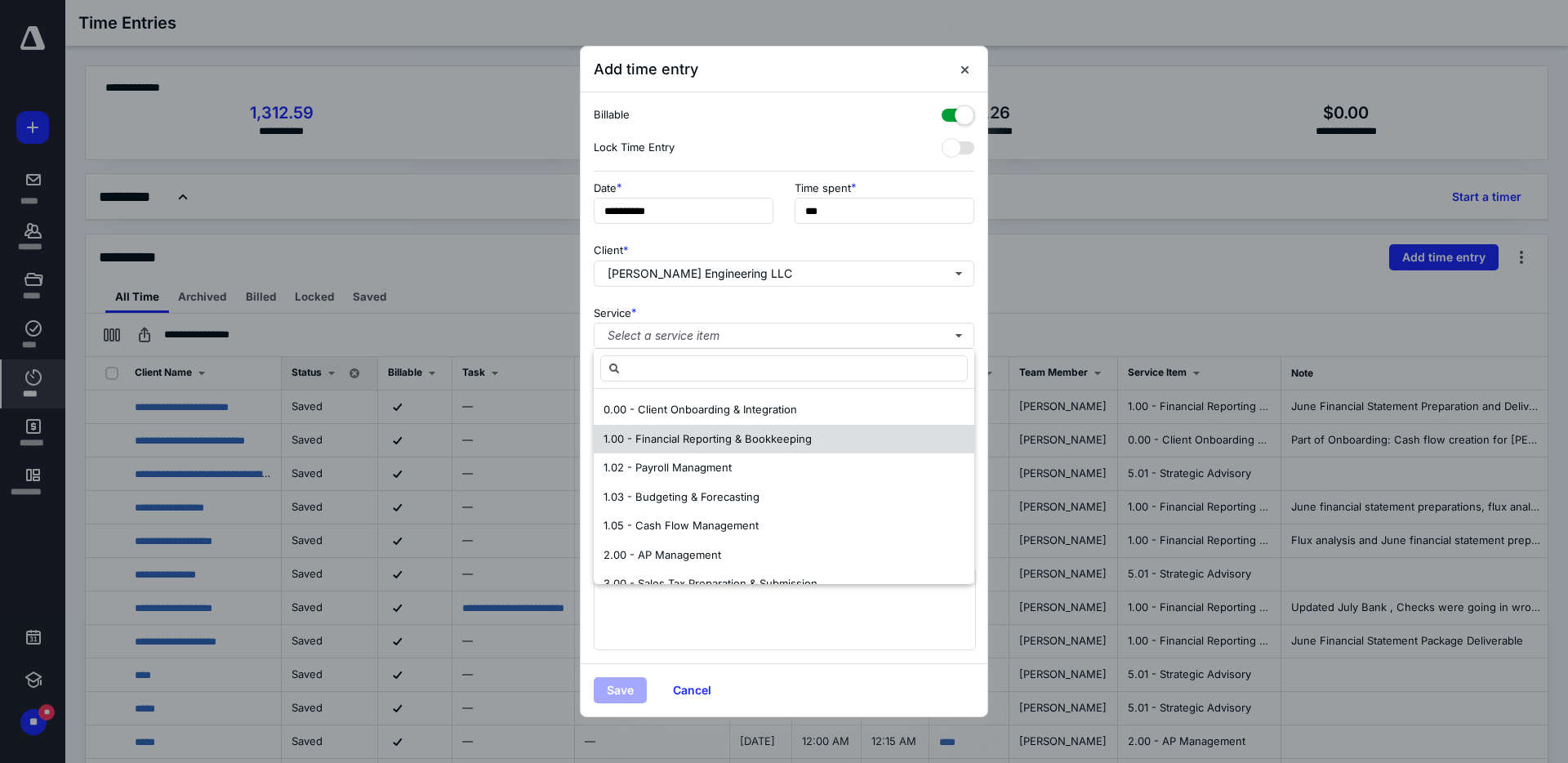 click on "1.00 - Financial Reporting & Bookkeeping" at bounding box center (707, 439) 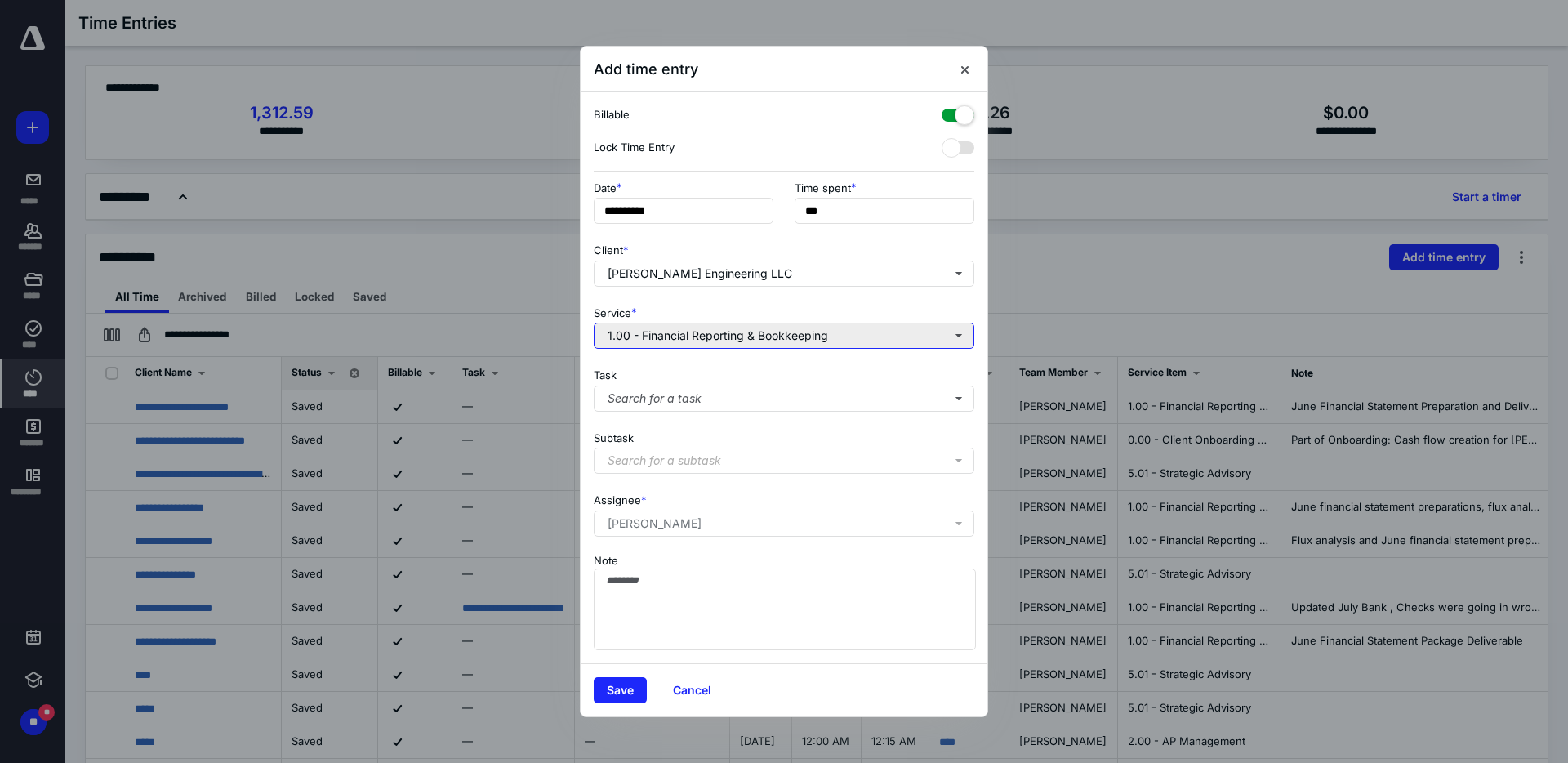 click on "1.00 - Financial Reporting & Bookkeeping" at bounding box center (784, 336) 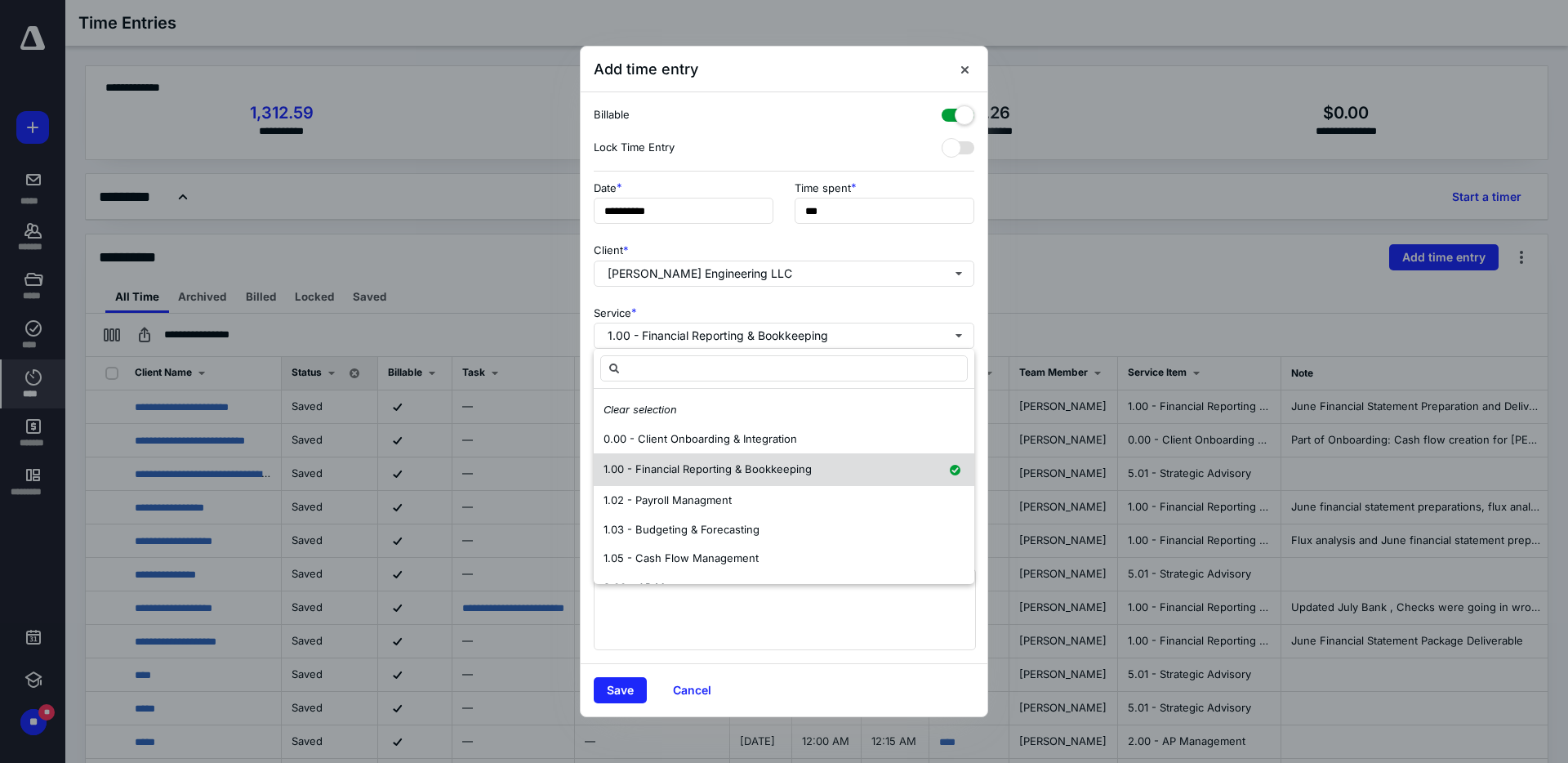 click on "1.00 - Financial Reporting & Bookkeeping" at bounding box center (707, 469) 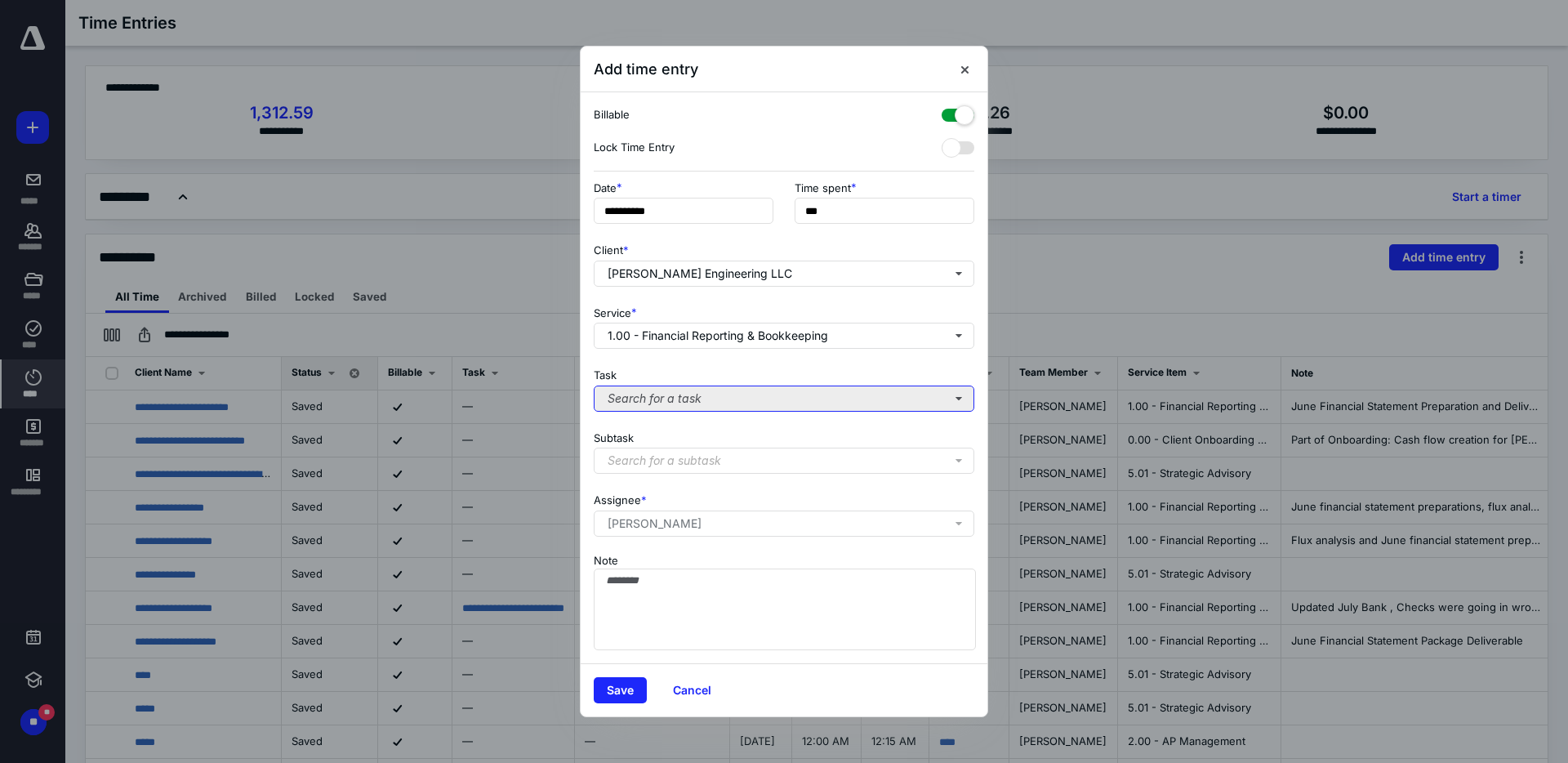 click on "Search for a task" at bounding box center [784, 399] 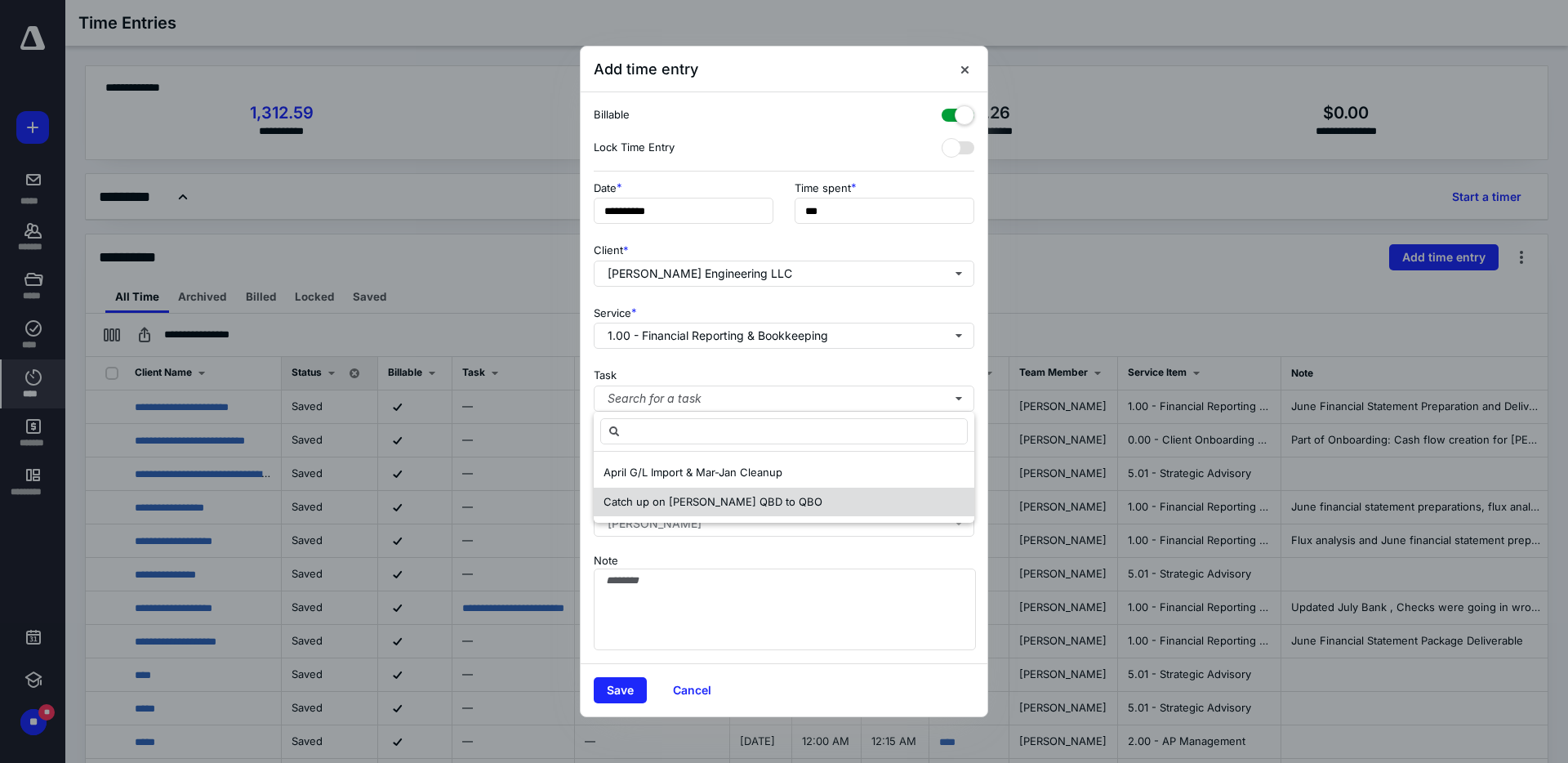click on "Catch up on [PERSON_NAME] QBD to QBO" at bounding box center (784, 502) 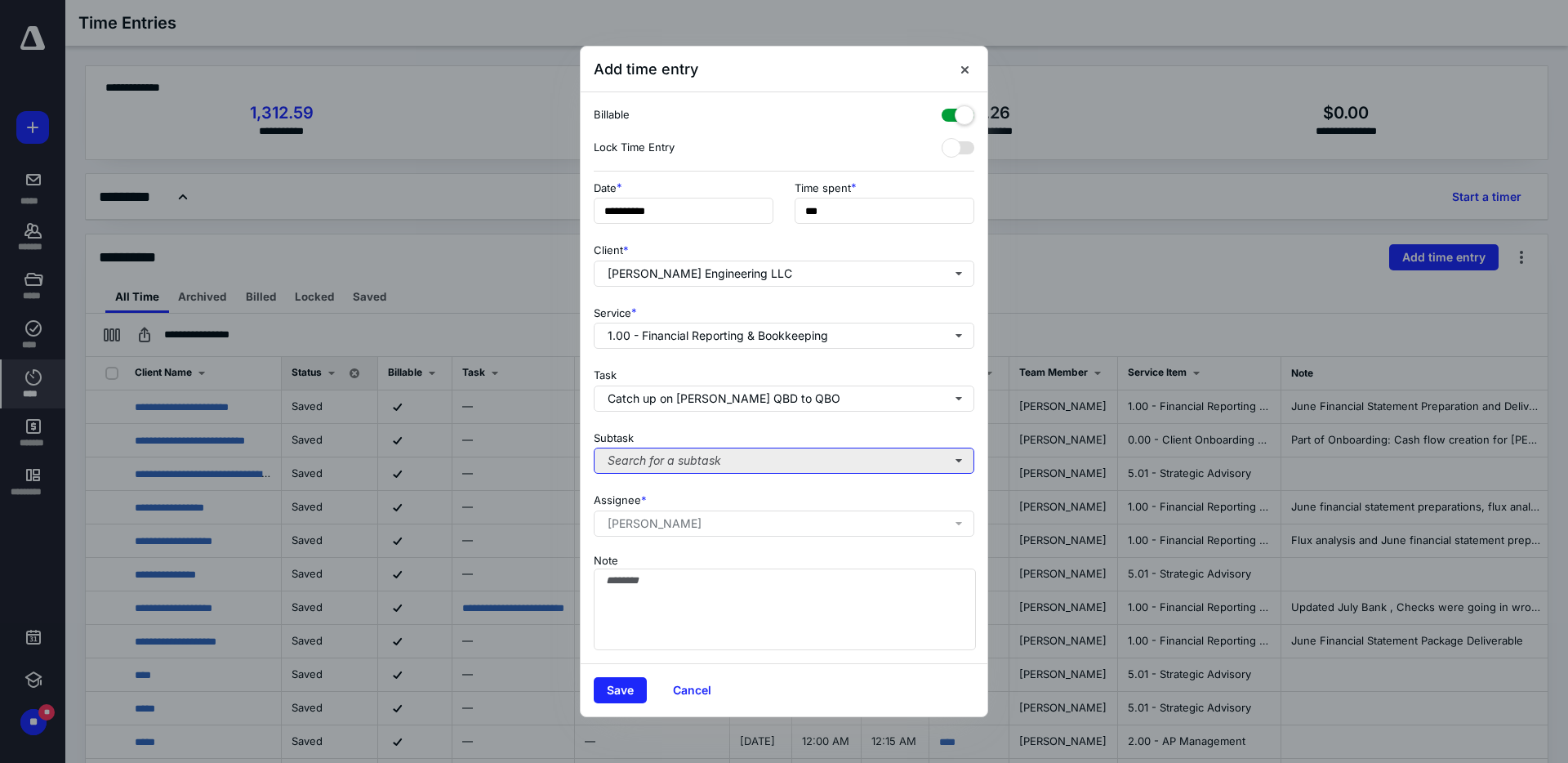 click on "Search for a subtask" at bounding box center (784, 461) 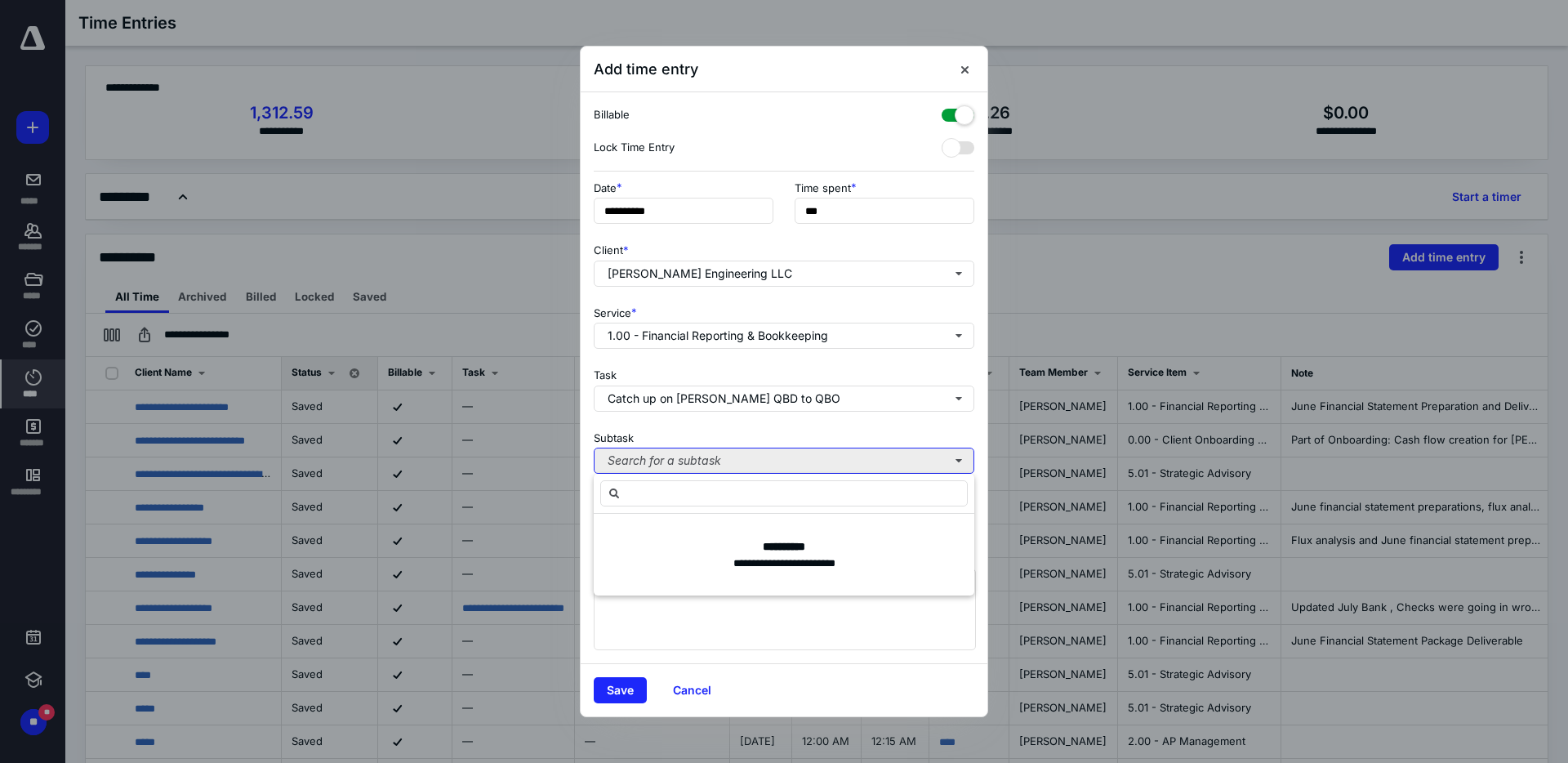 click on "Search for a subtask" at bounding box center (784, 461) 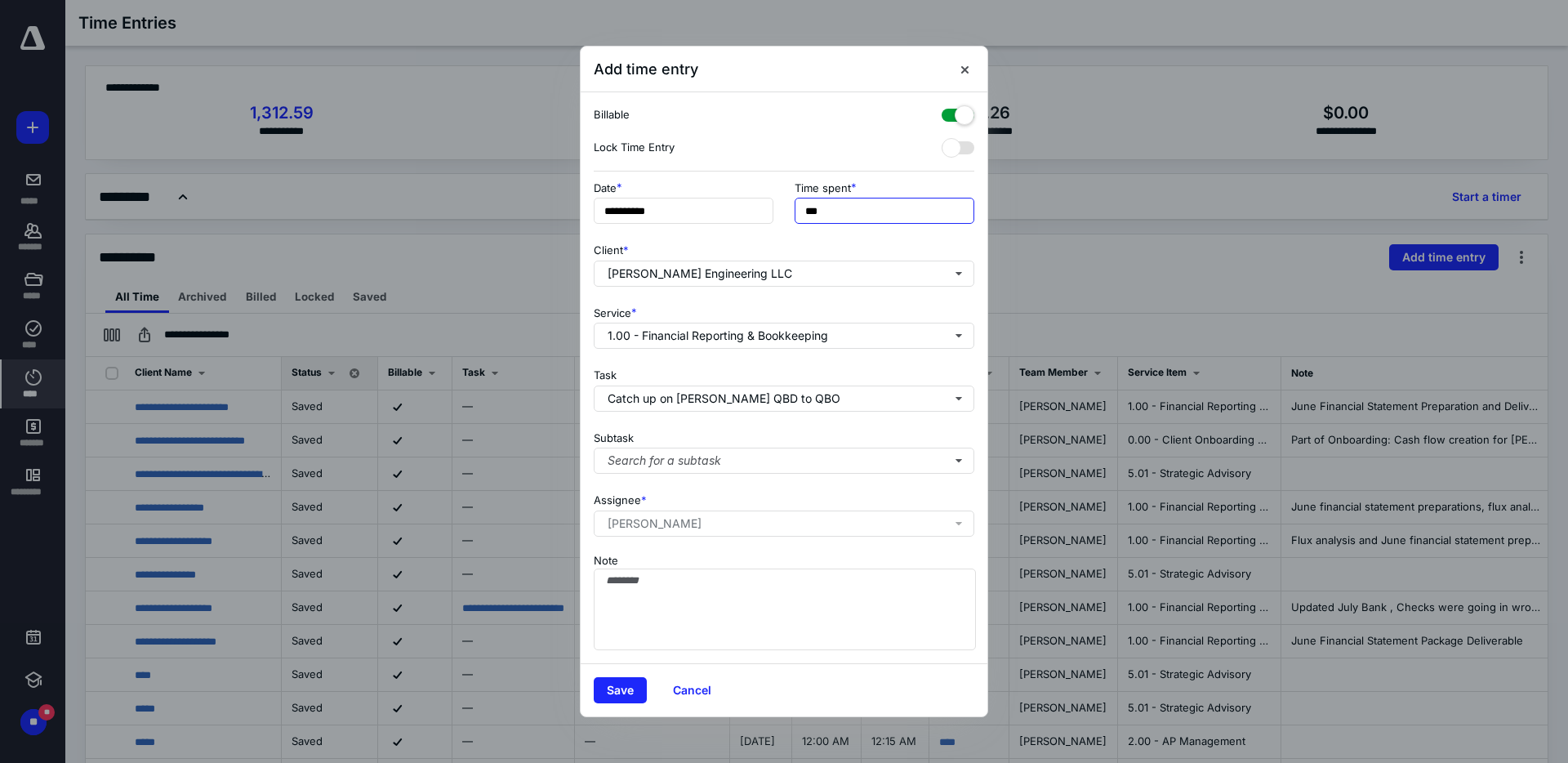 click on "***" at bounding box center [884, 211] 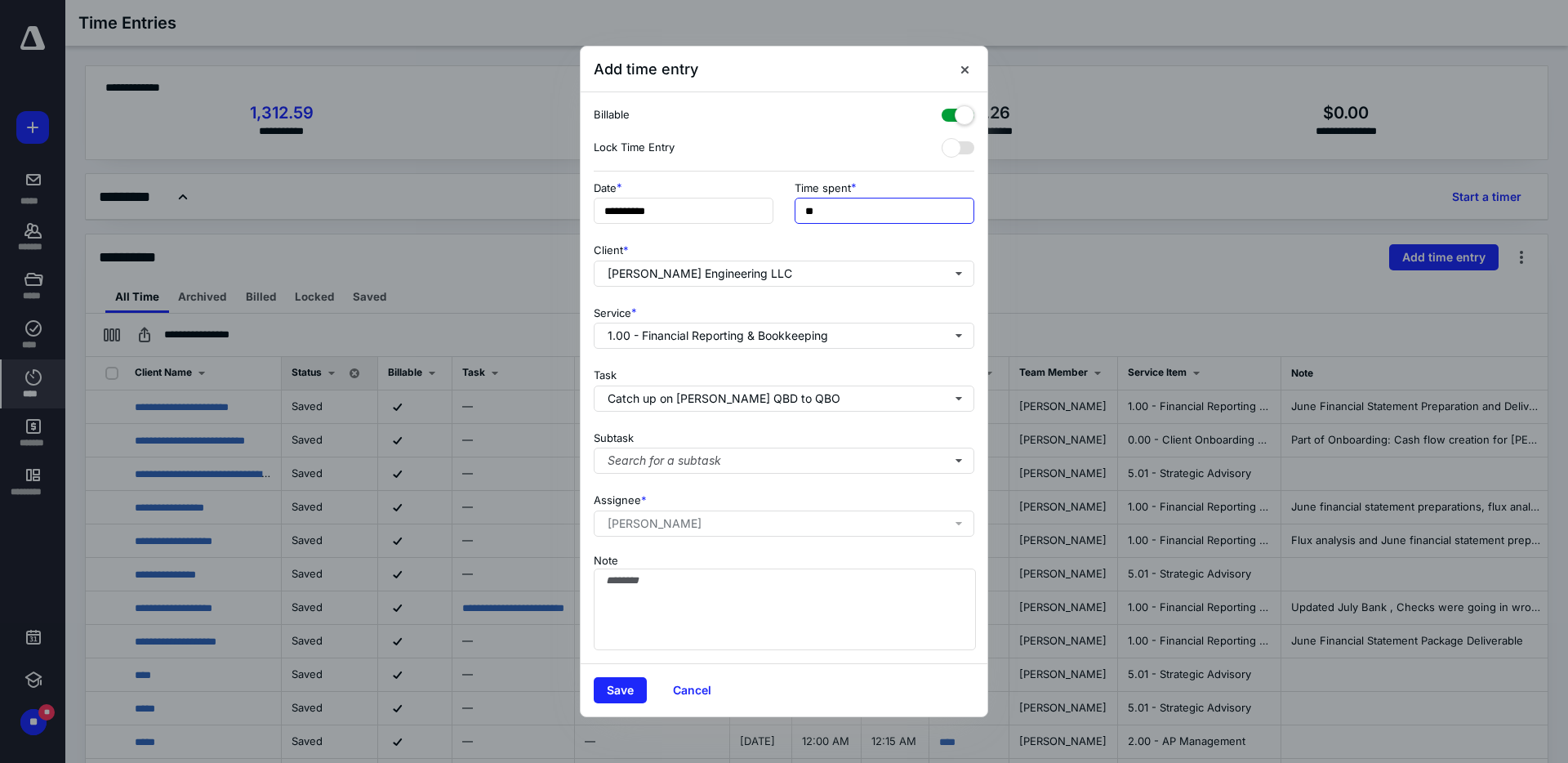 type on "*" 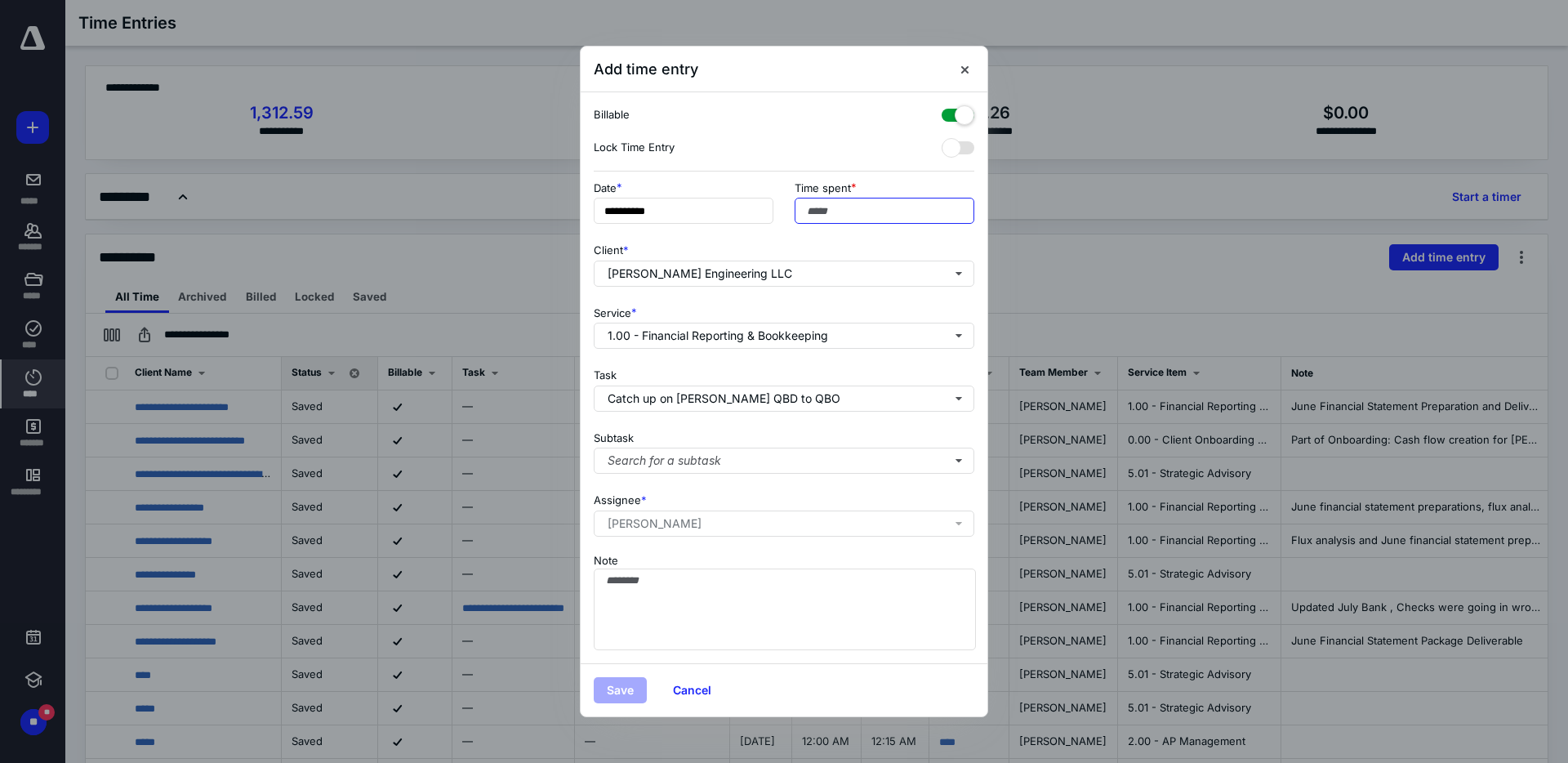 type on "*" 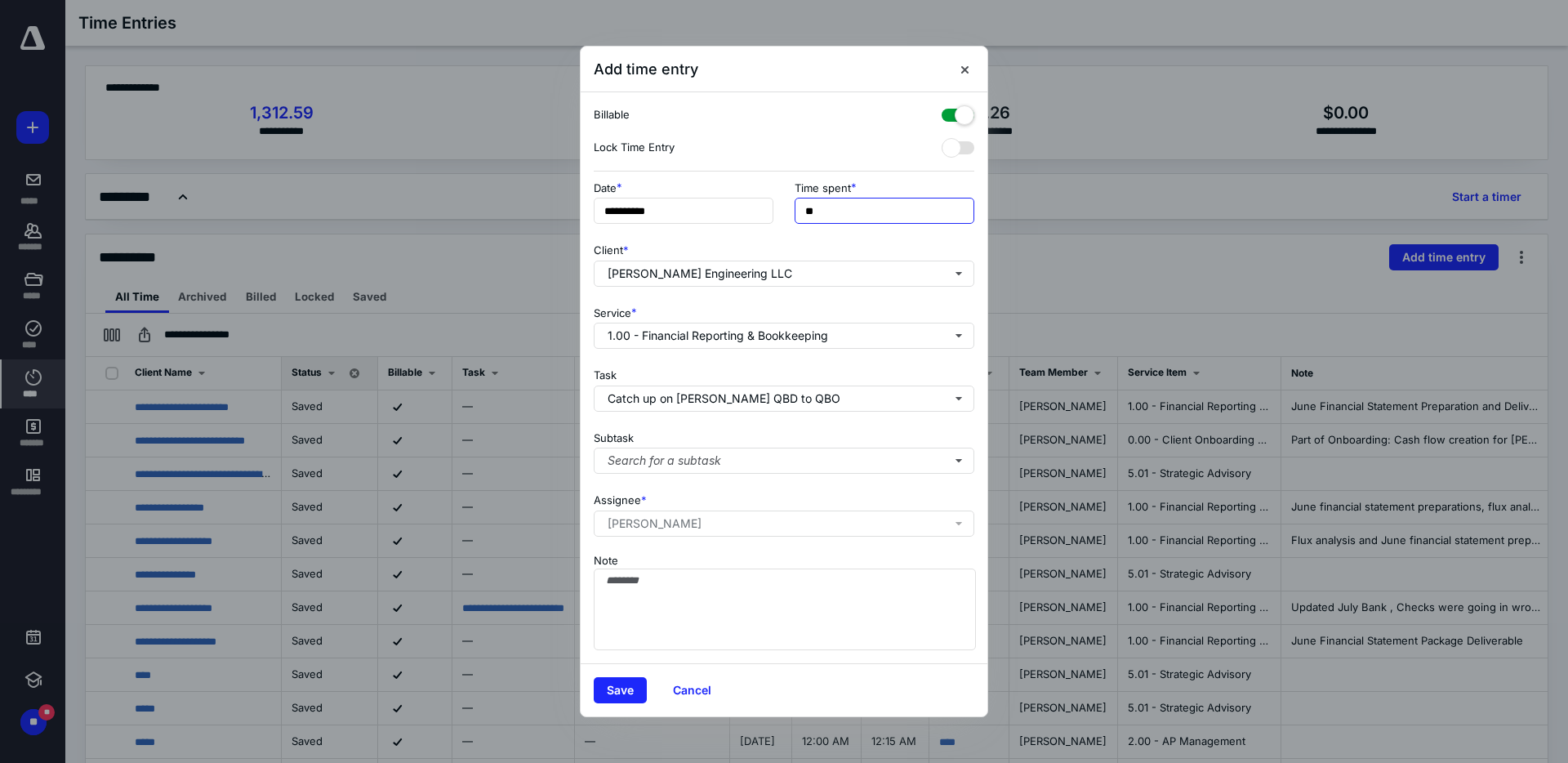 type on "*" 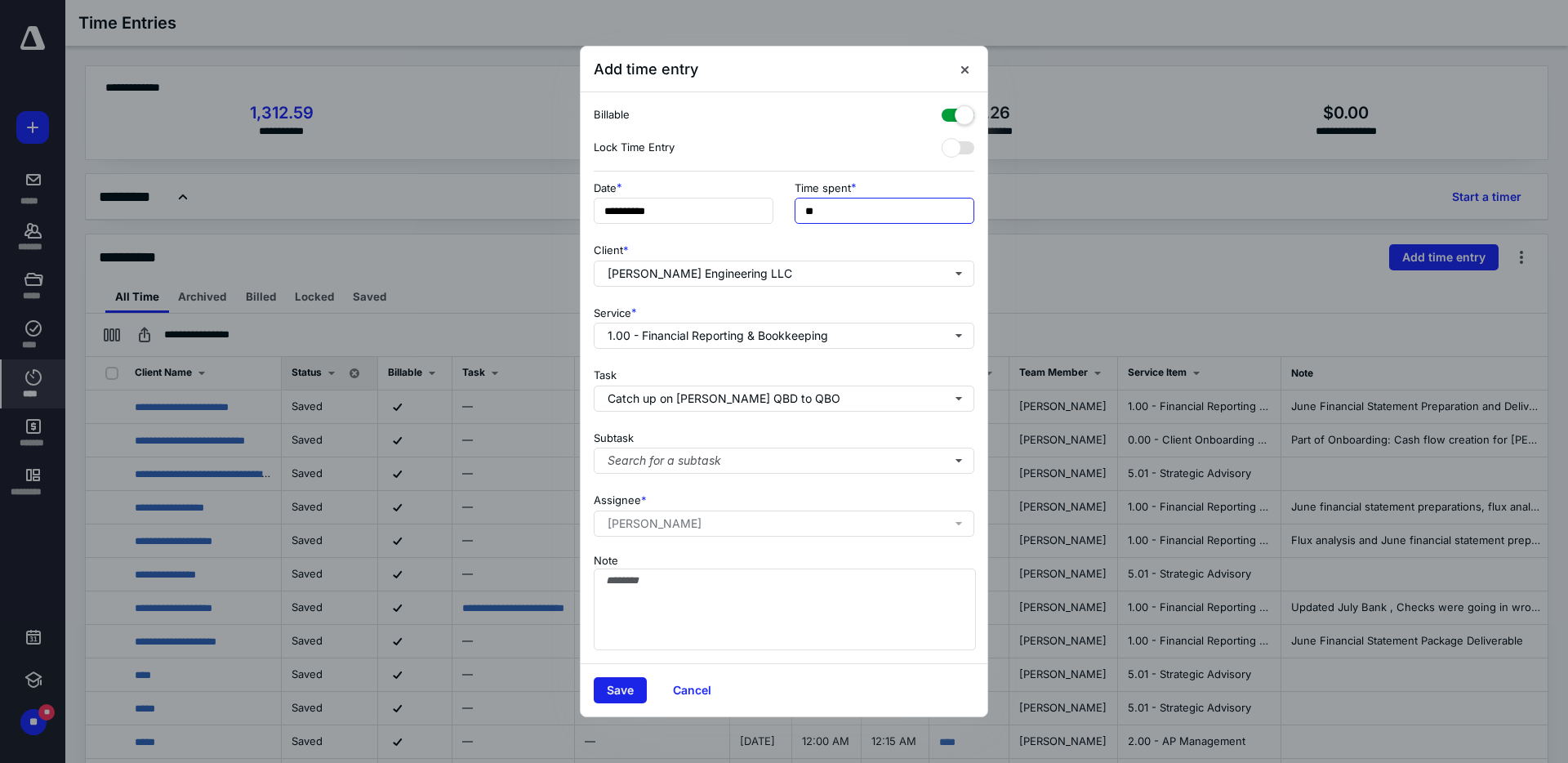type on "**" 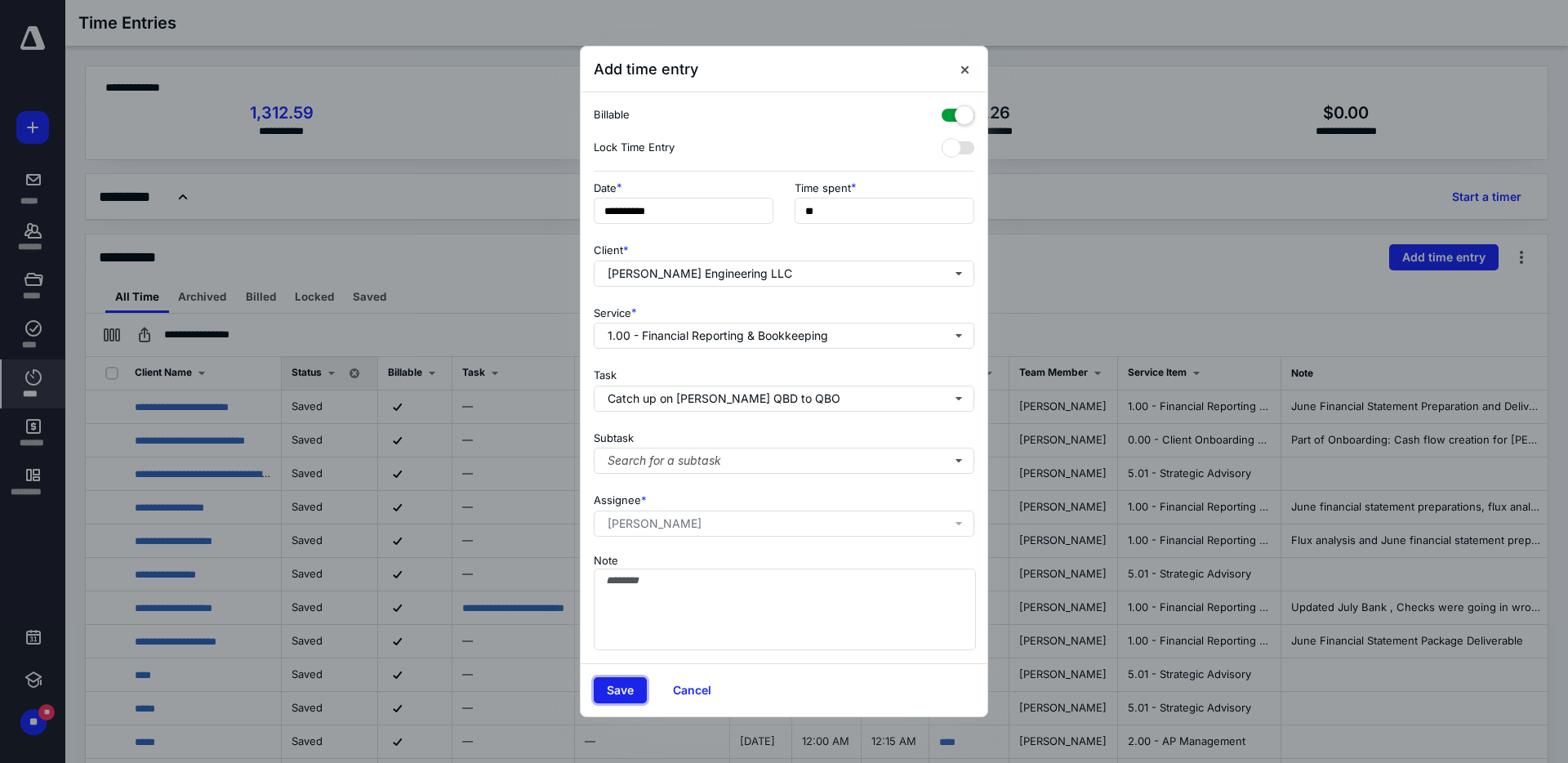 click on "Save" at bounding box center [620, 690] 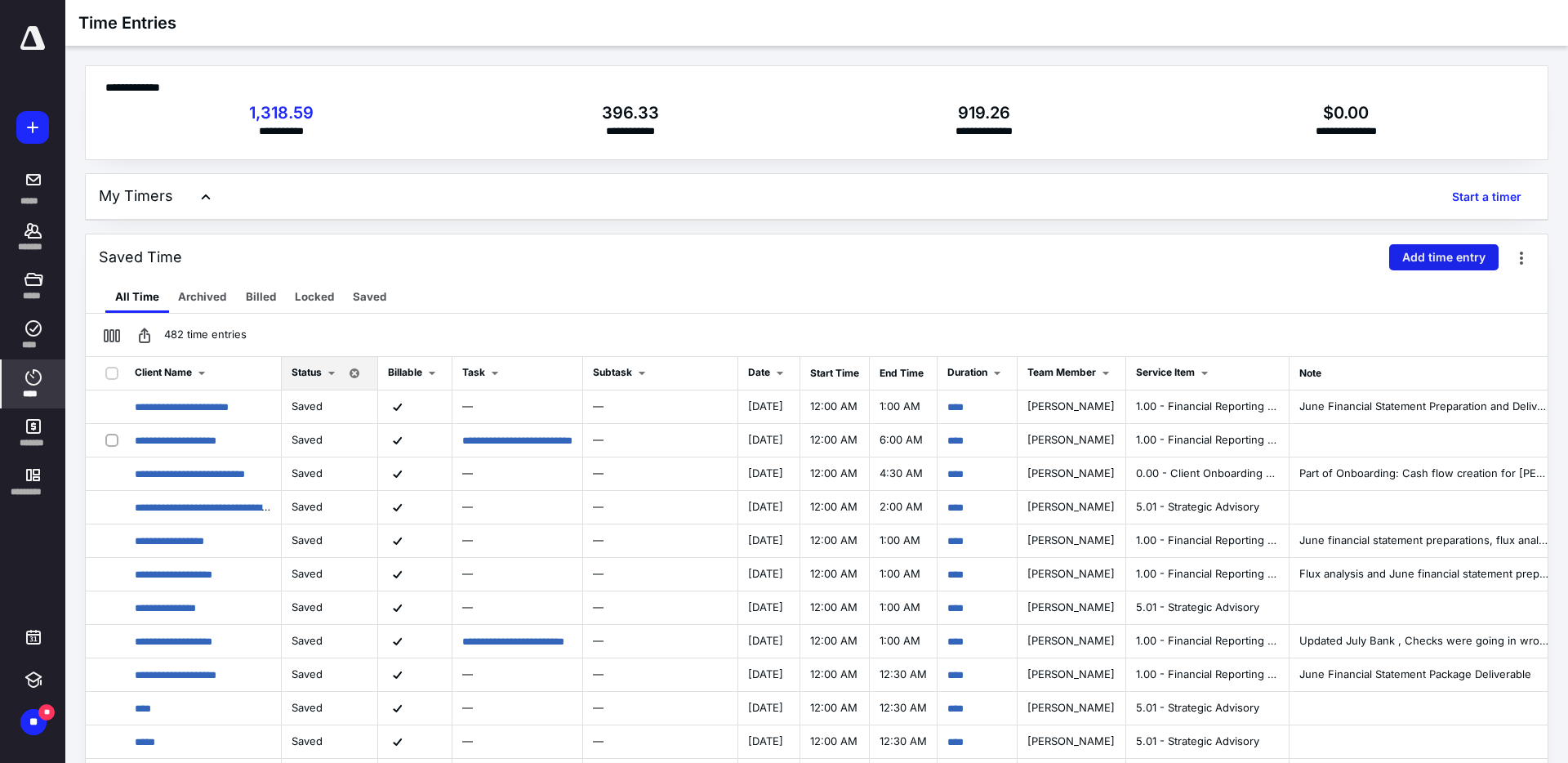 click on "Add time entry" at bounding box center [1444, 257] 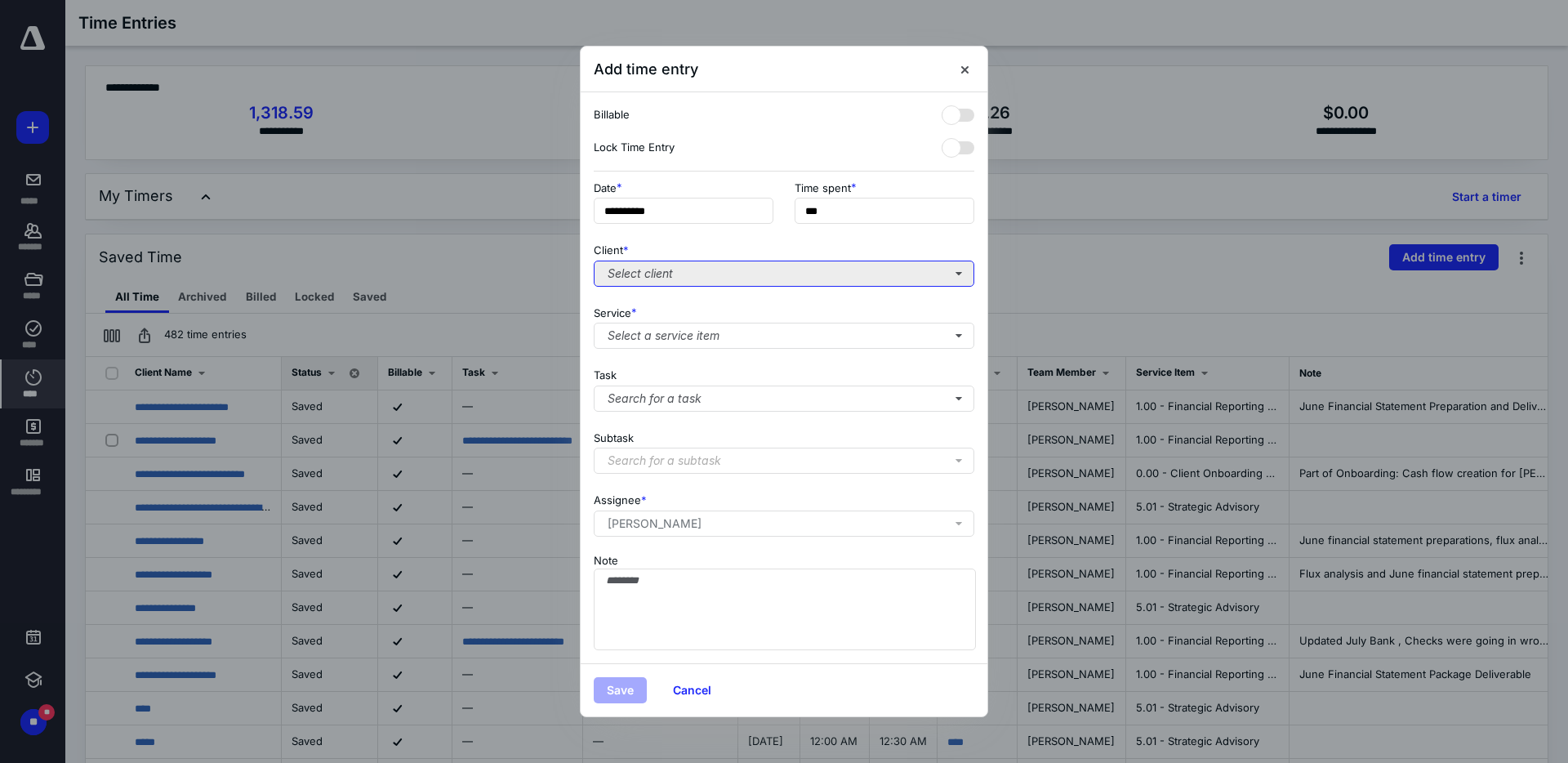 click on "Select client" at bounding box center [784, 274] 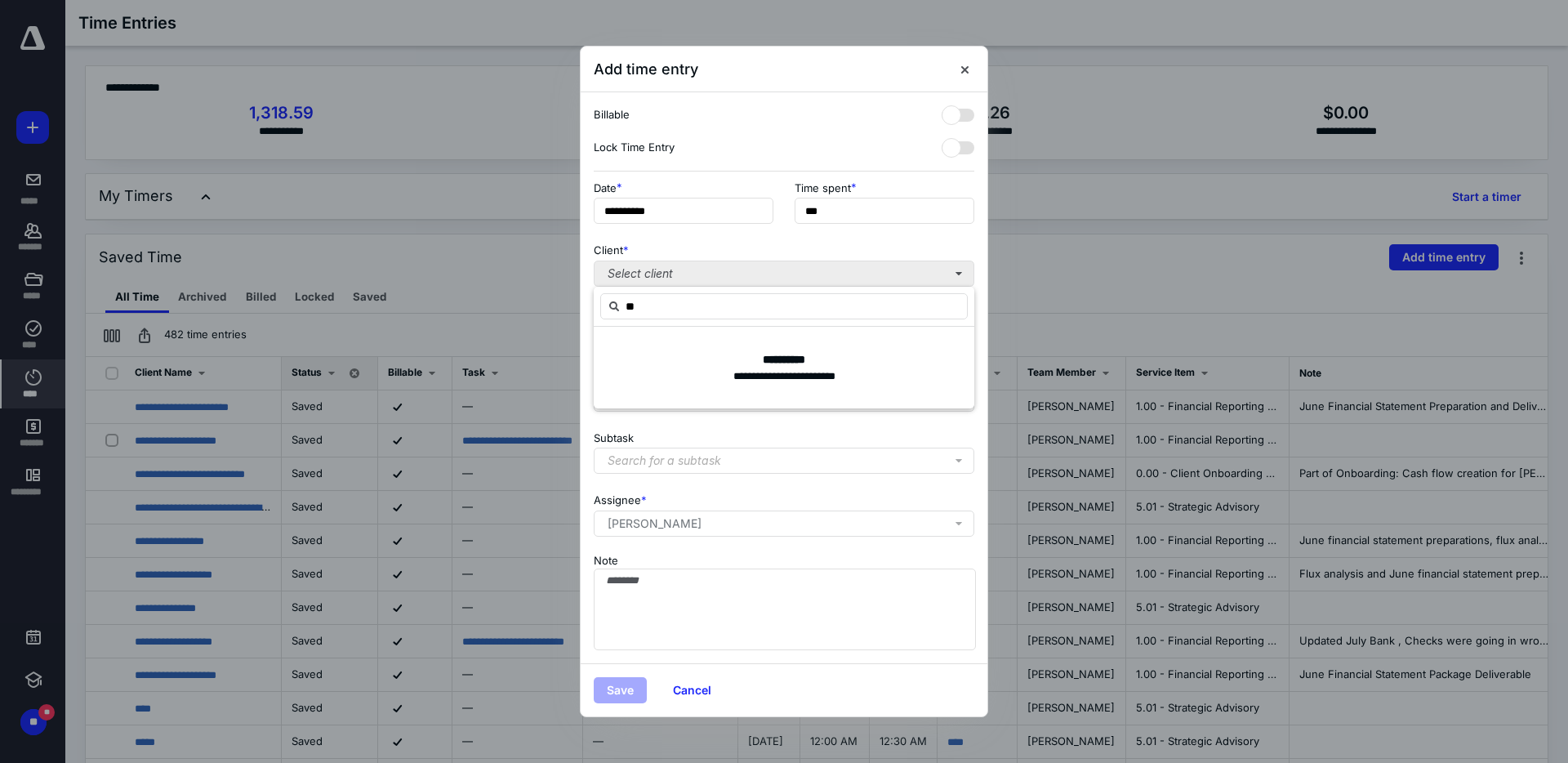 type on "*" 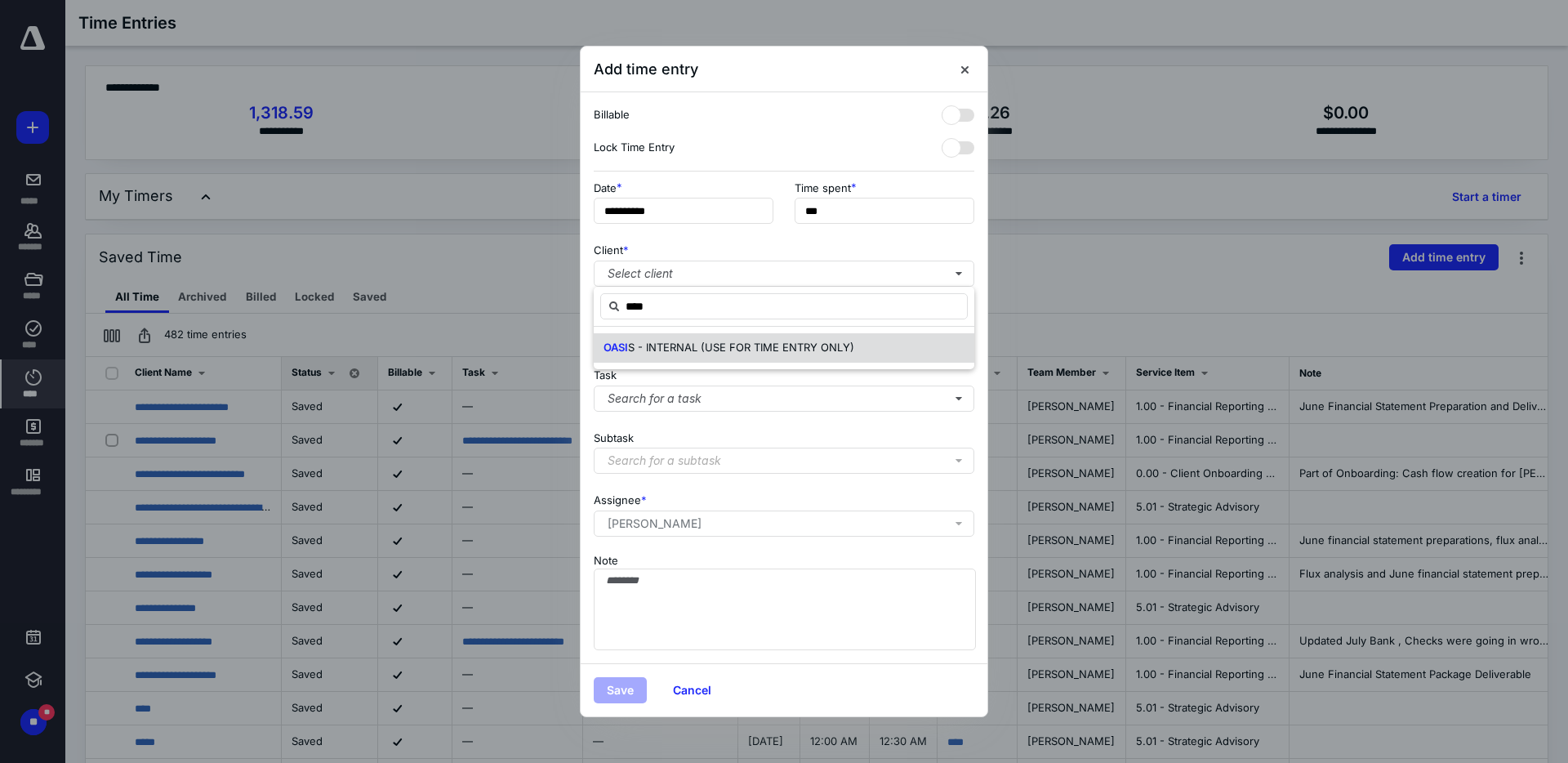 click on "OASI S - INTERNAL (USE FOR TIME ENTRY ONLY)" at bounding box center (784, 348) 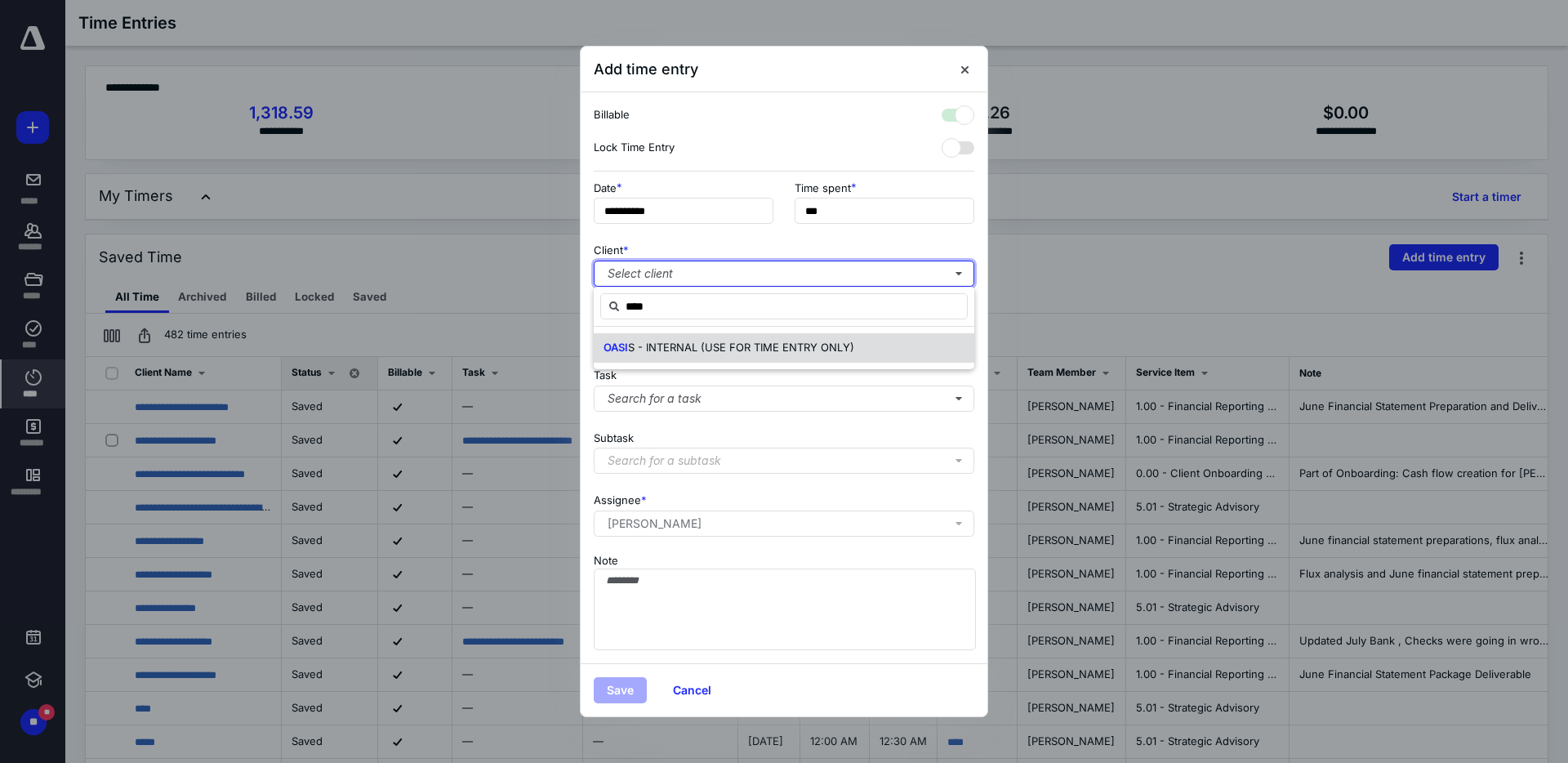 checkbox on "true" 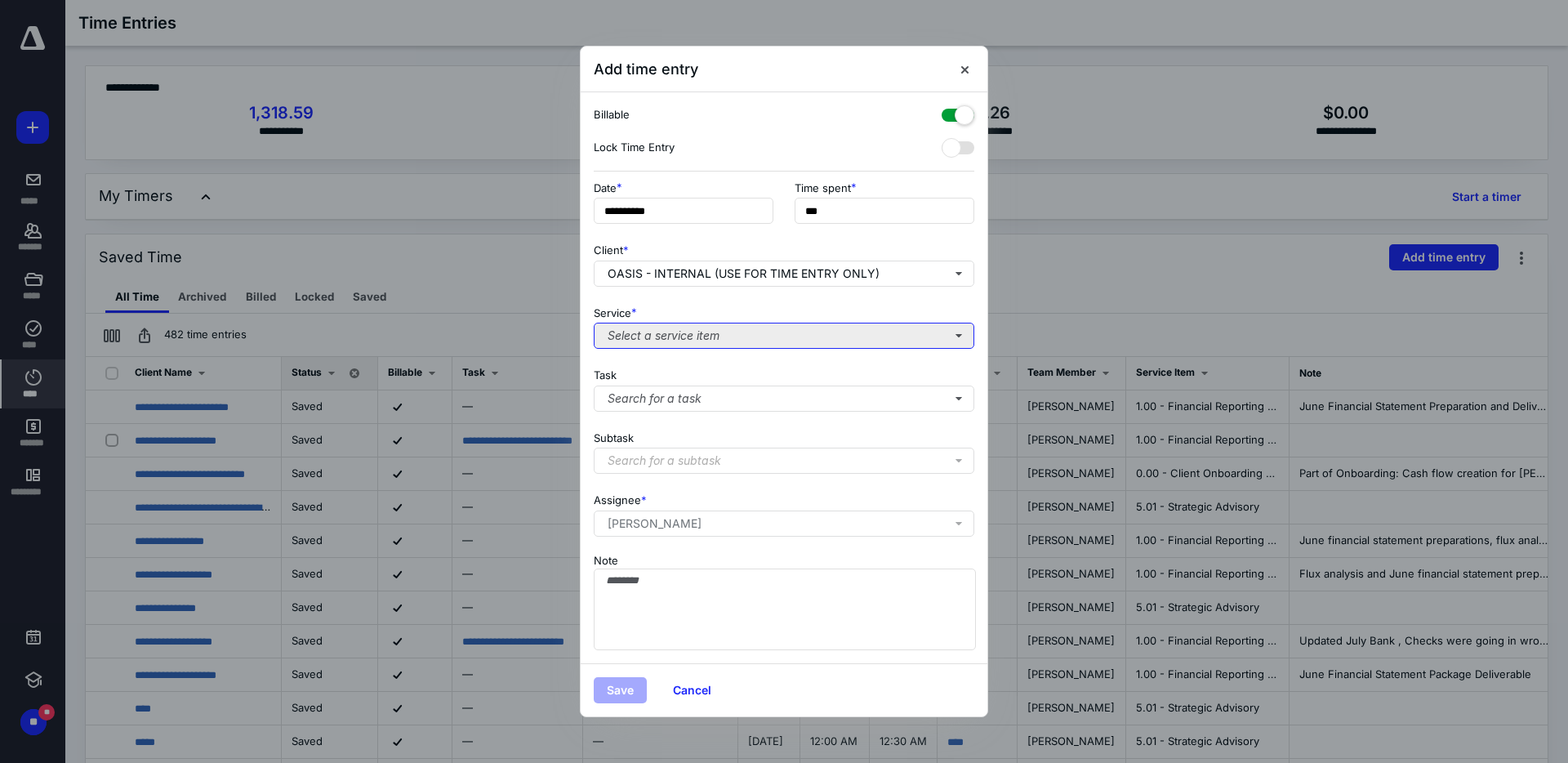 click on "Select a service item" at bounding box center (784, 336) 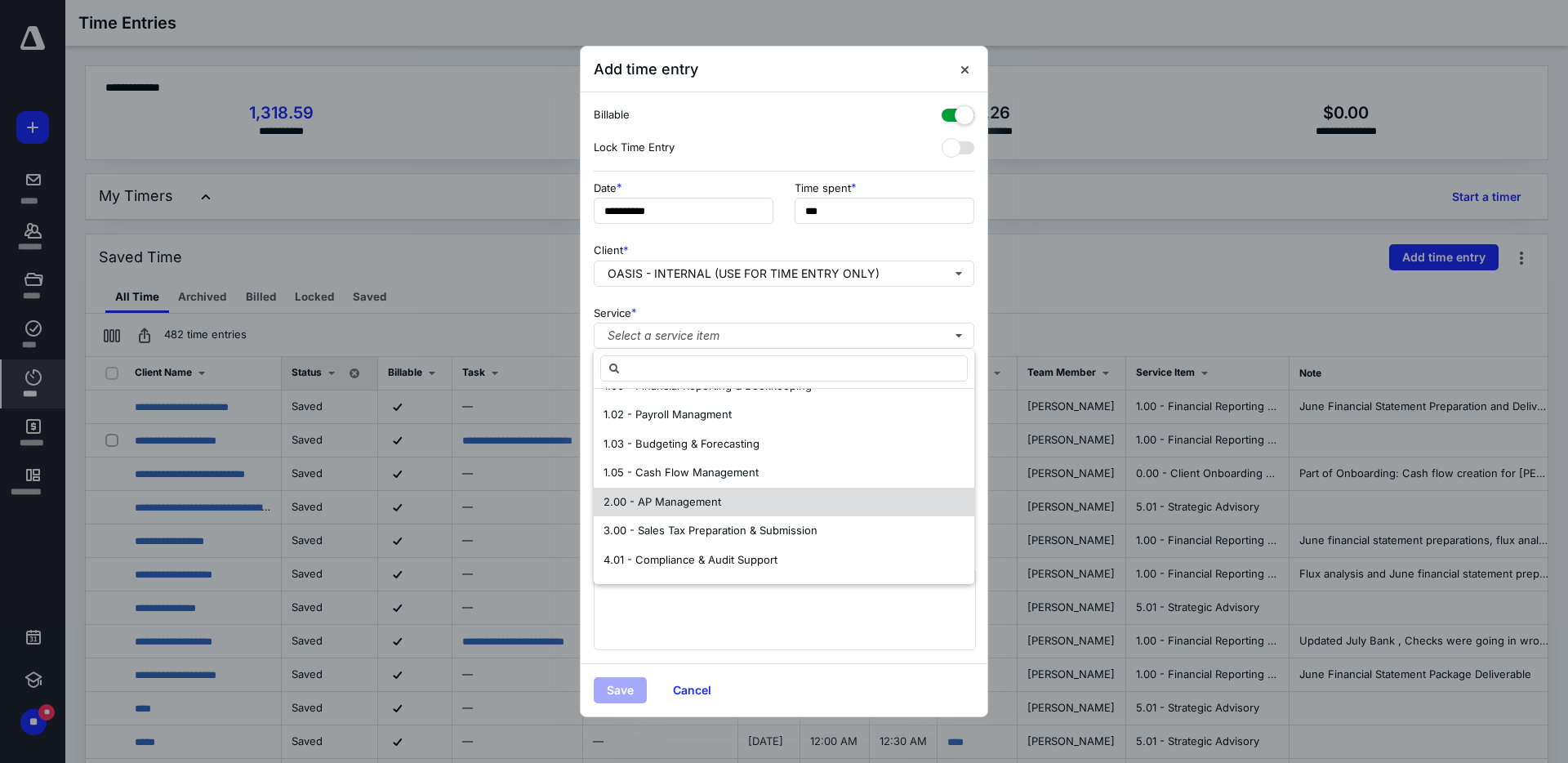 scroll, scrollTop: 137, scrollLeft: 0, axis: vertical 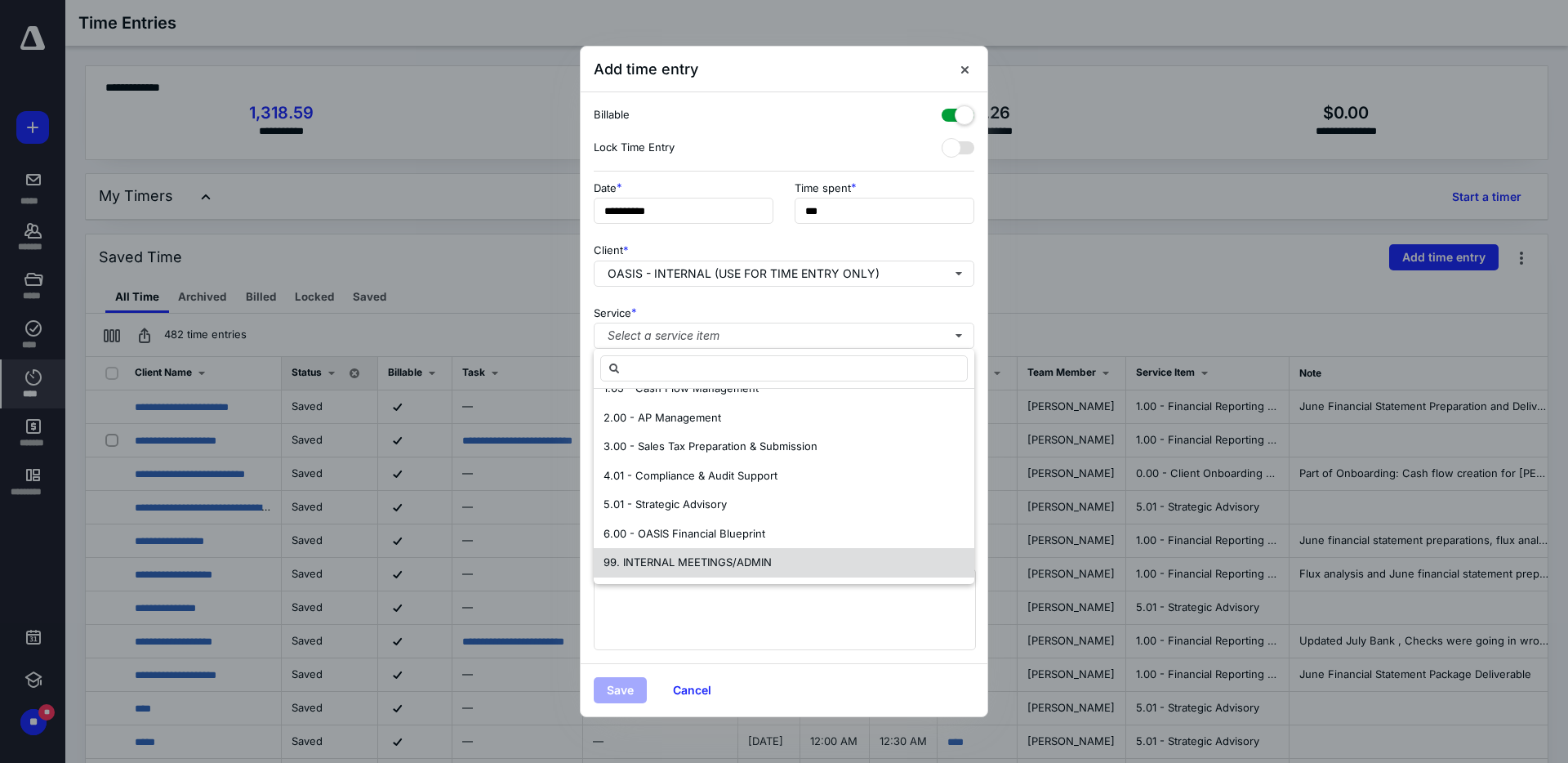 click on "99. INTERNAL MEETINGS/ADMIN" at bounding box center [688, 562] 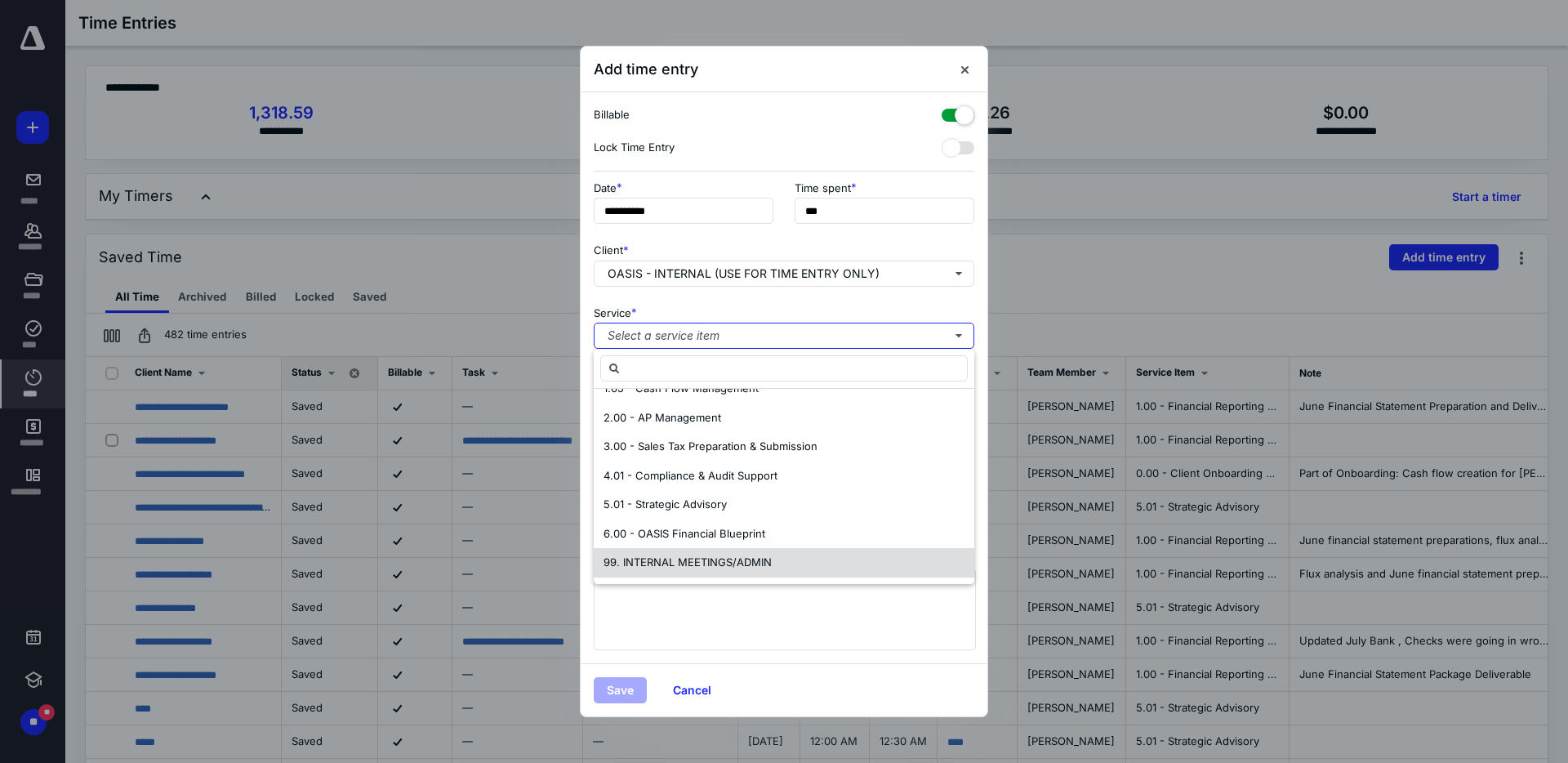 scroll, scrollTop: 0, scrollLeft: 0, axis: both 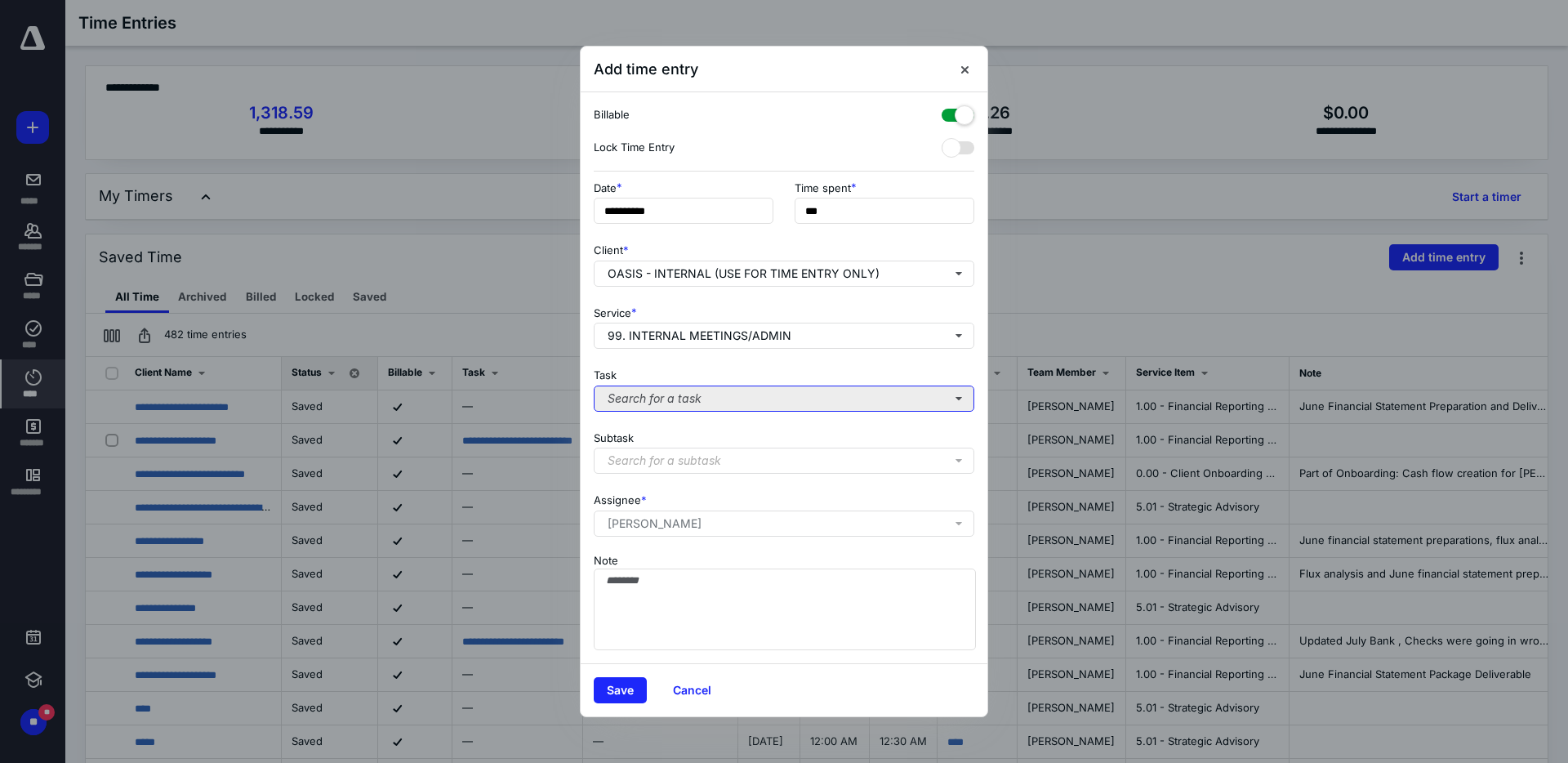 click on "Search for a task" at bounding box center [784, 399] 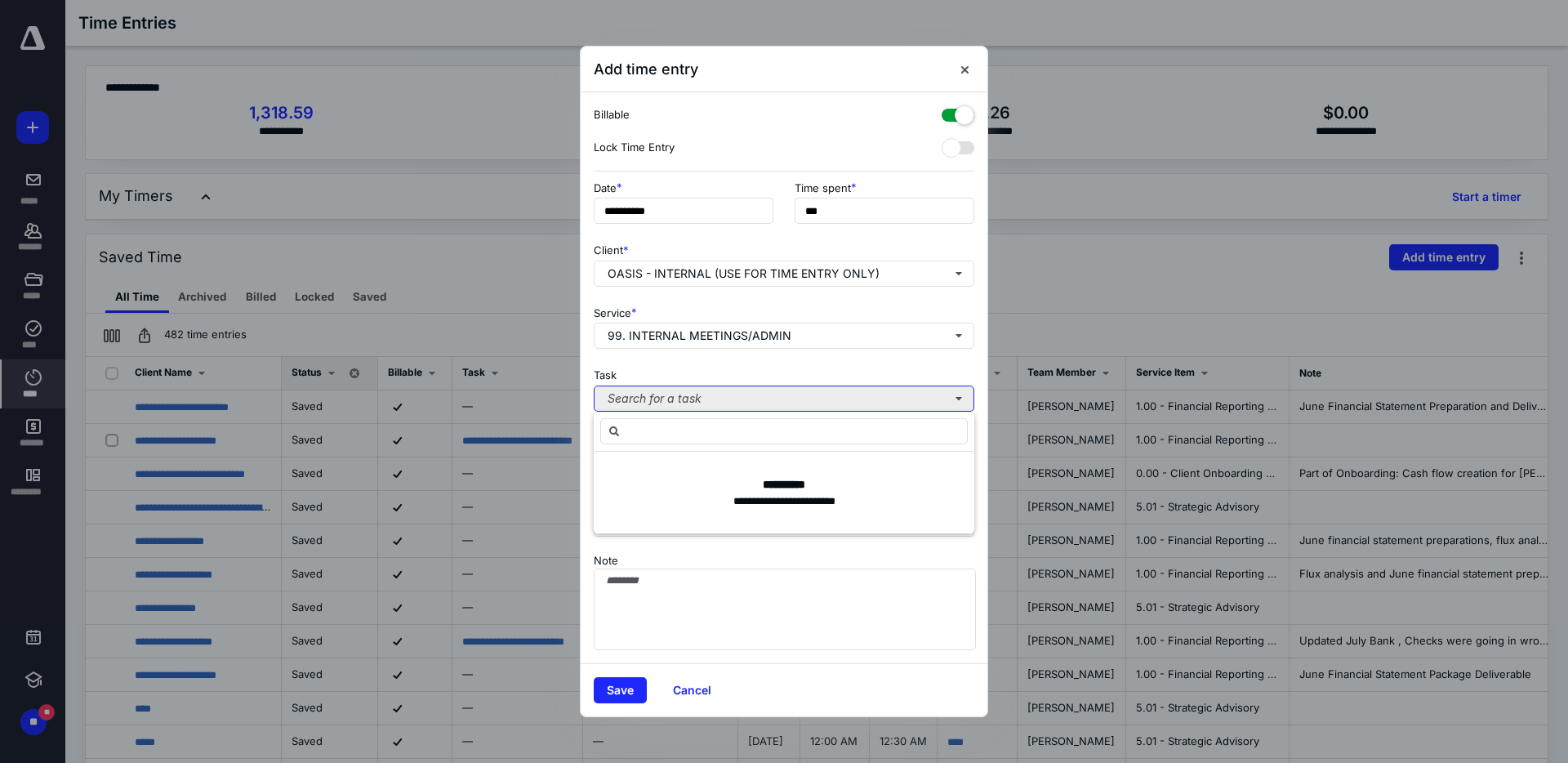 click on "Search for a task" at bounding box center (784, 399) 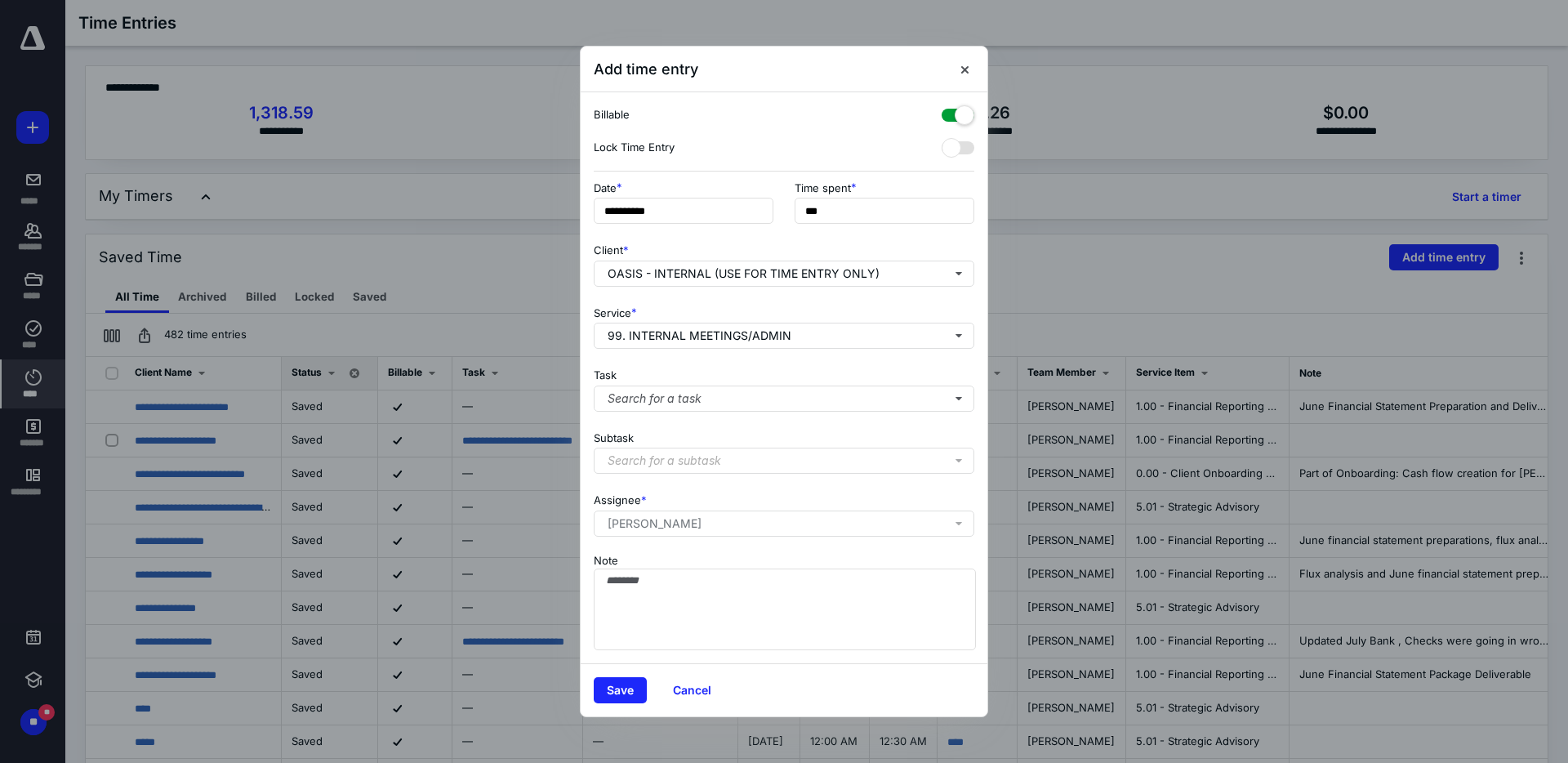 click on "**********" at bounding box center [784, 378] 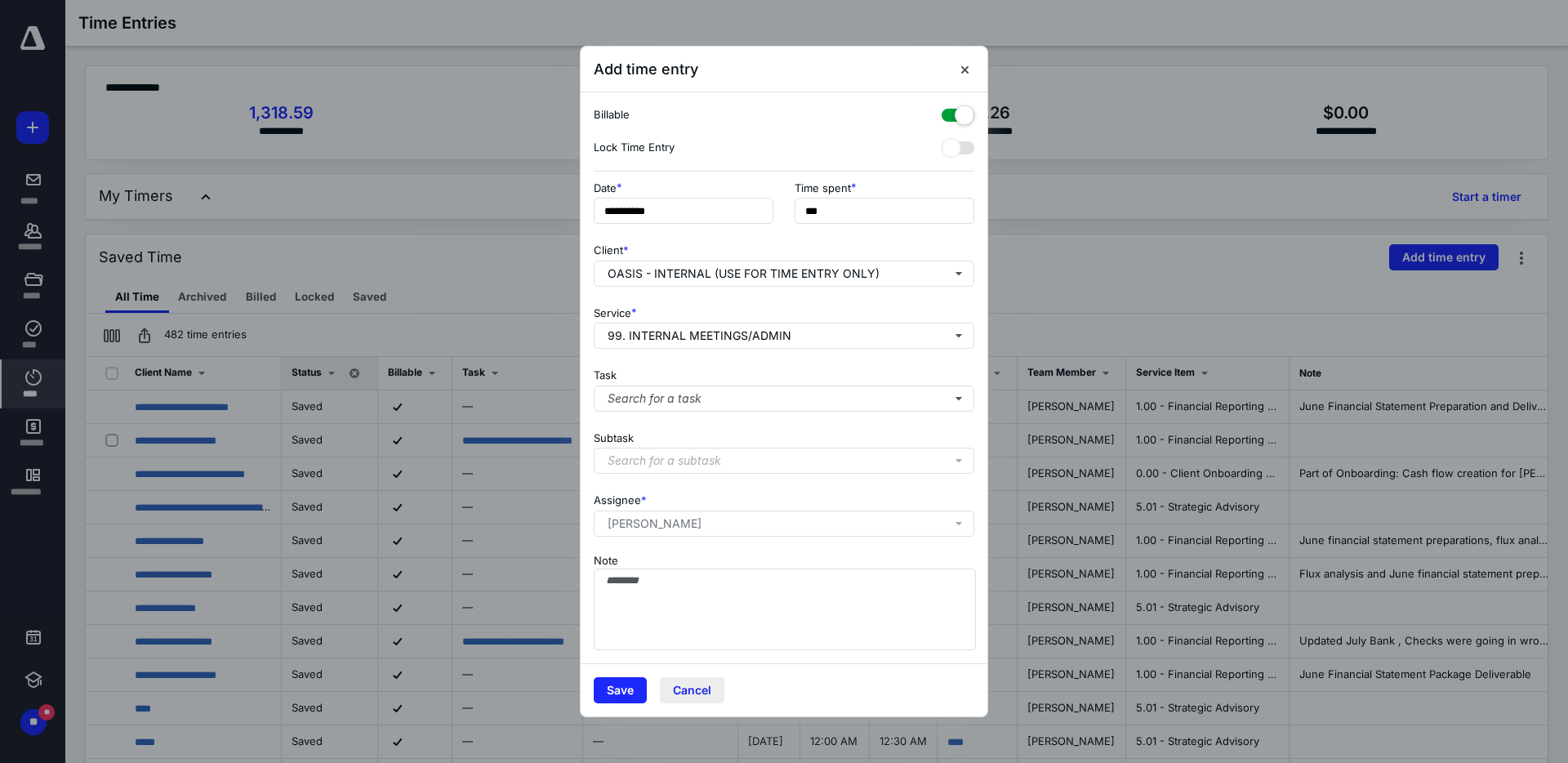 click on "Cancel" at bounding box center (692, 690) 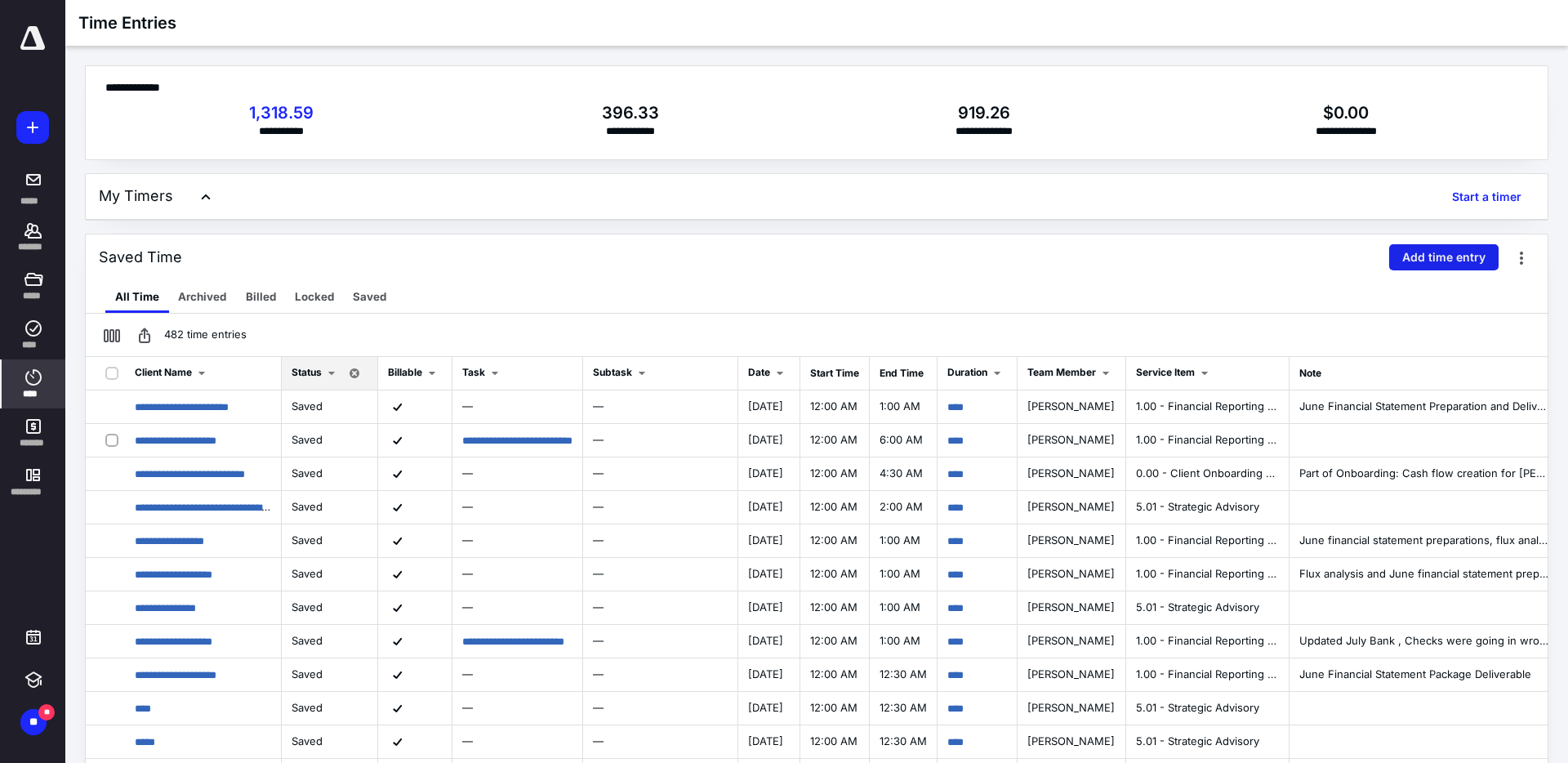 click on "Add time entry" at bounding box center (1444, 257) 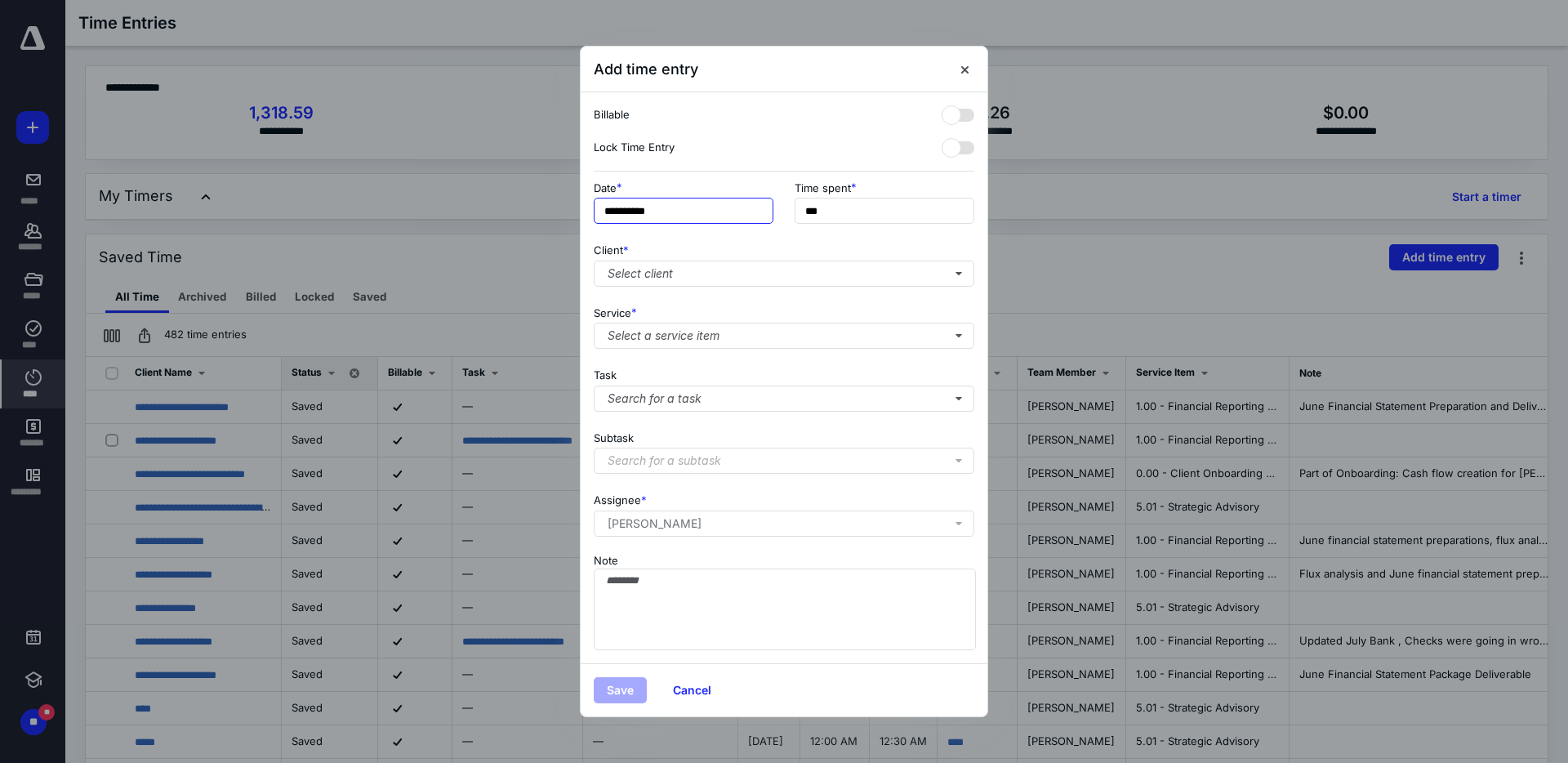 click on "**********" at bounding box center [684, 211] 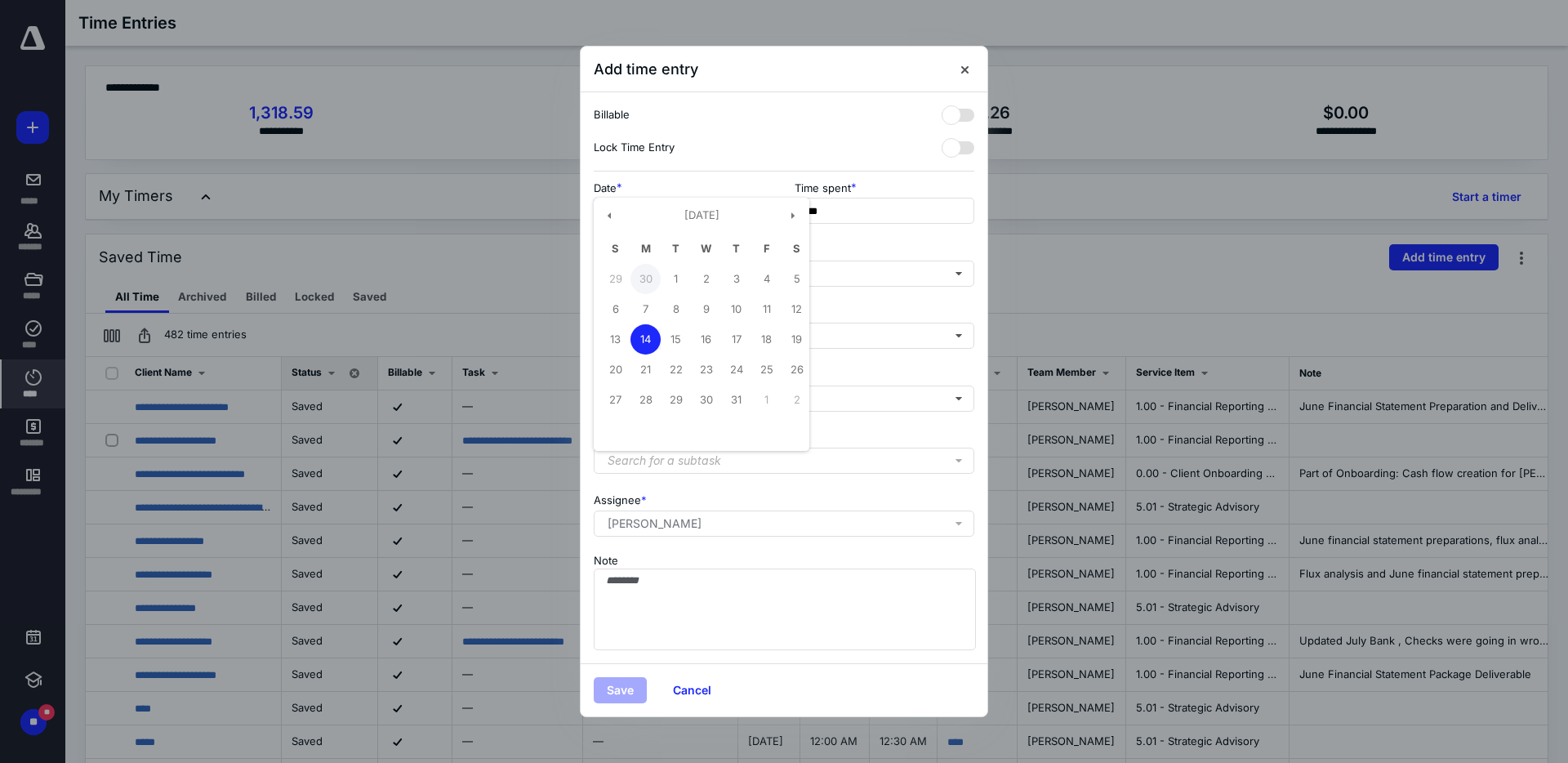 click on "30" at bounding box center (645, 279) 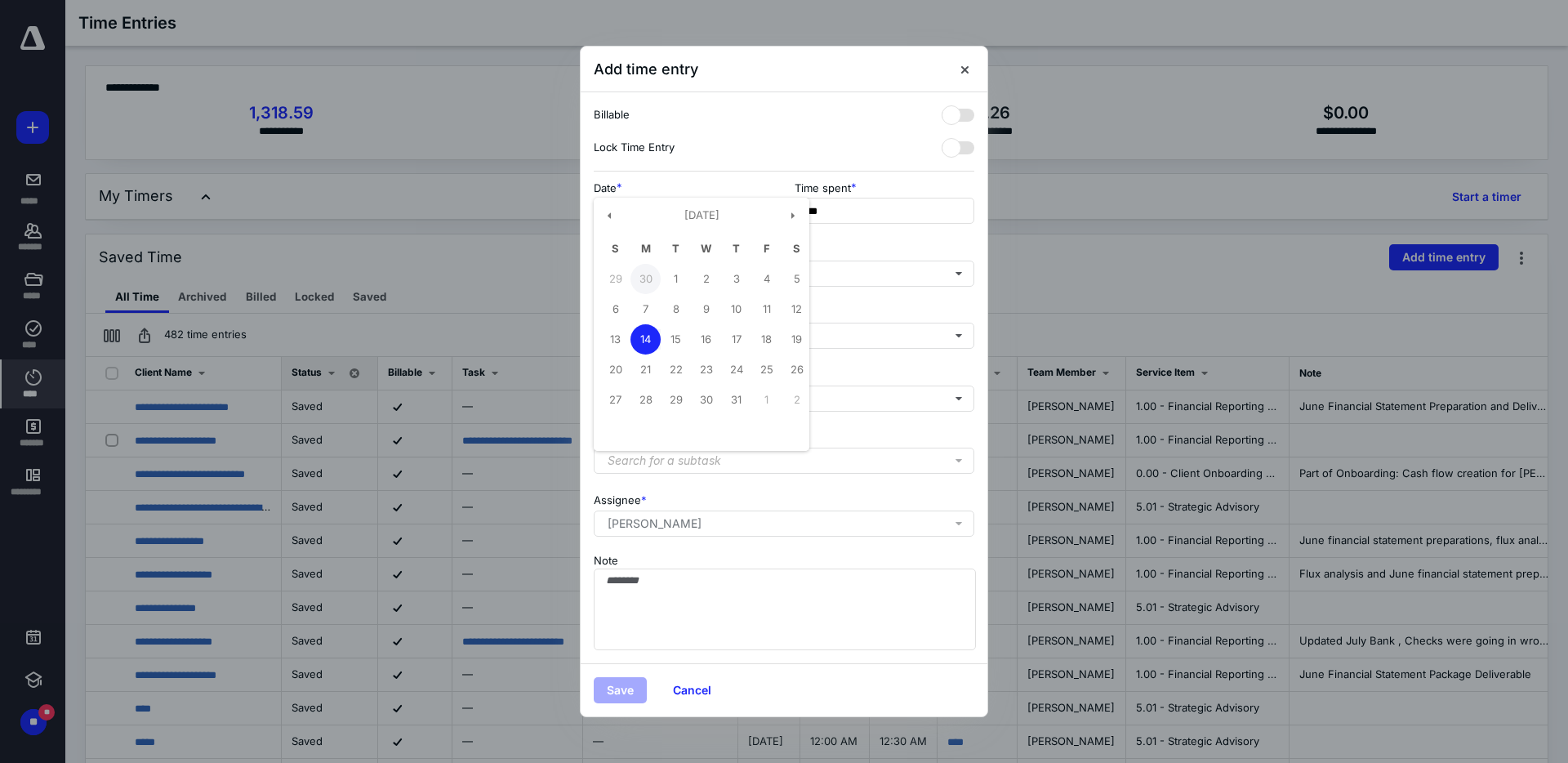 type on "**********" 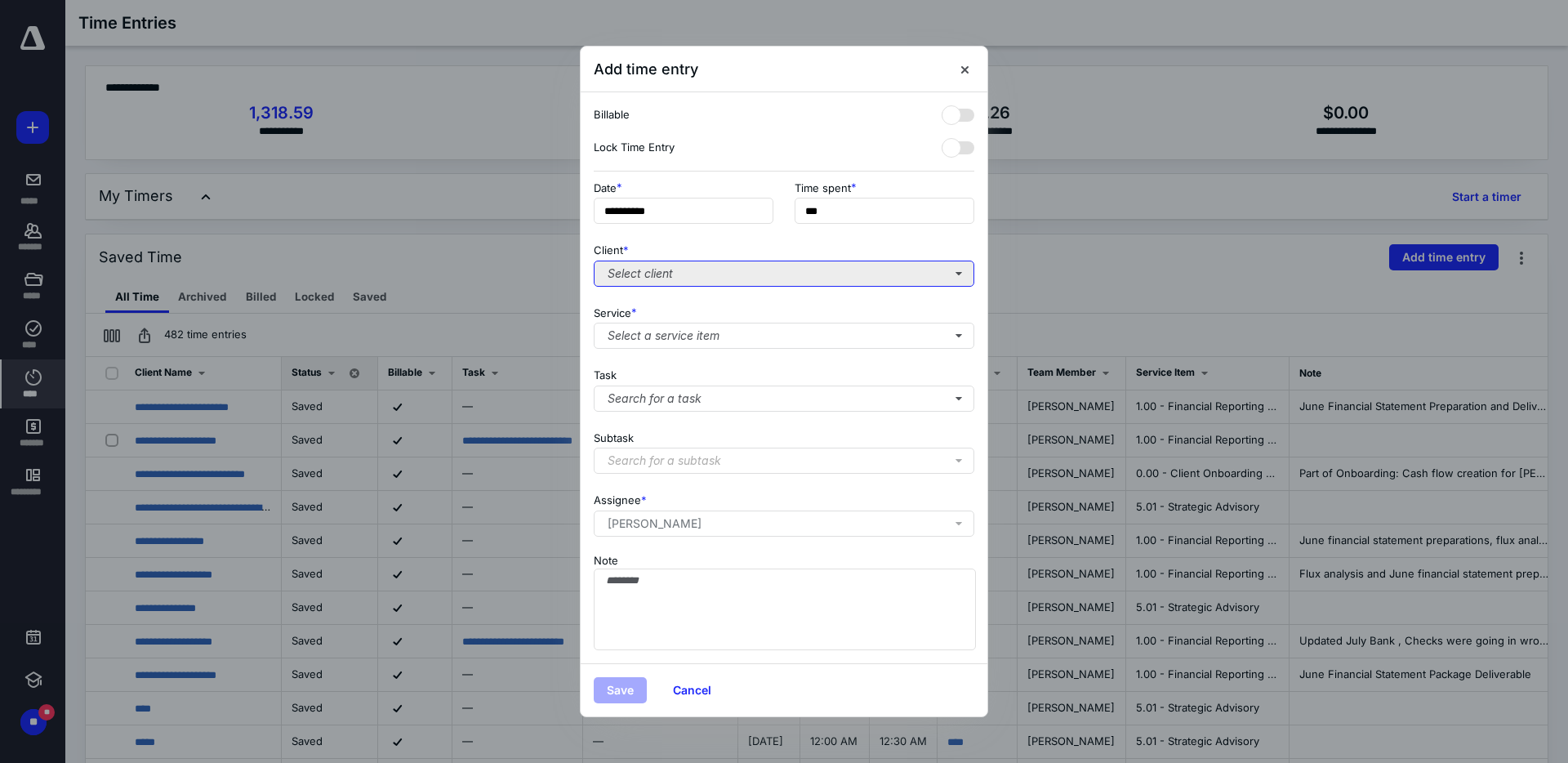 click on "Select client" at bounding box center [784, 274] 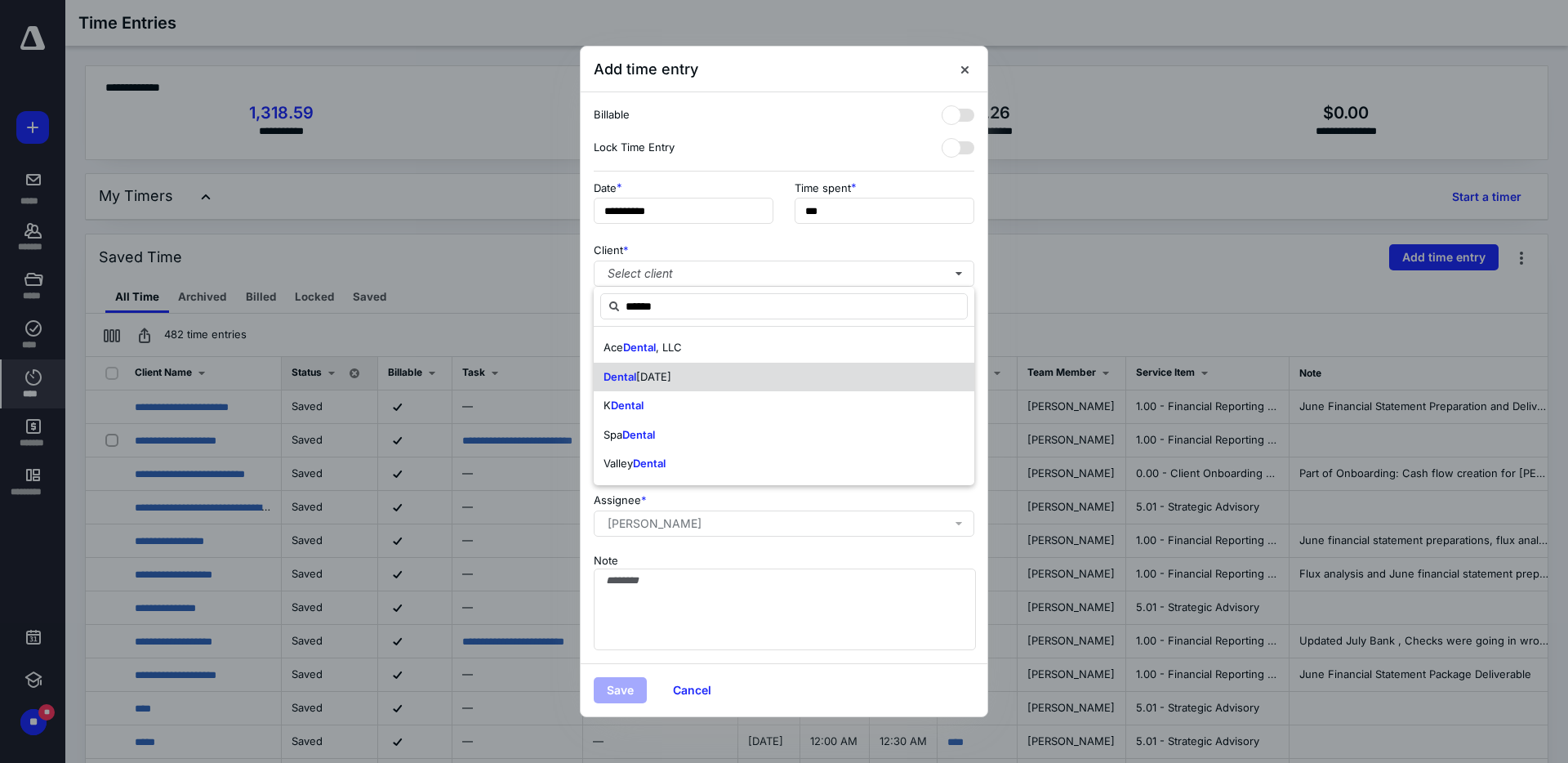 click on "[DATE]" at bounding box center [653, 377] 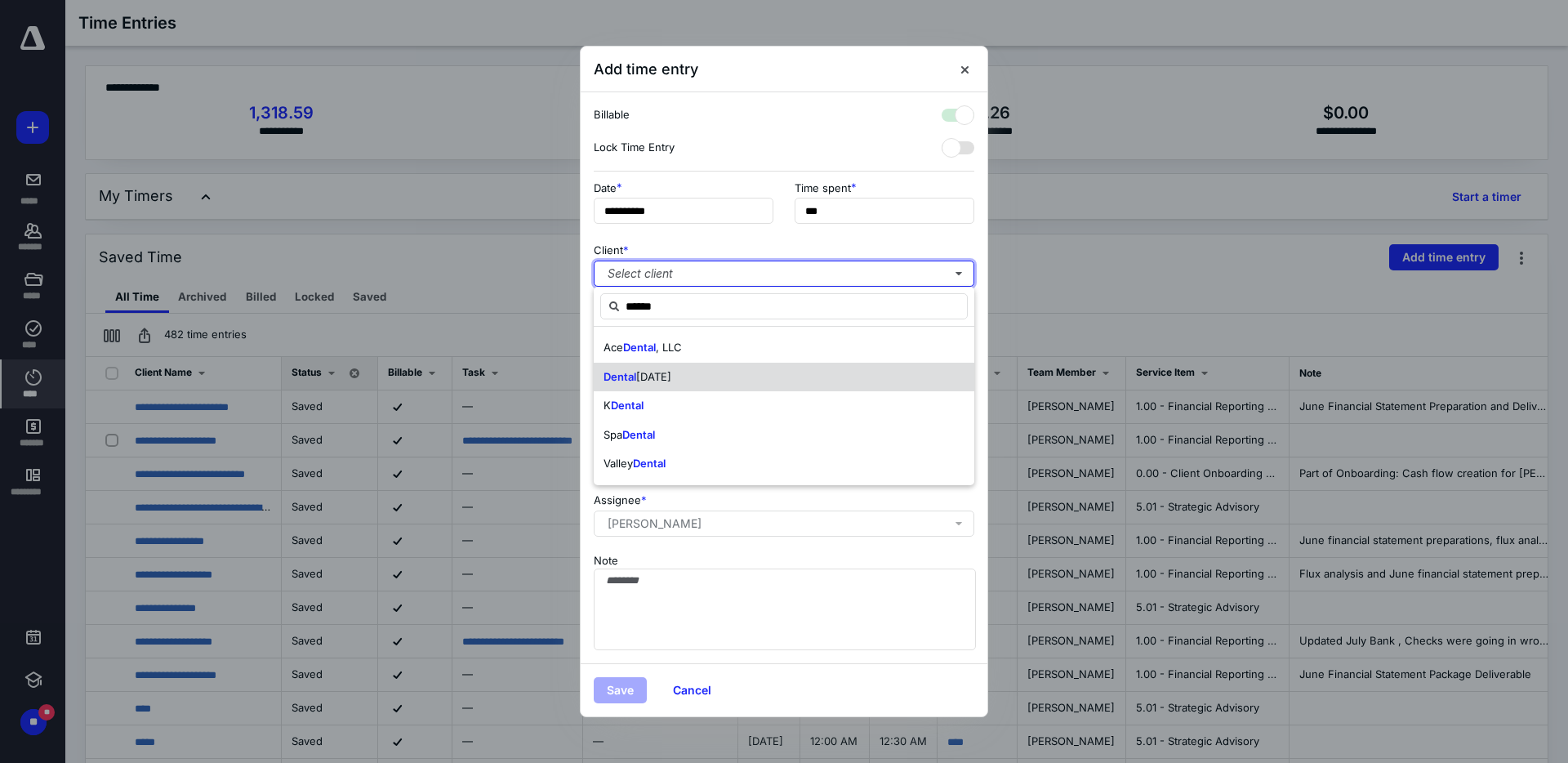 checkbox on "true" 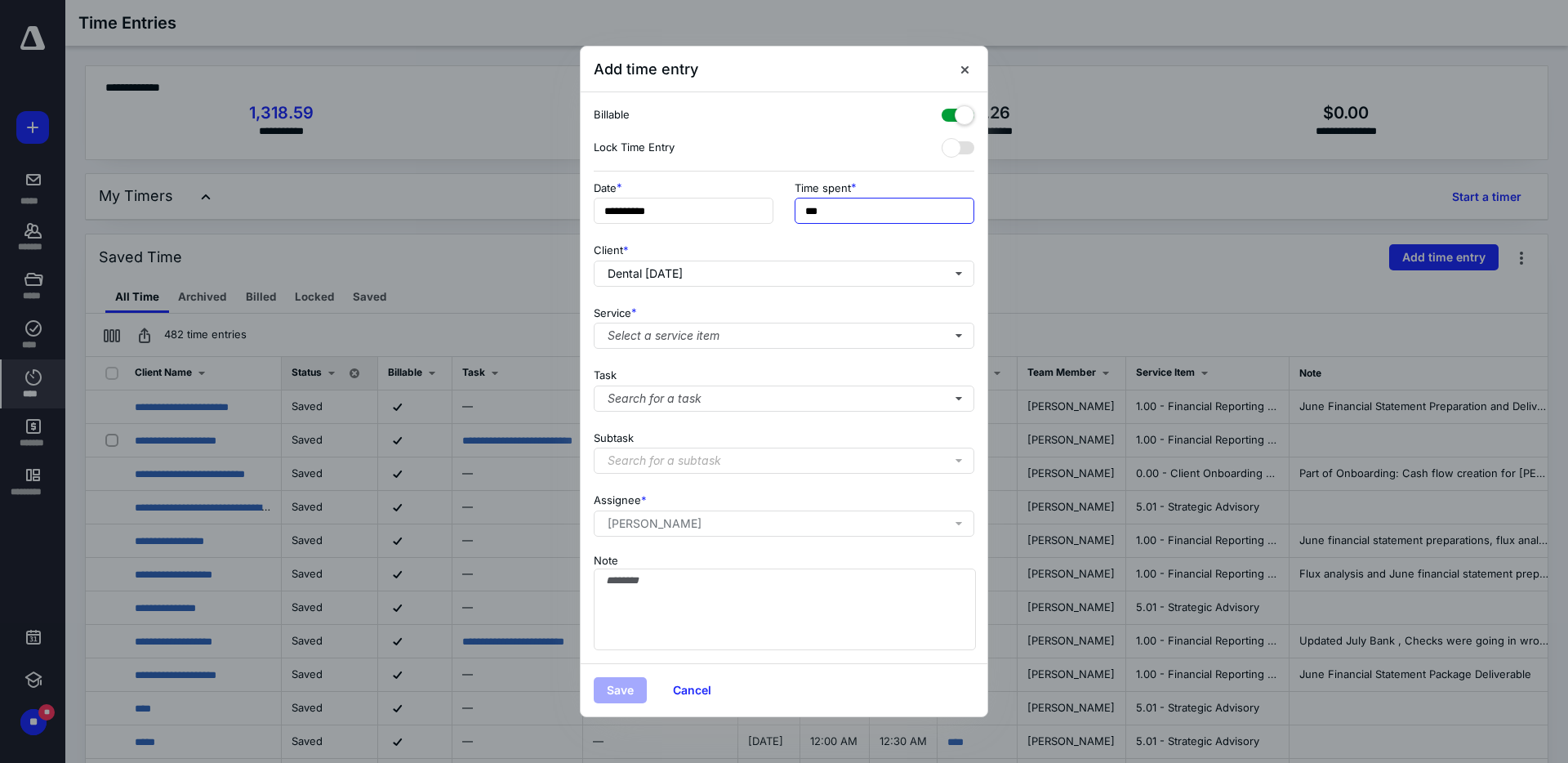 click on "***" at bounding box center (884, 211) 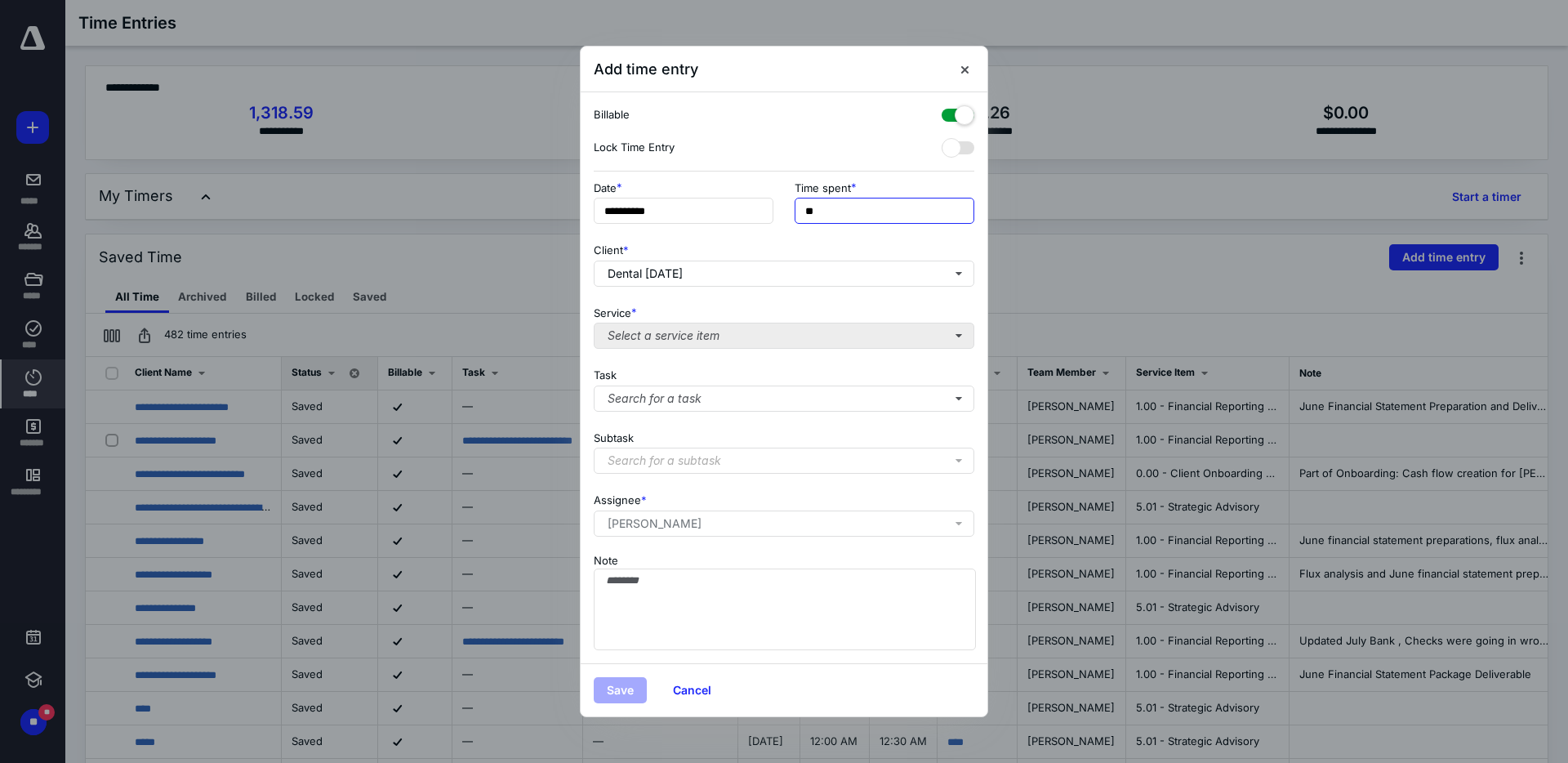 type on "**" 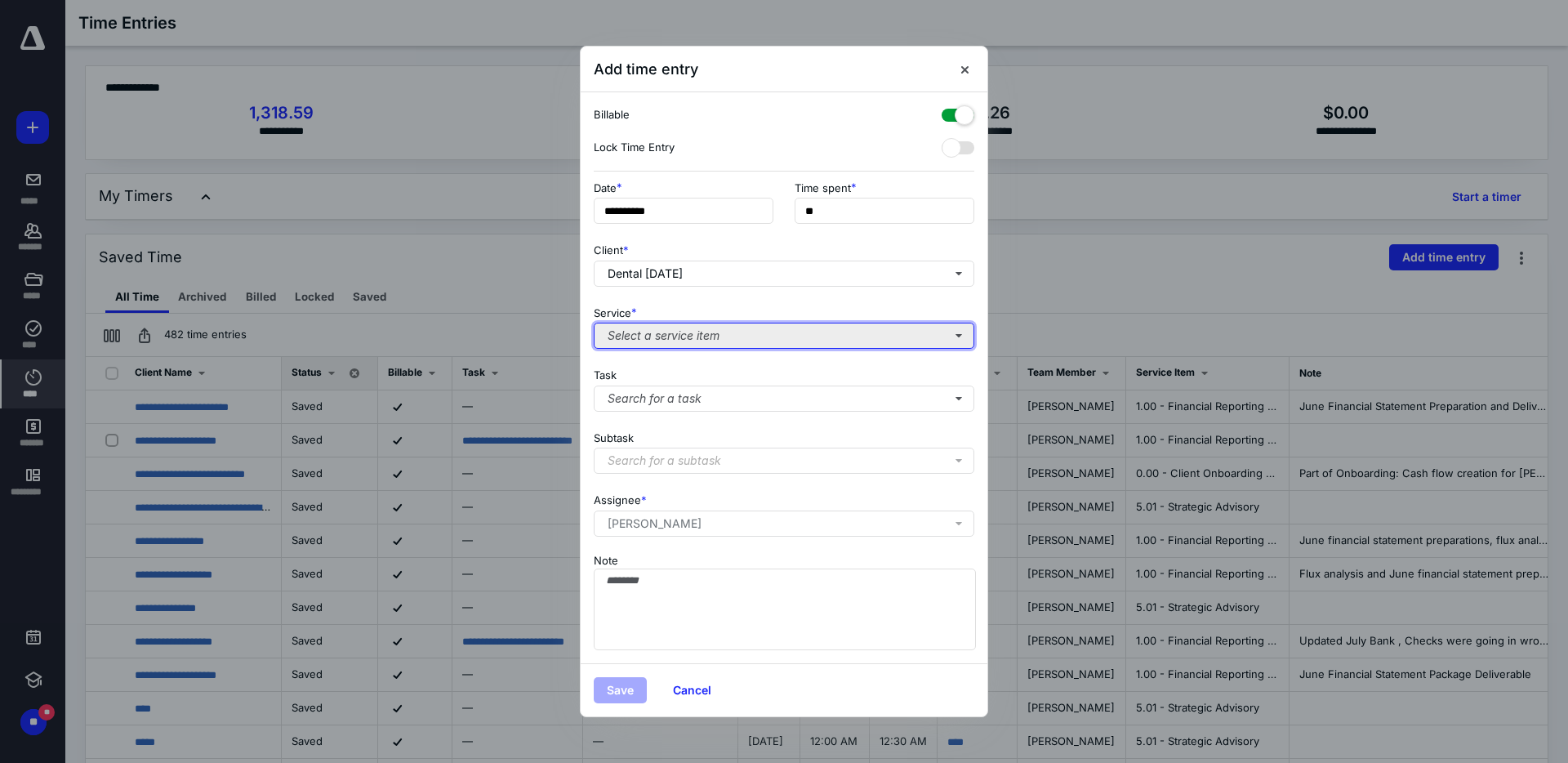 click on "Select a service item" at bounding box center (784, 336) 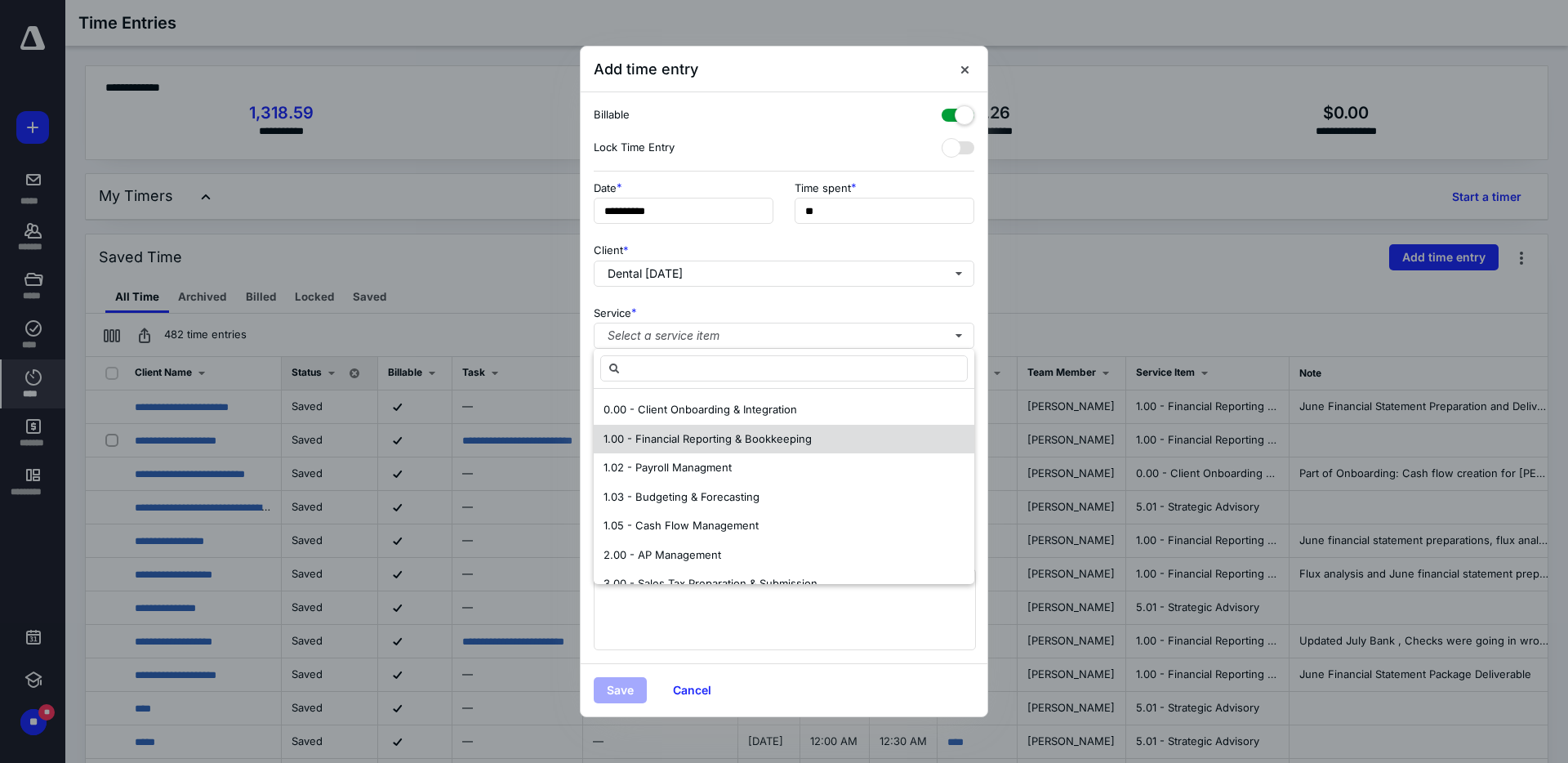 click on "1.00 - Financial Reporting & Bookkeeping" at bounding box center [707, 440] 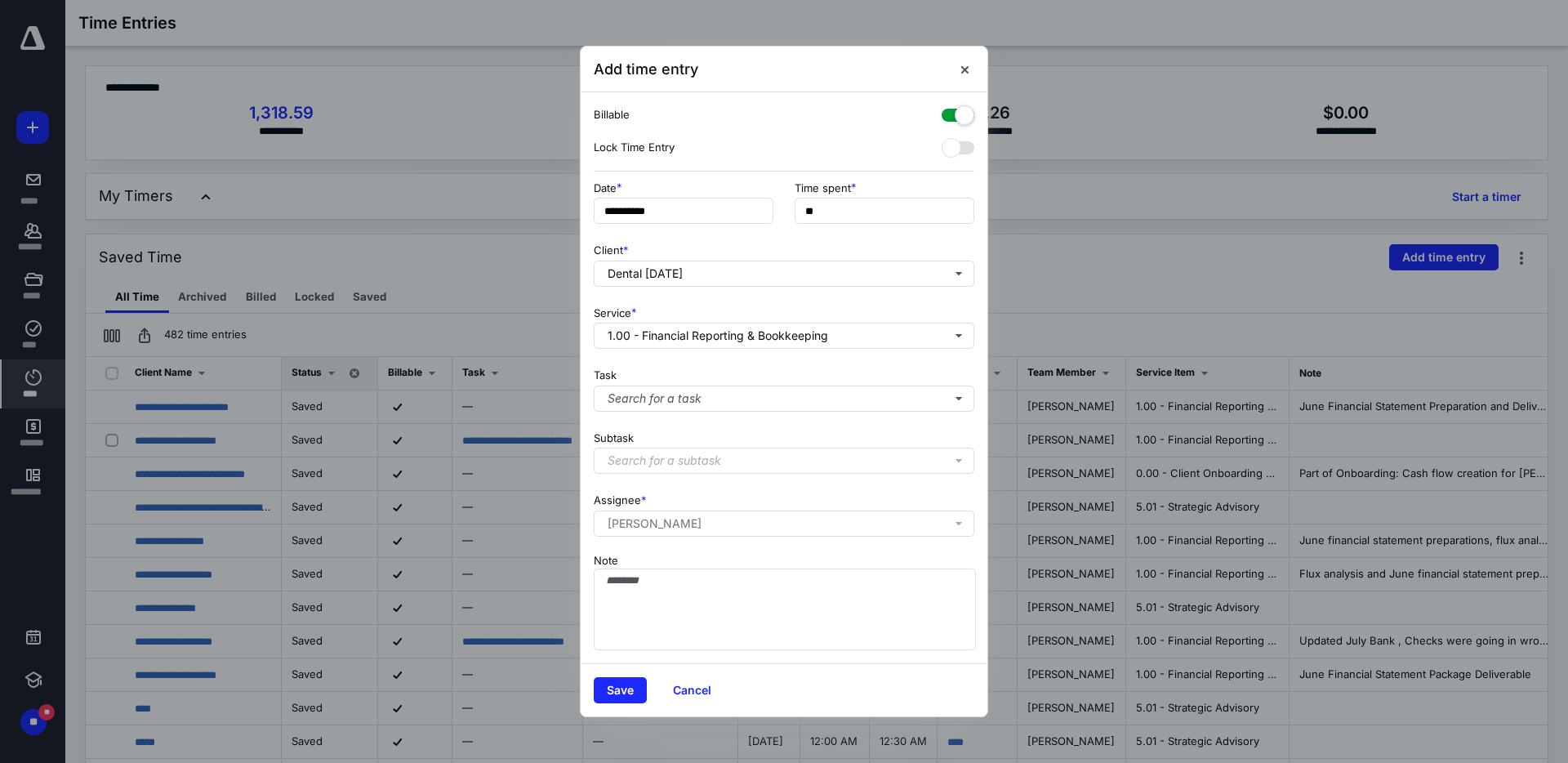 click on "**********" at bounding box center [784, 378] 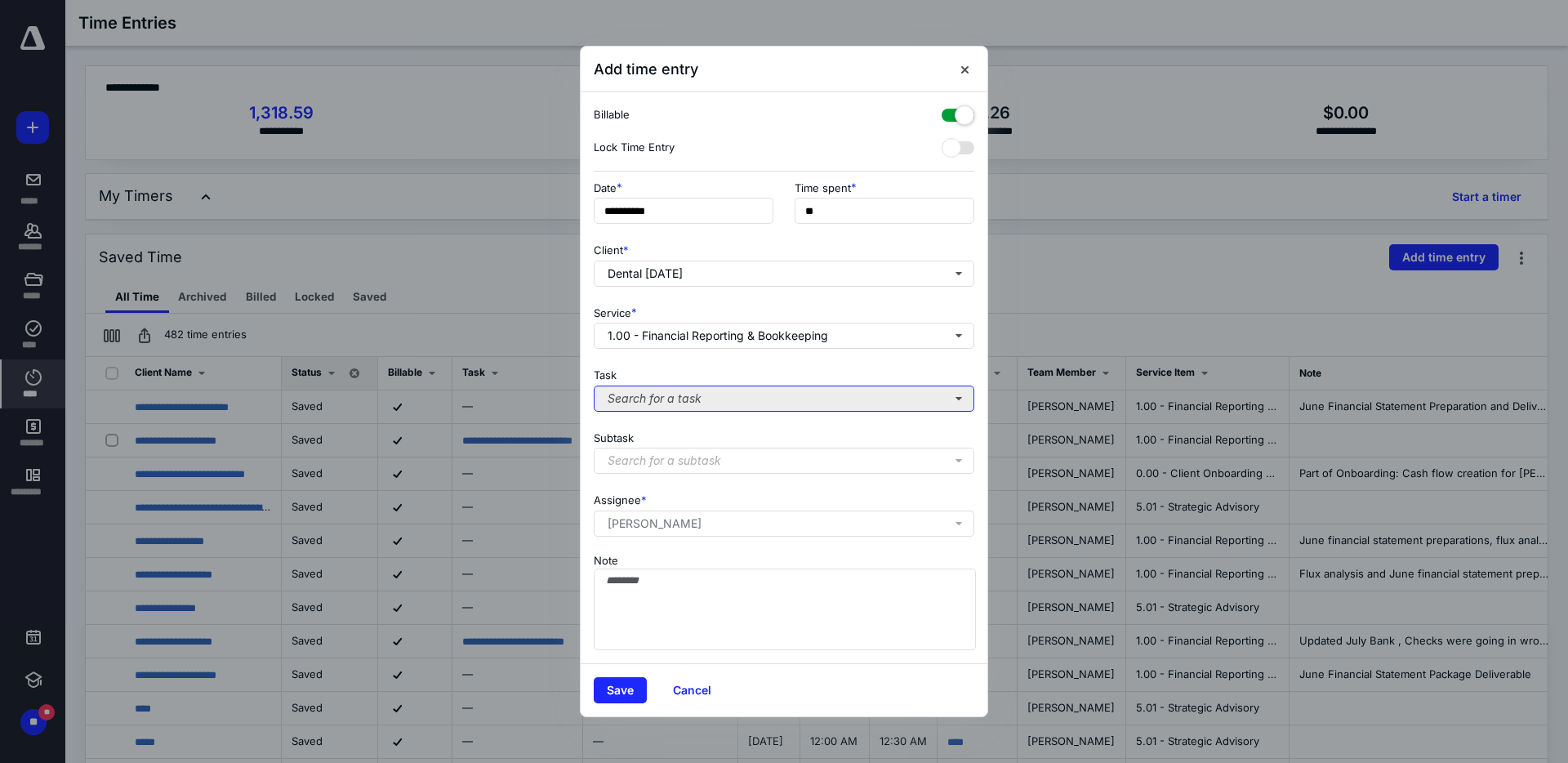 click on "Search for a task" at bounding box center (784, 399) 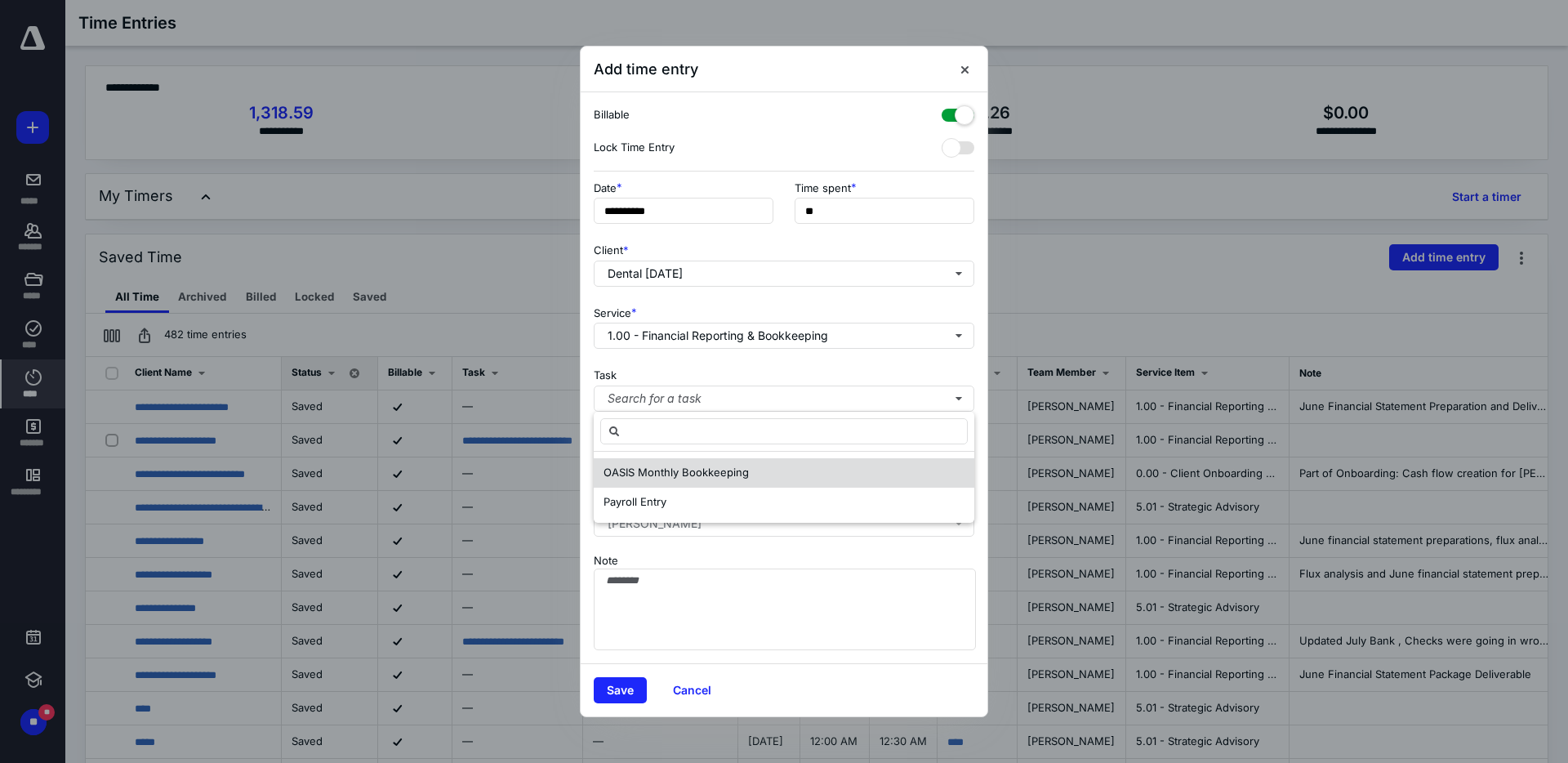 click on "OASIS Monthly Bookkeeping" at bounding box center (676, 472) 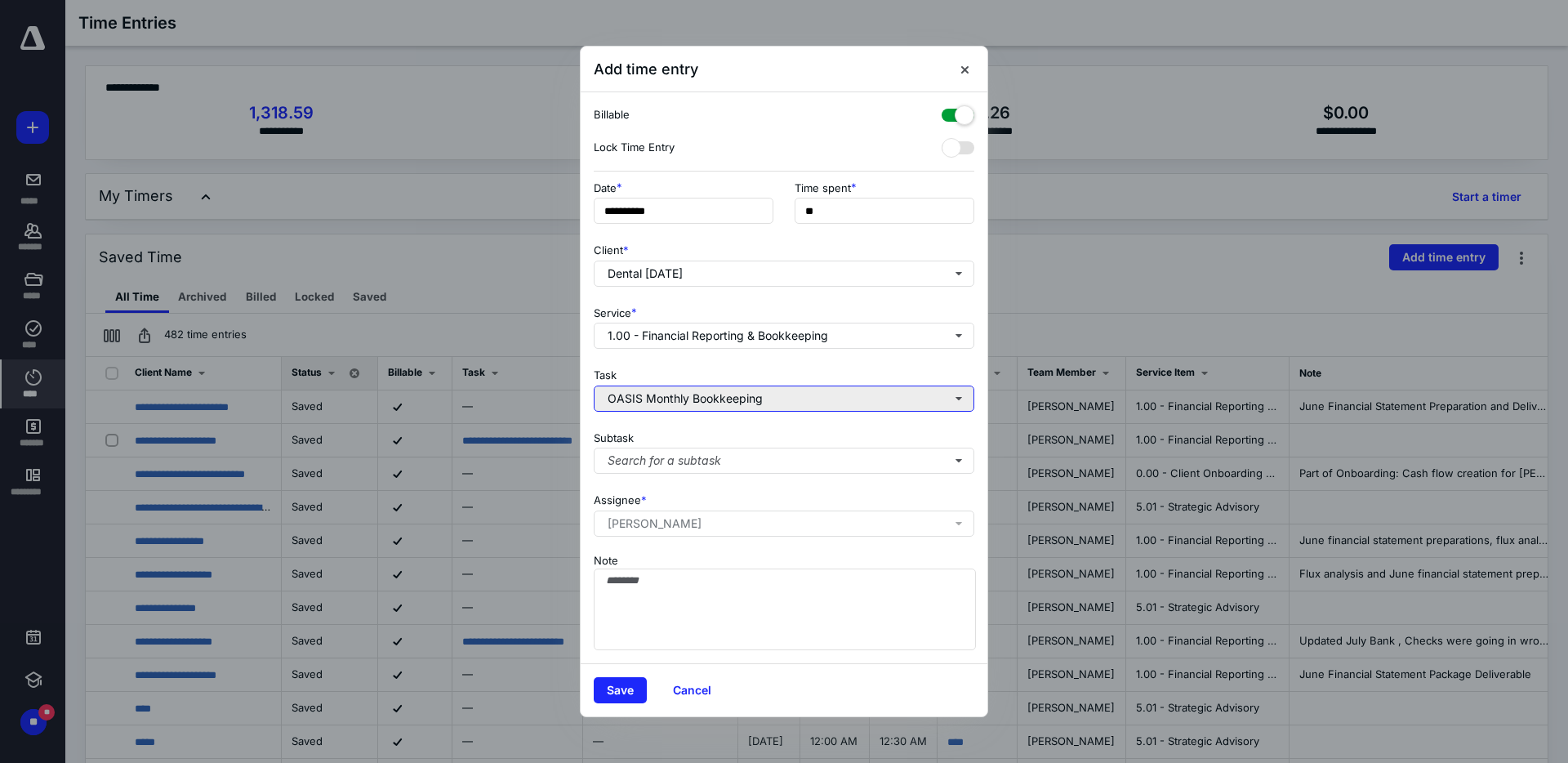 click on "OASIS Monthly Bookkeeping" at bounding box center (784, 399) 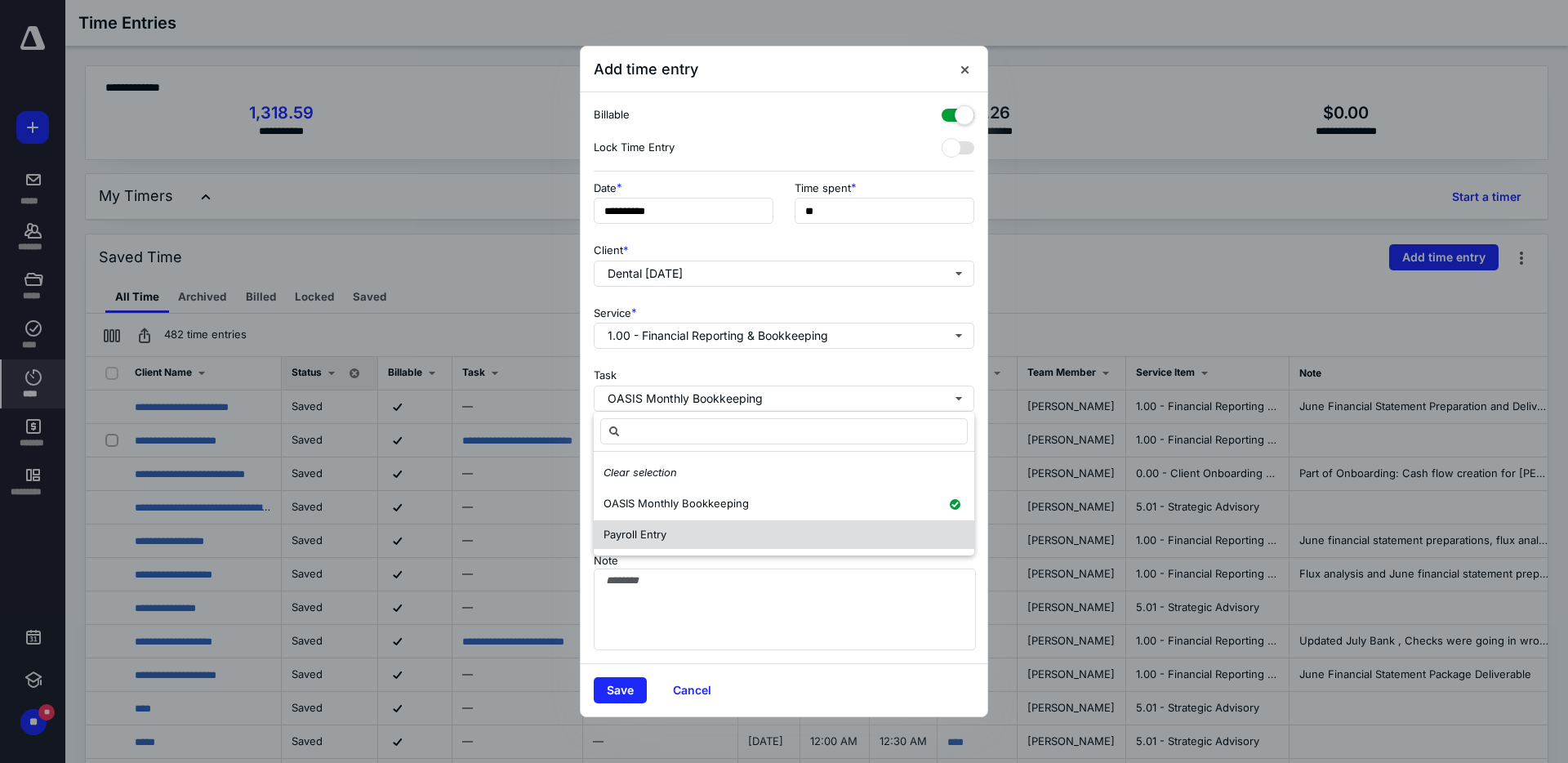 click on "Payroll Entry" at bounding box center [635, 534] 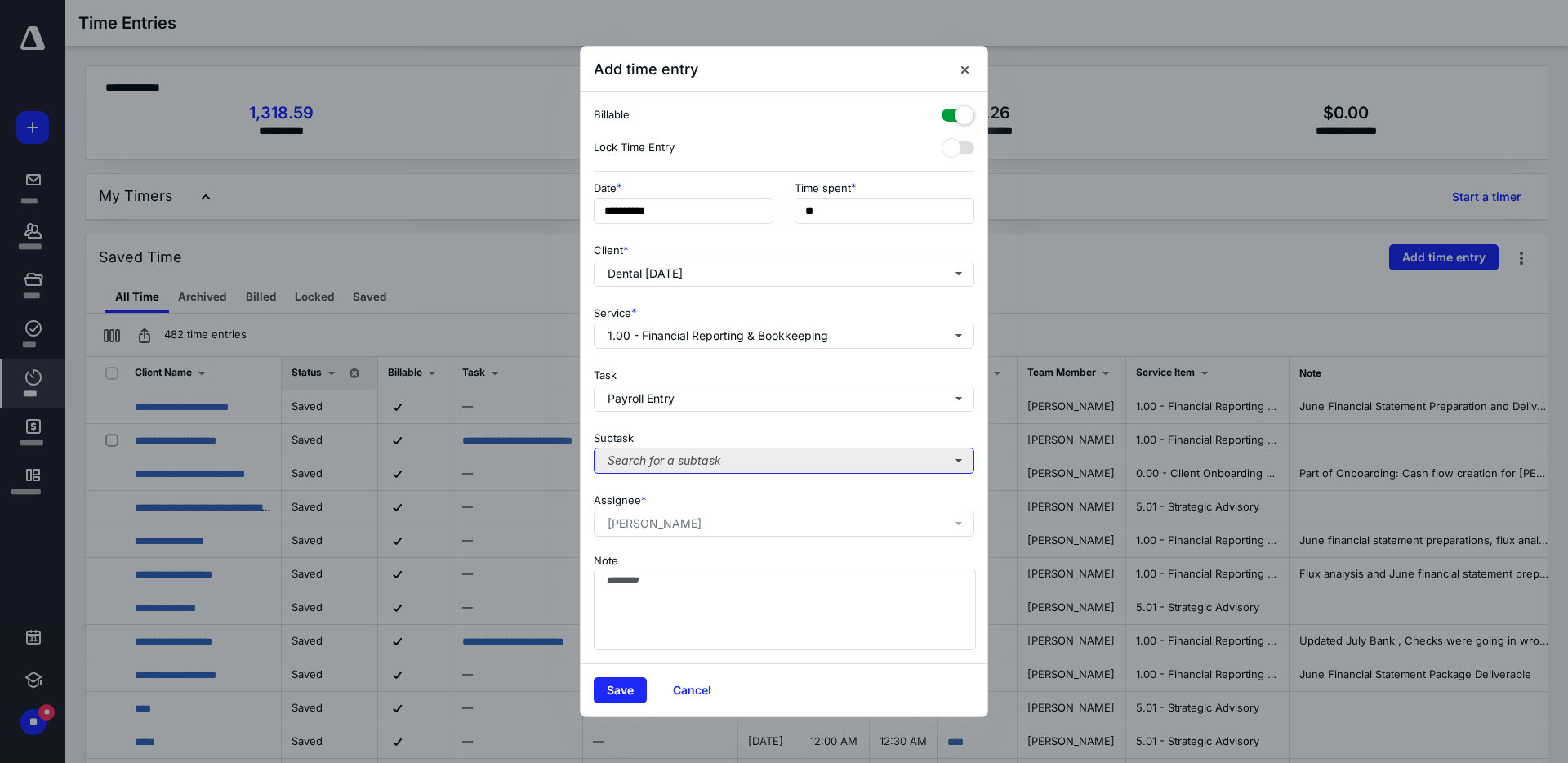click on "Search for a subtask" at bounding box center (784, 461) 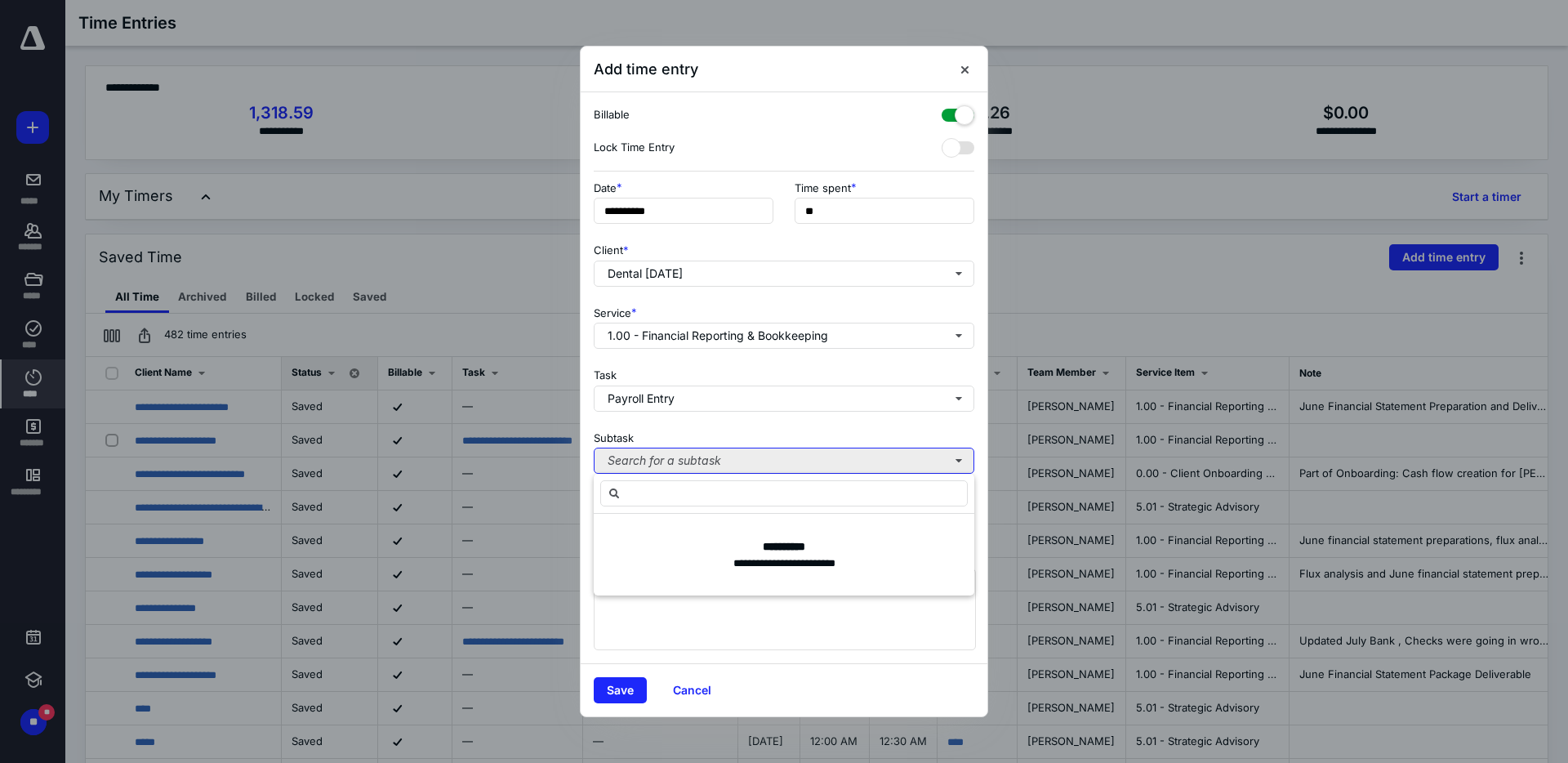 click on "Search for a subtask" at bounding box center [784, 461] 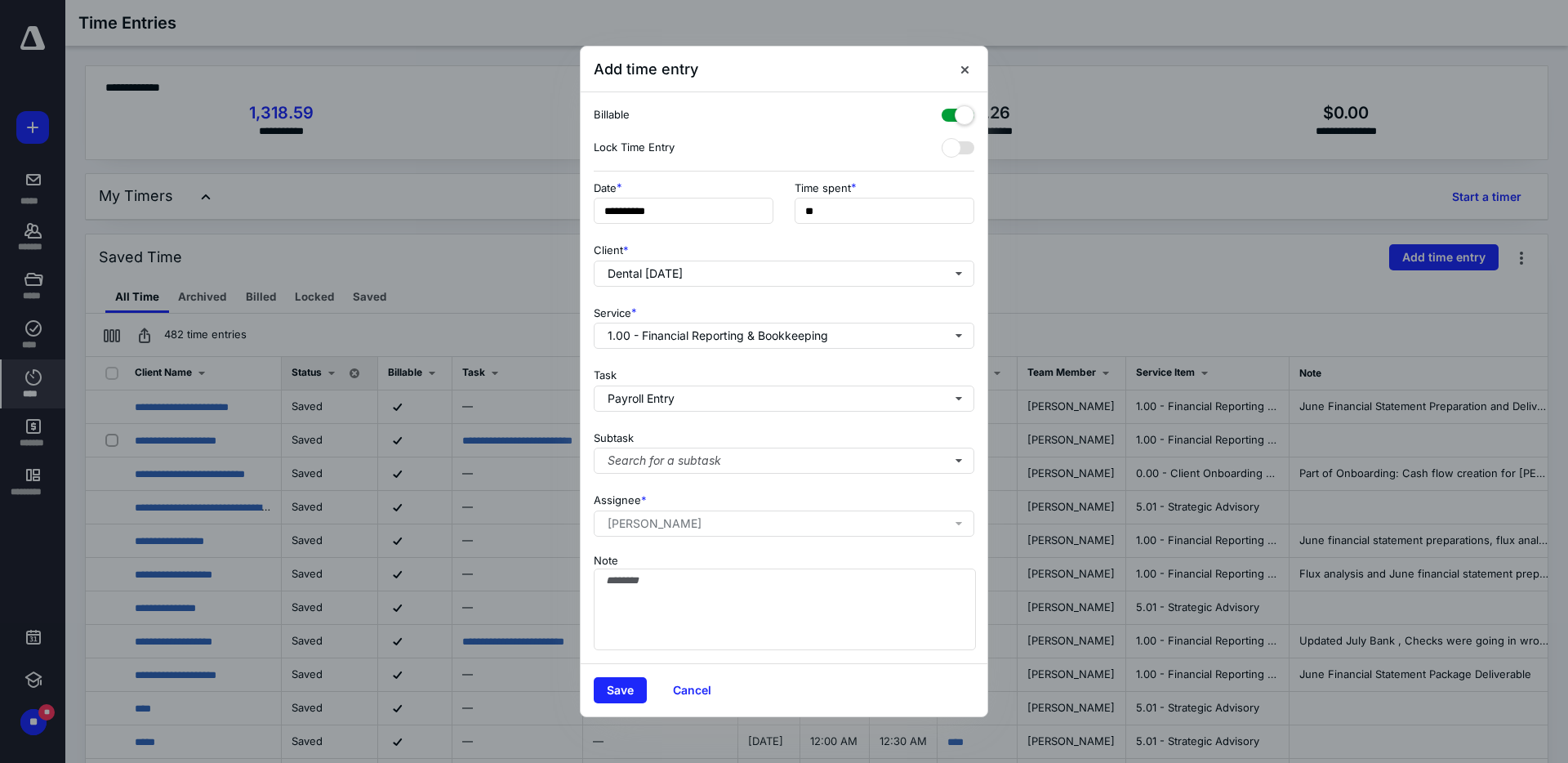 click on "**********" at bounding box center (784, 207) 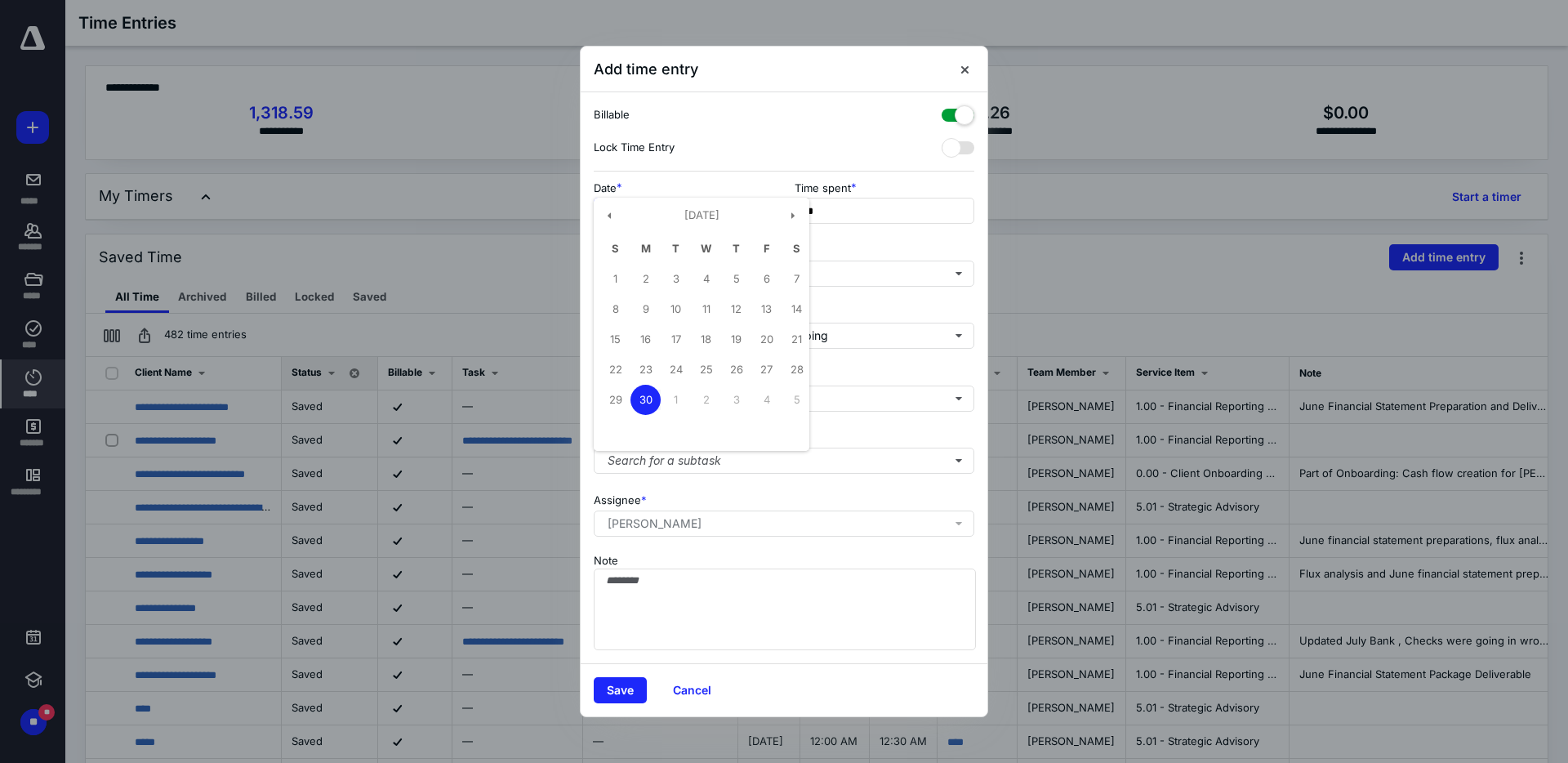 click on "**********" at bounding box center (684, 211) 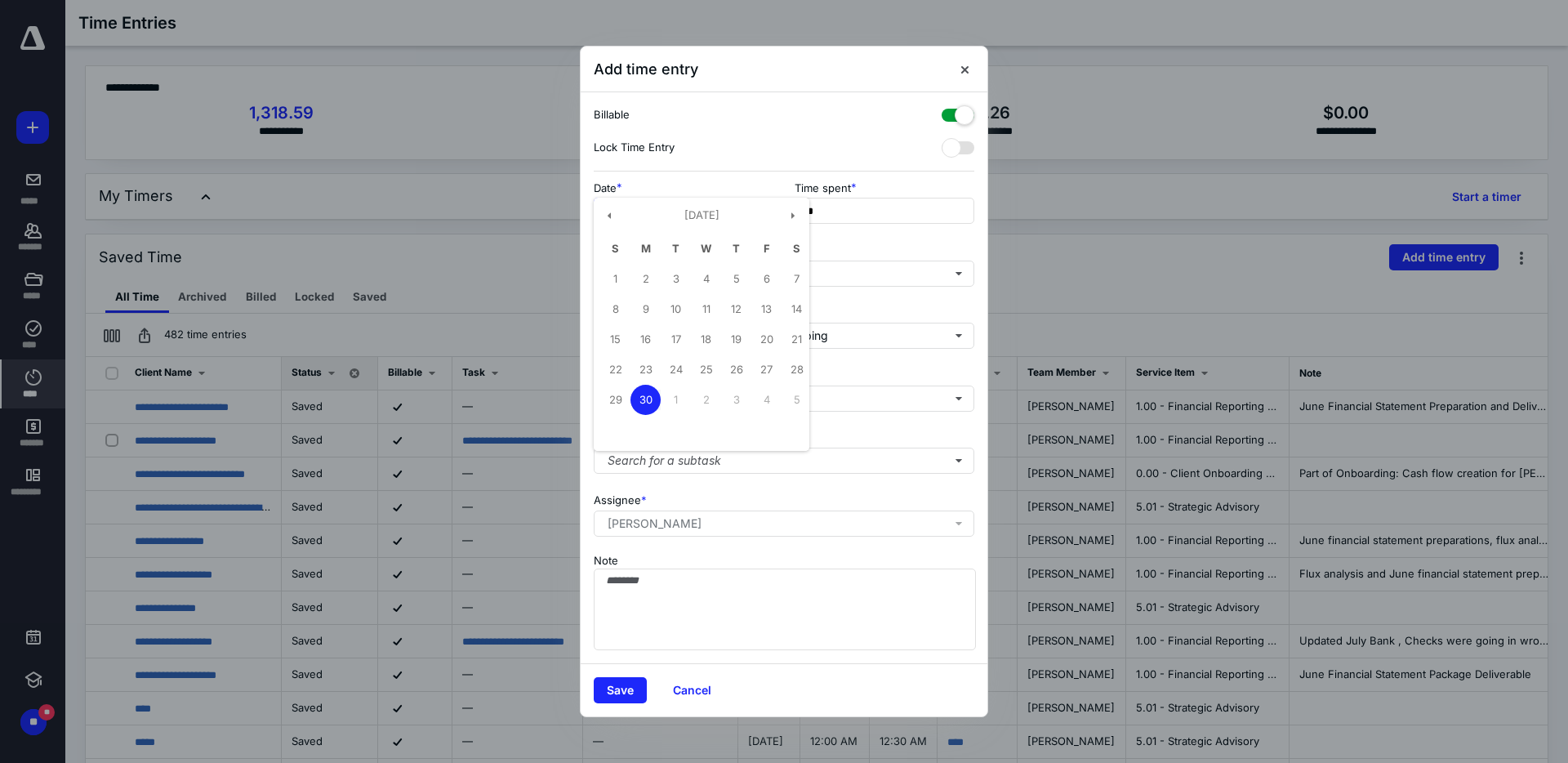 click on "30" at bounding box center [645, 399] 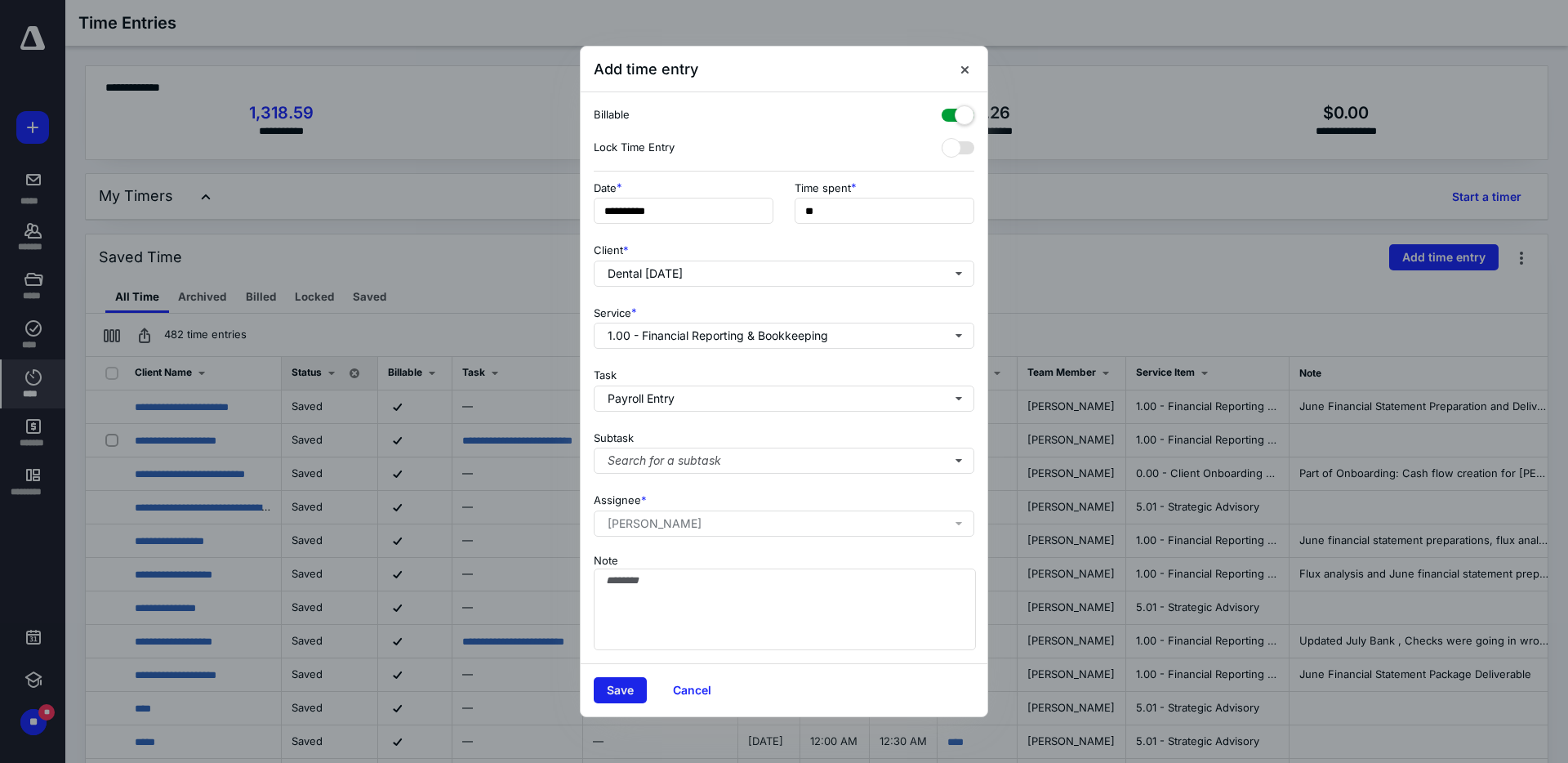click on "Save" at bounding box center [620, 690] 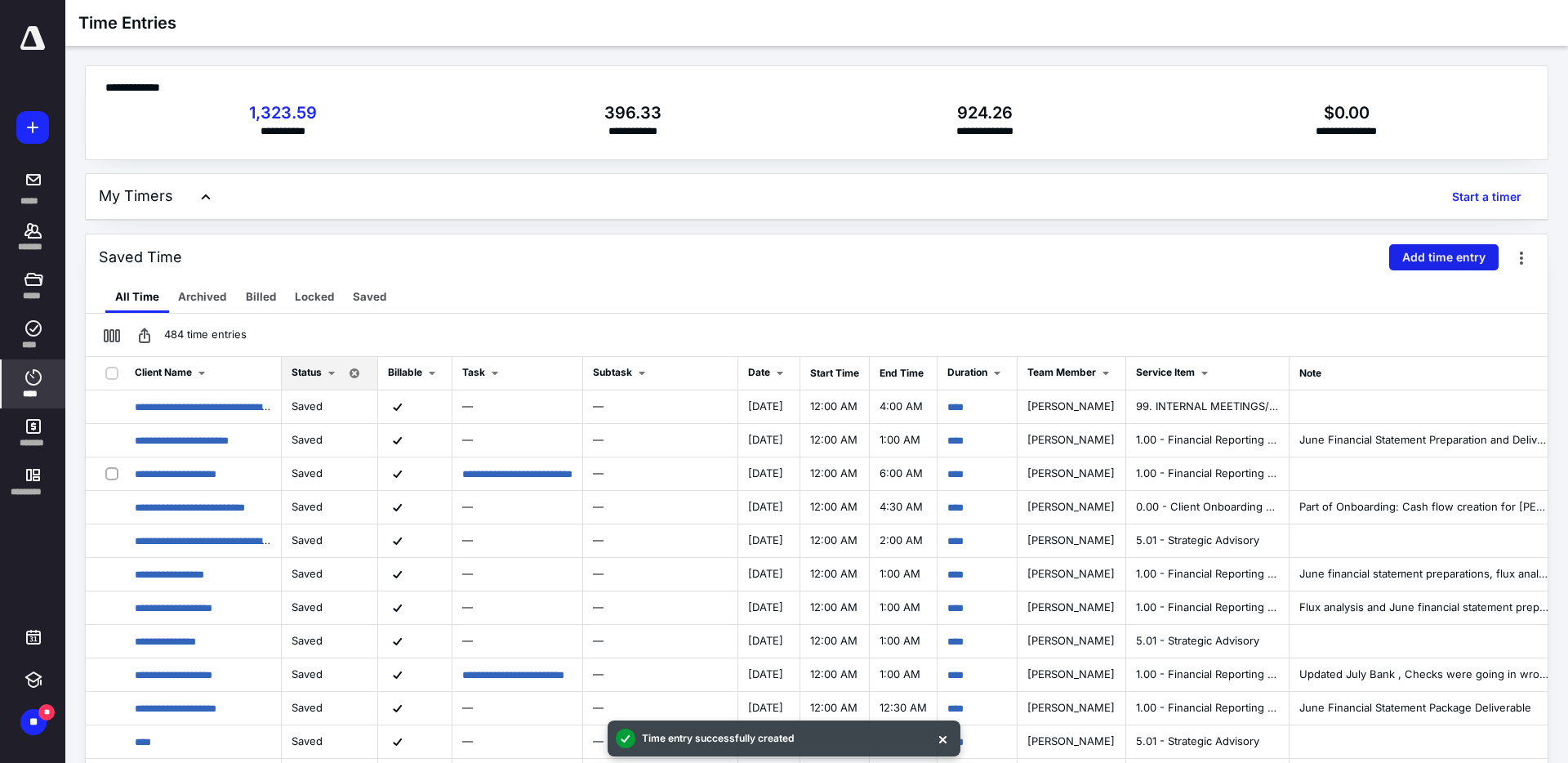 click on "Add time entry" at bounding box center (1444, 257) 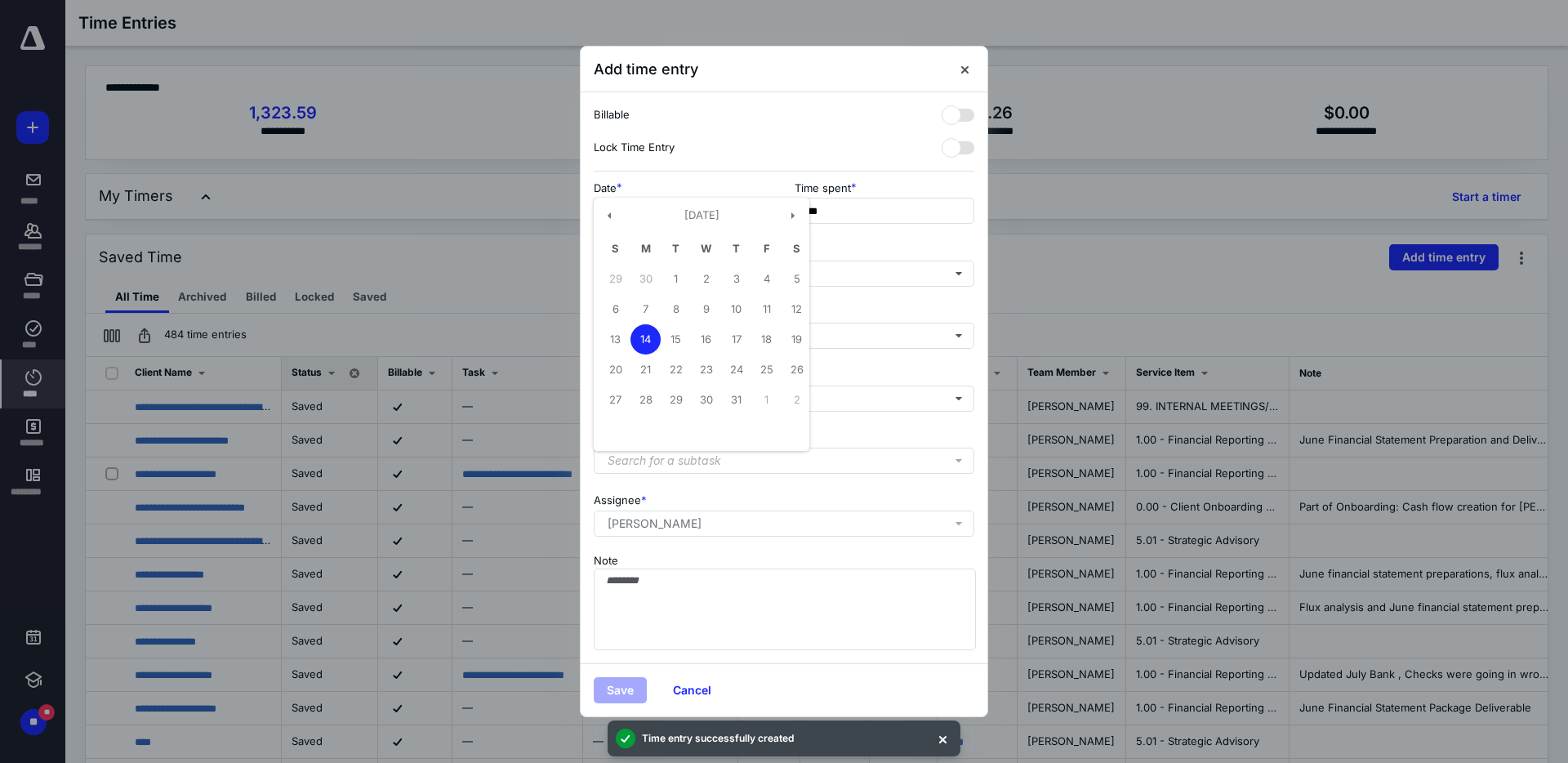 click on "**********" at bounding box center (684, 211) 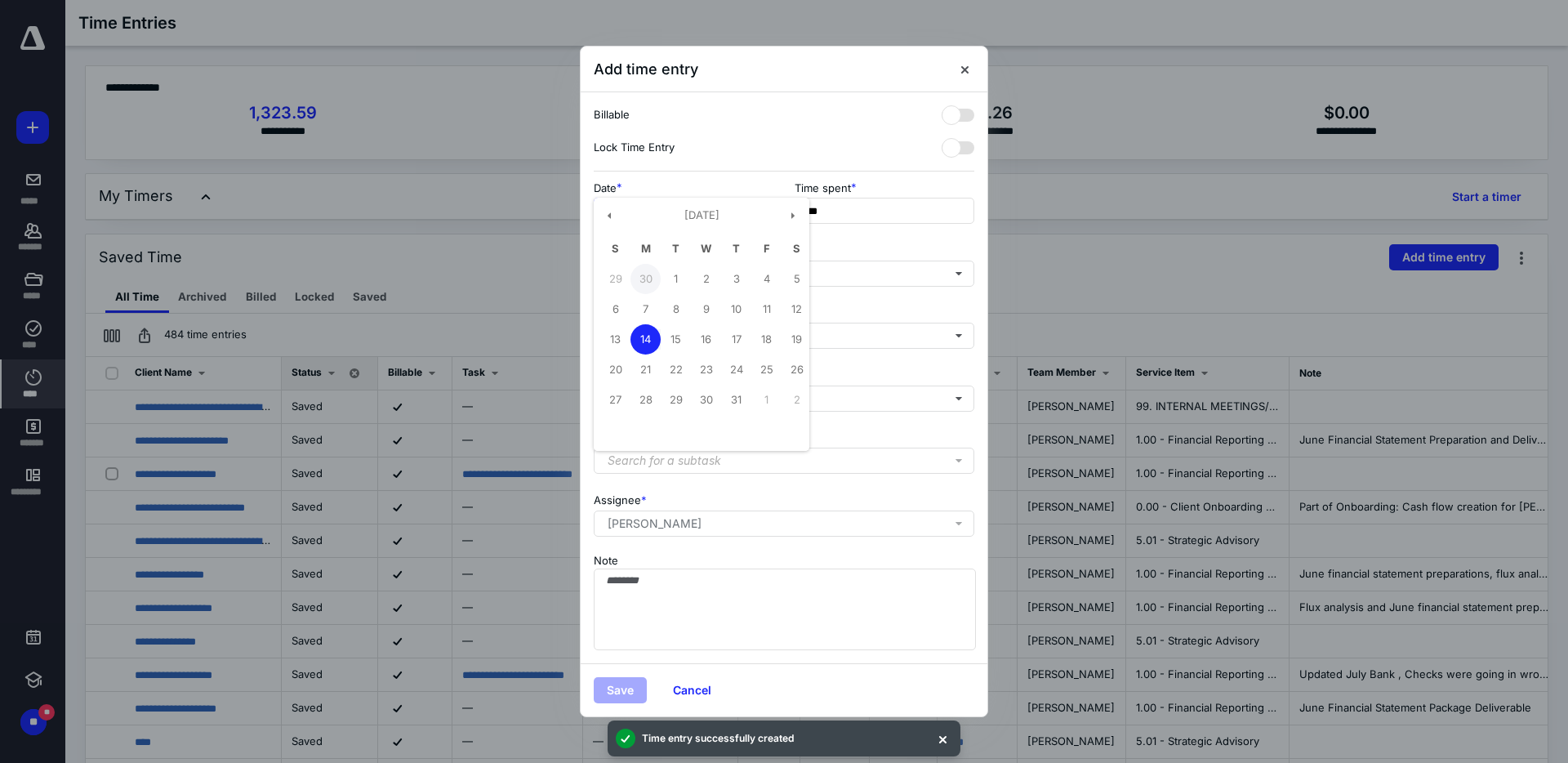 click on "30" at bounding box center (645, 279) 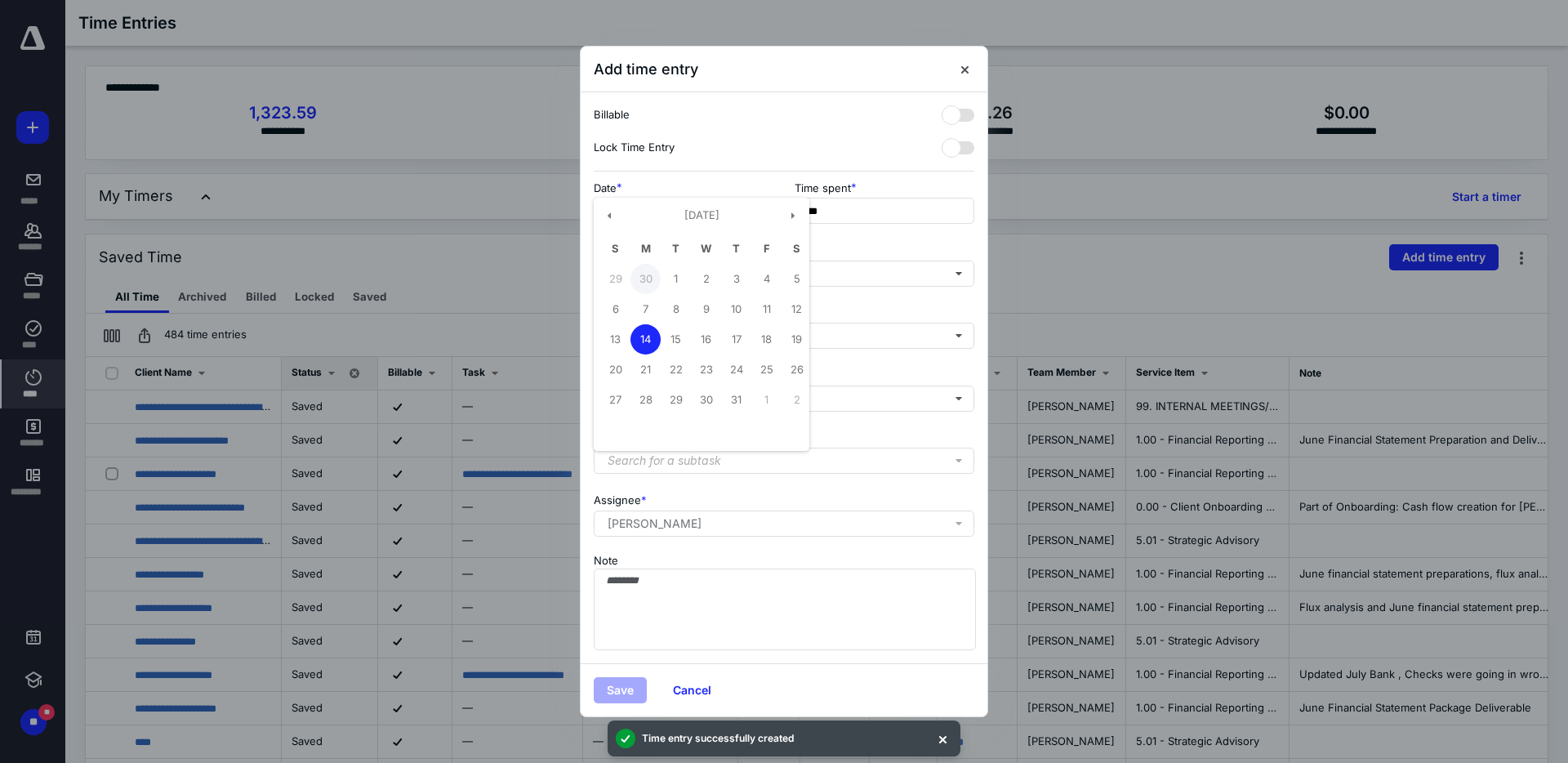 type on "**********" 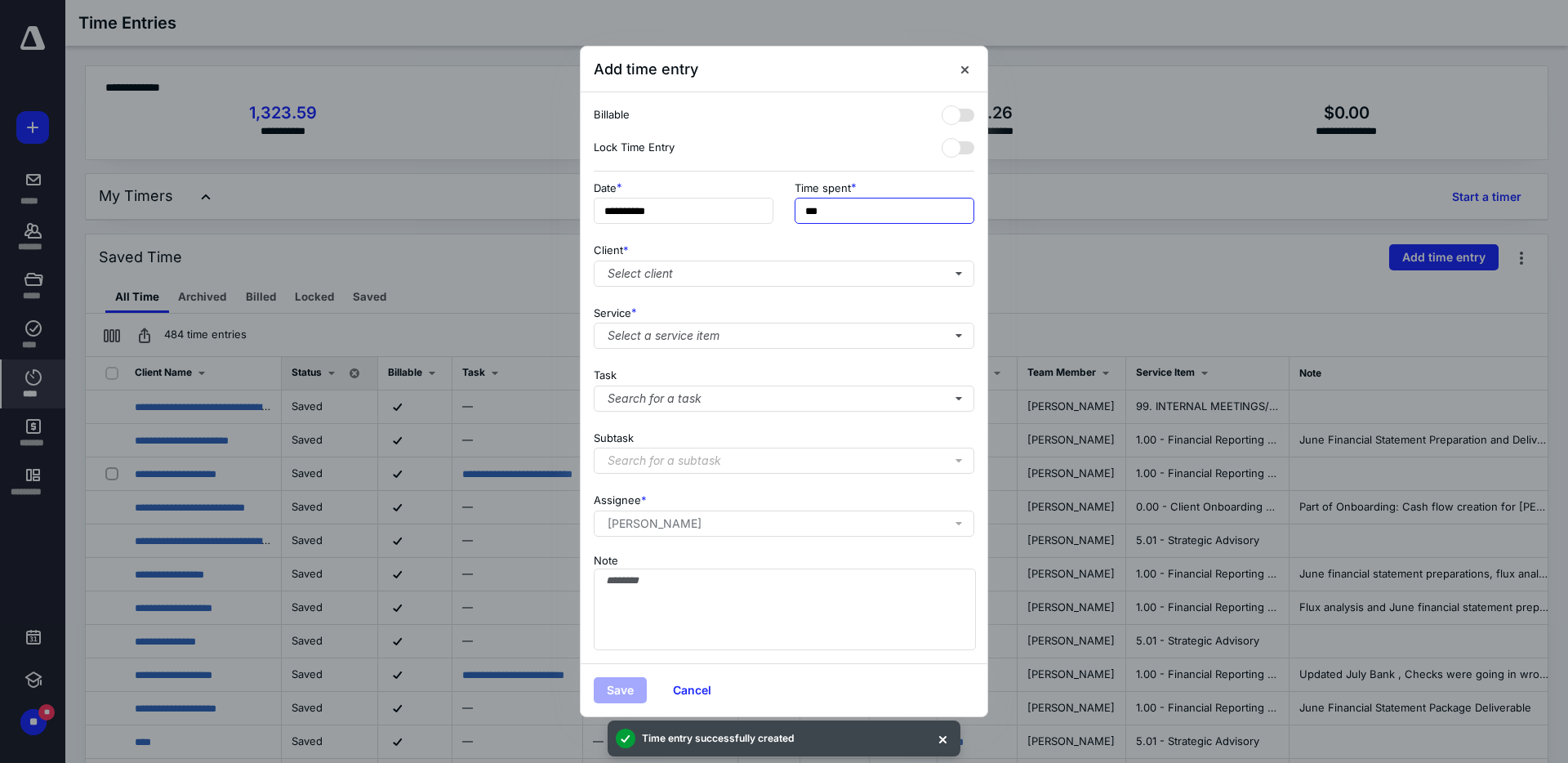 click on "***" at bounding box center [884, 211] 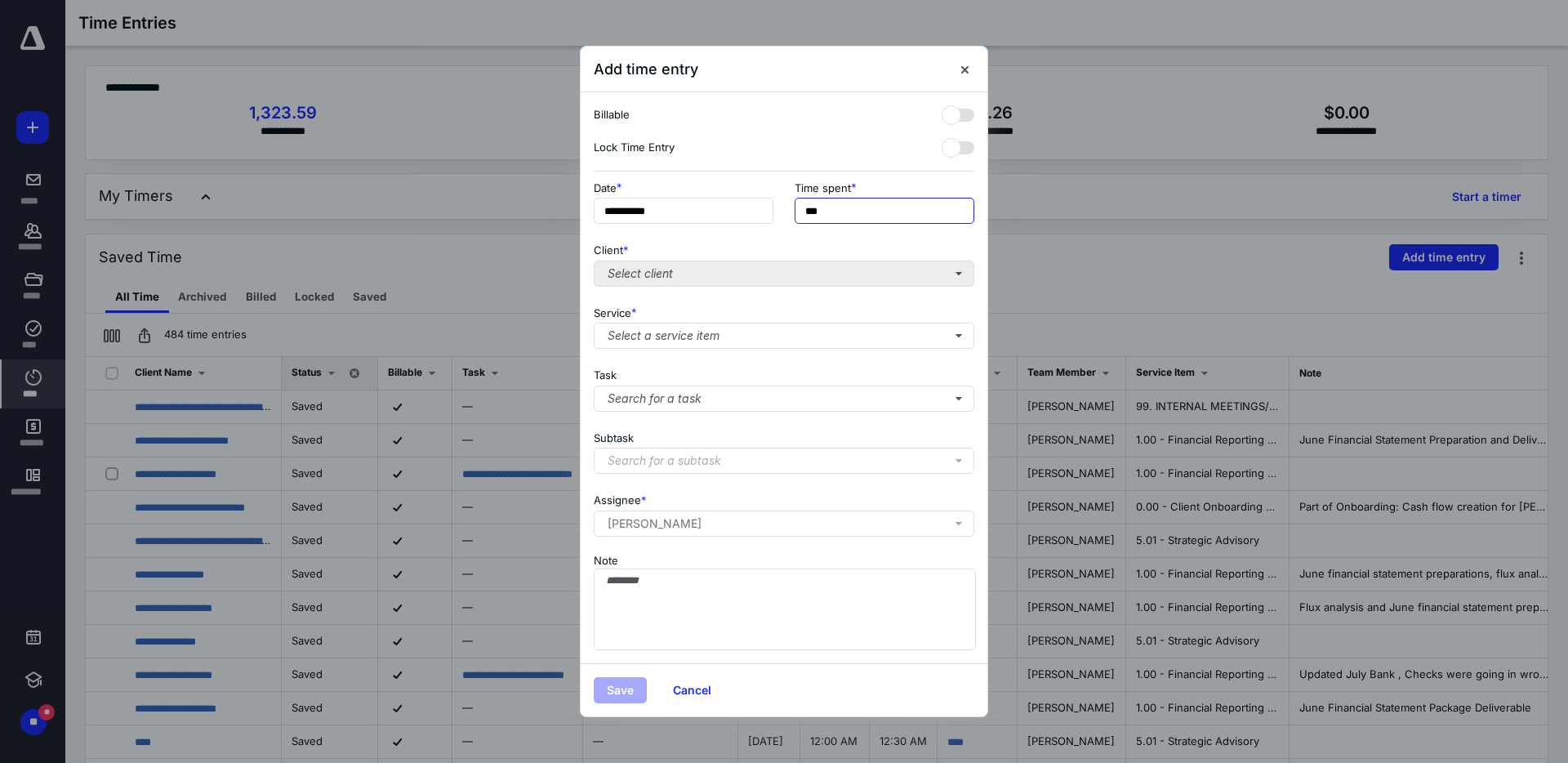 type on "***" 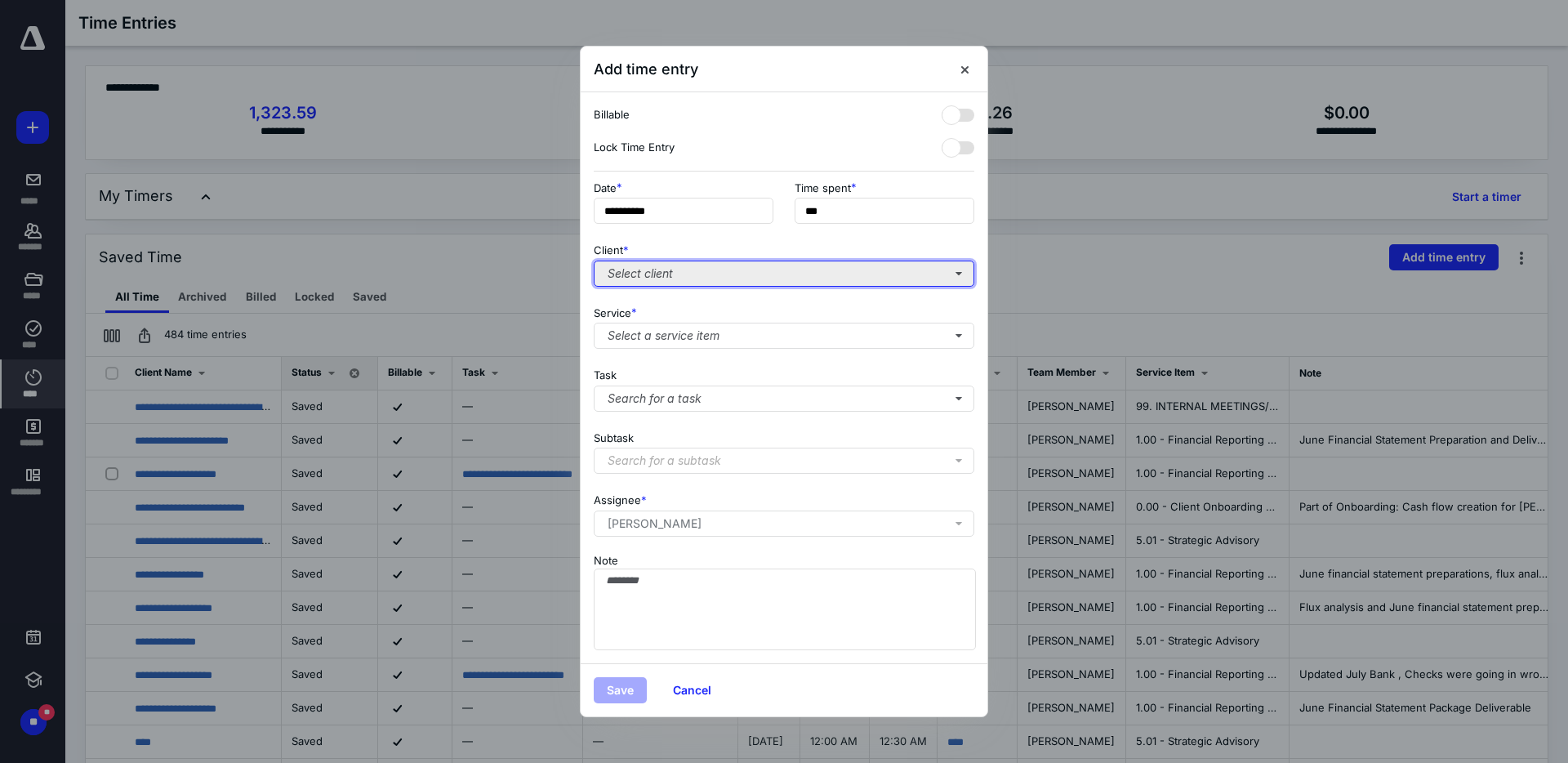 click on "Select client" at bounding box center (784, 274) 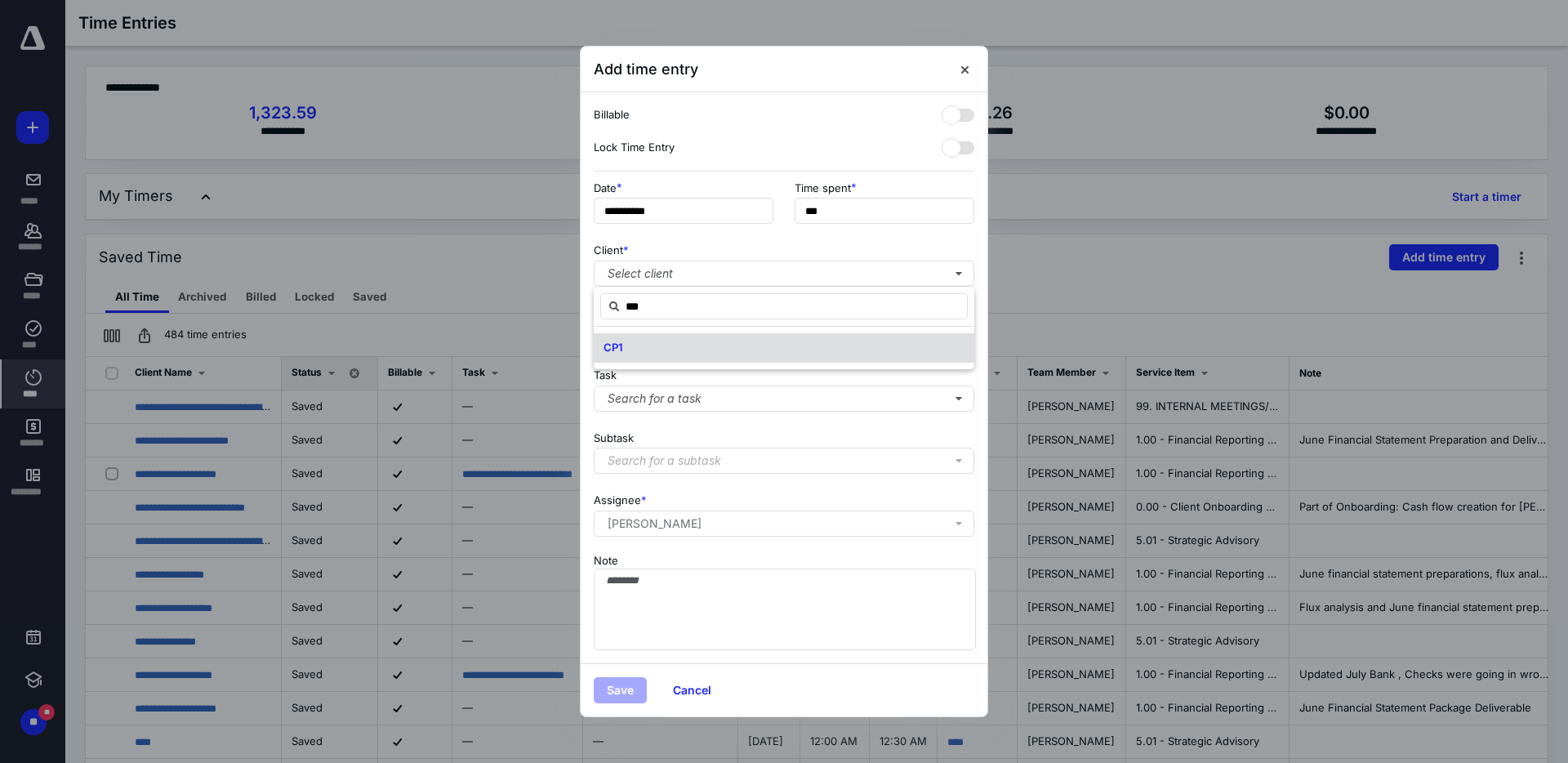 click on "CP1" at bounding box center (784, 348) 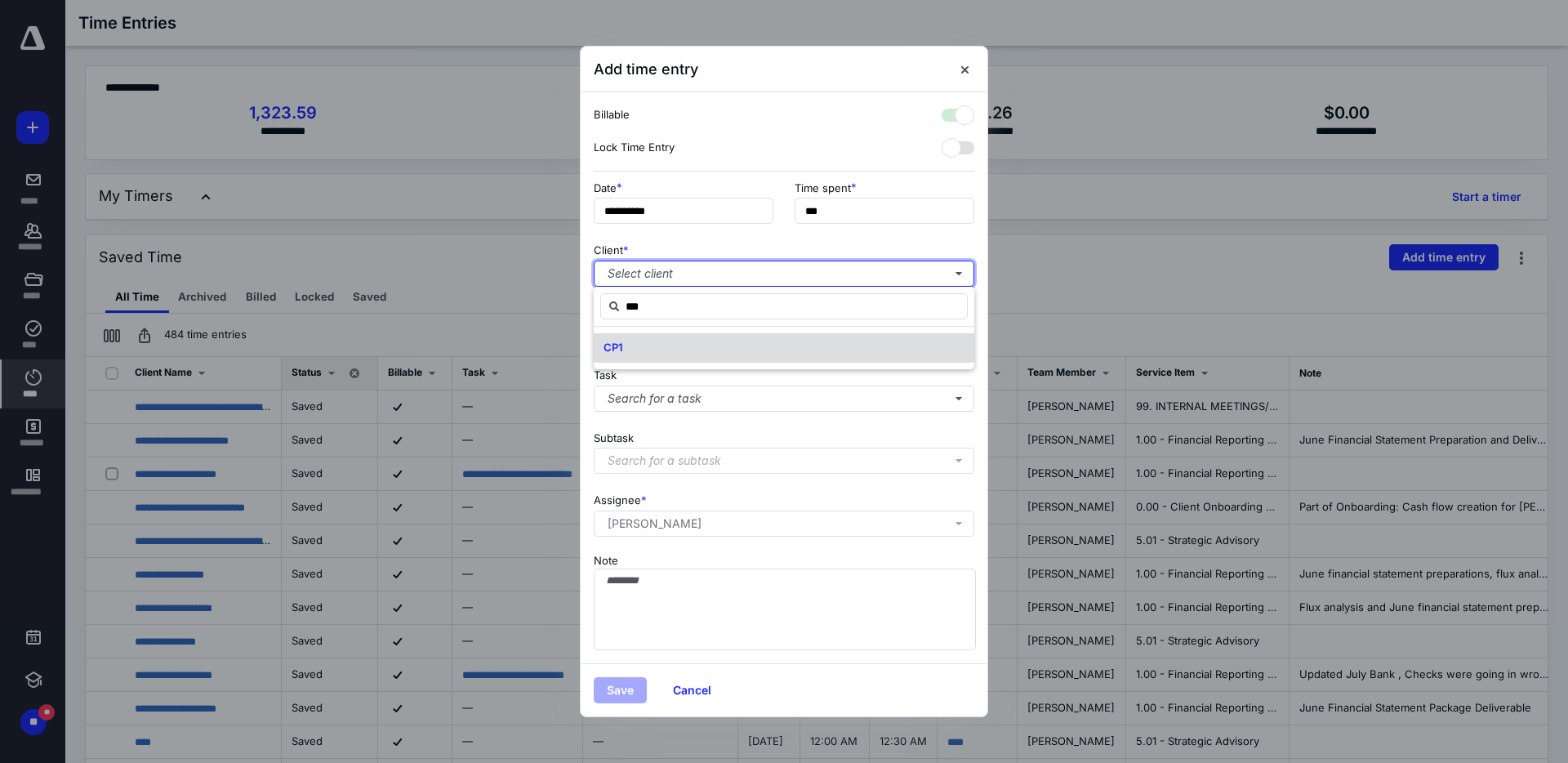checkbox on "true" 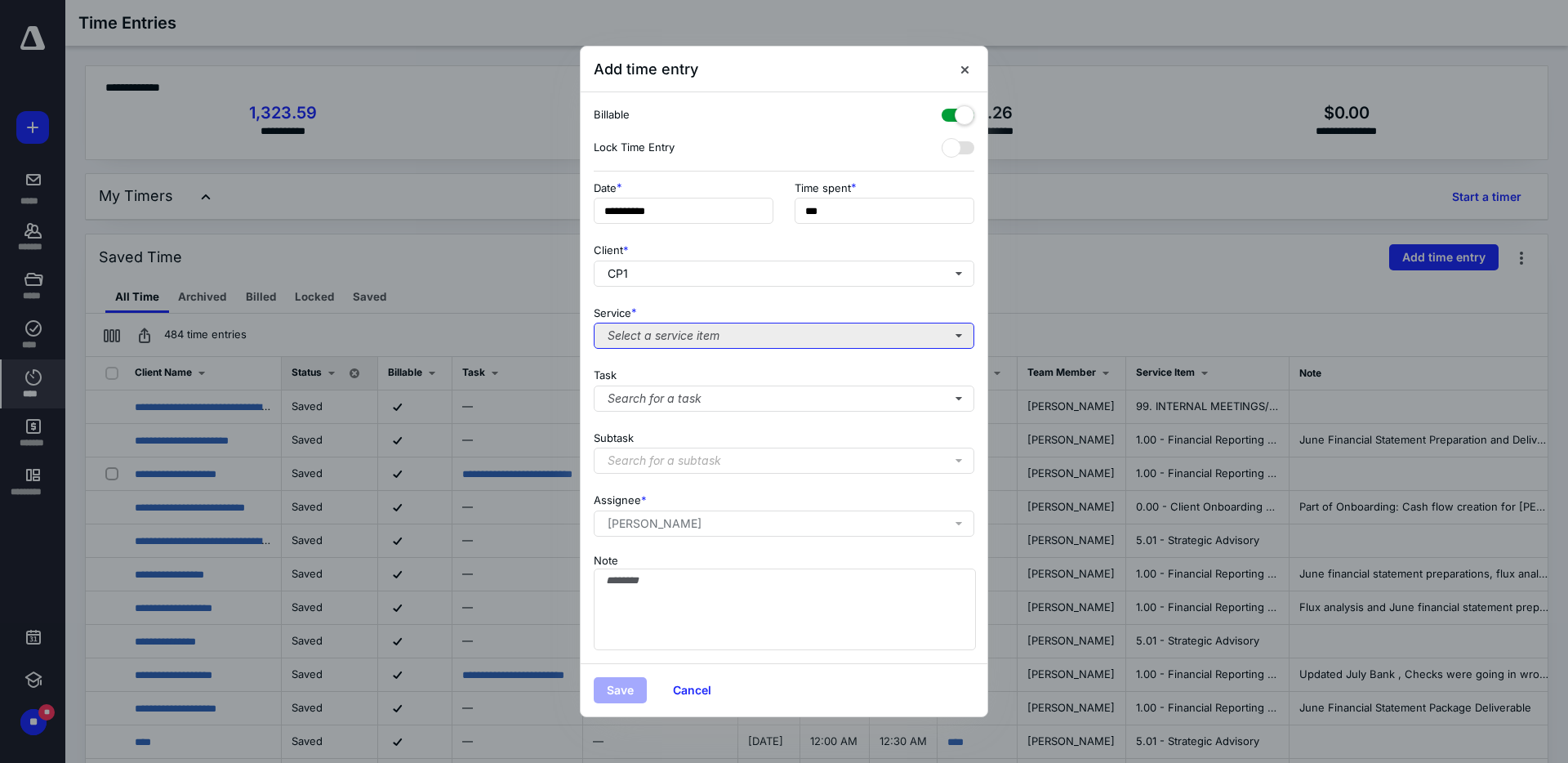 click on "Select a service item" at bounding box center [784, 336] 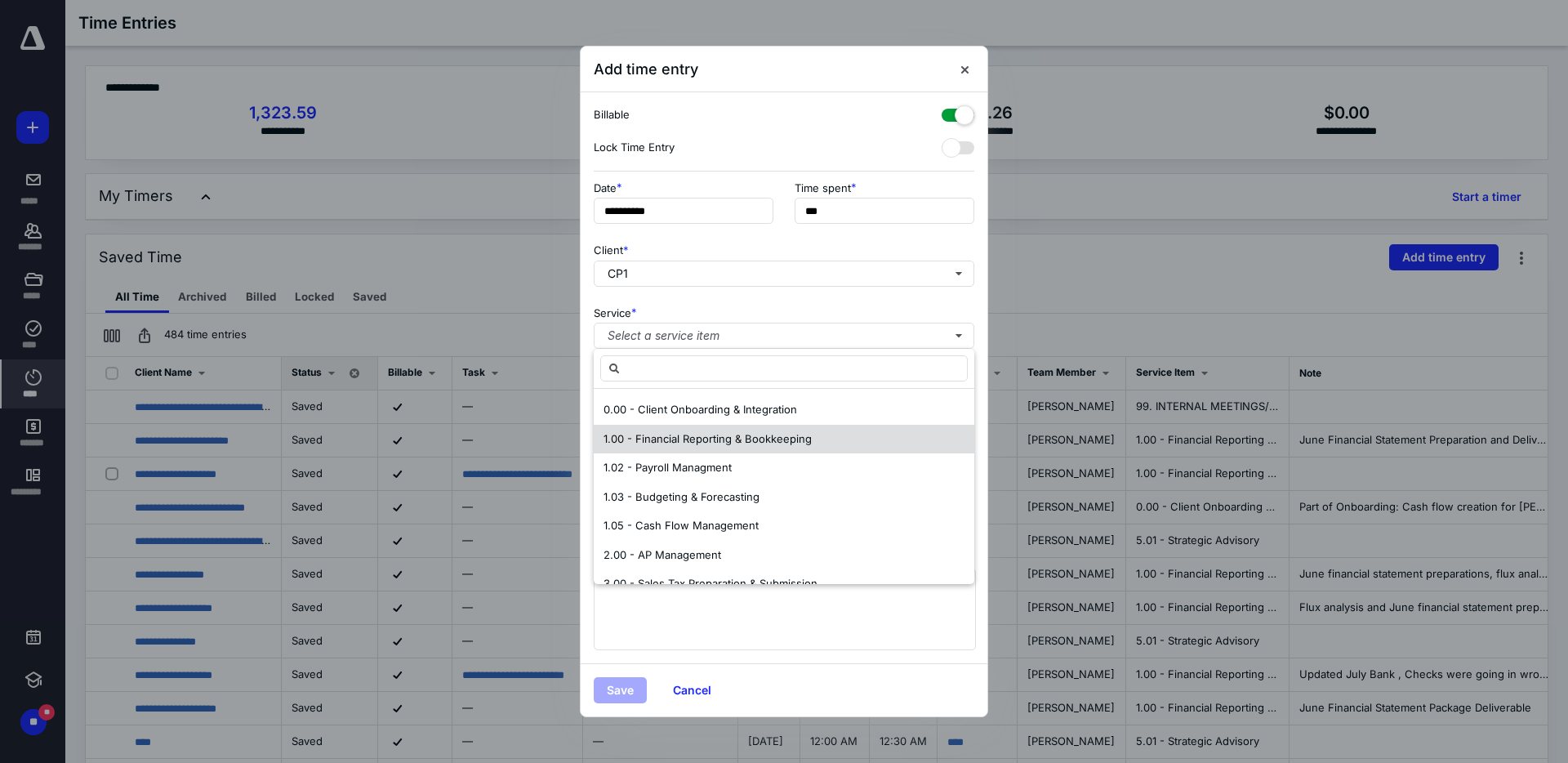 click on "1.00 - Financial Reporting & Bookkeeping" at bounding box center (707, 439) 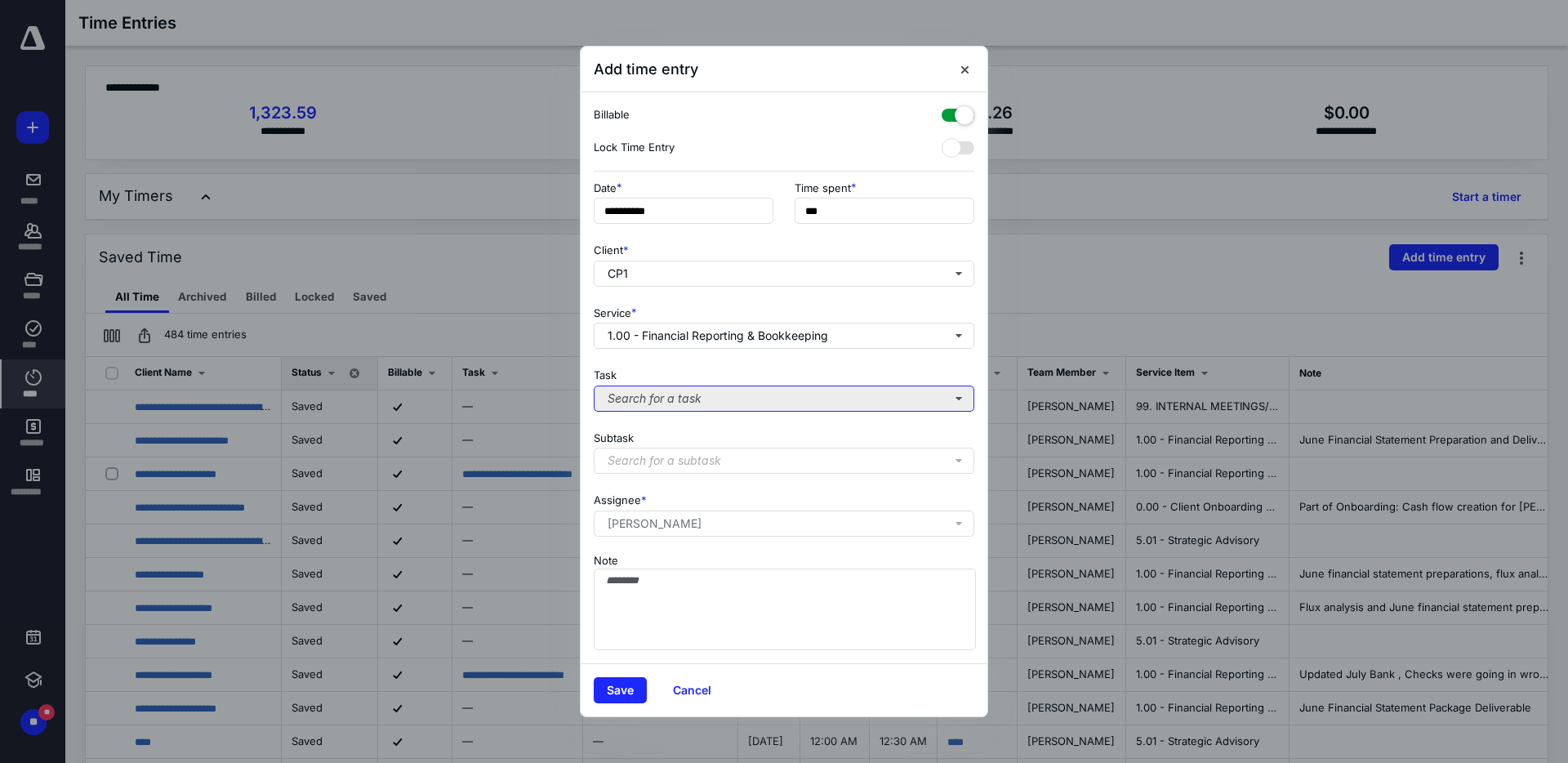 click on "Search for a task" at bounding box center [784, 399] 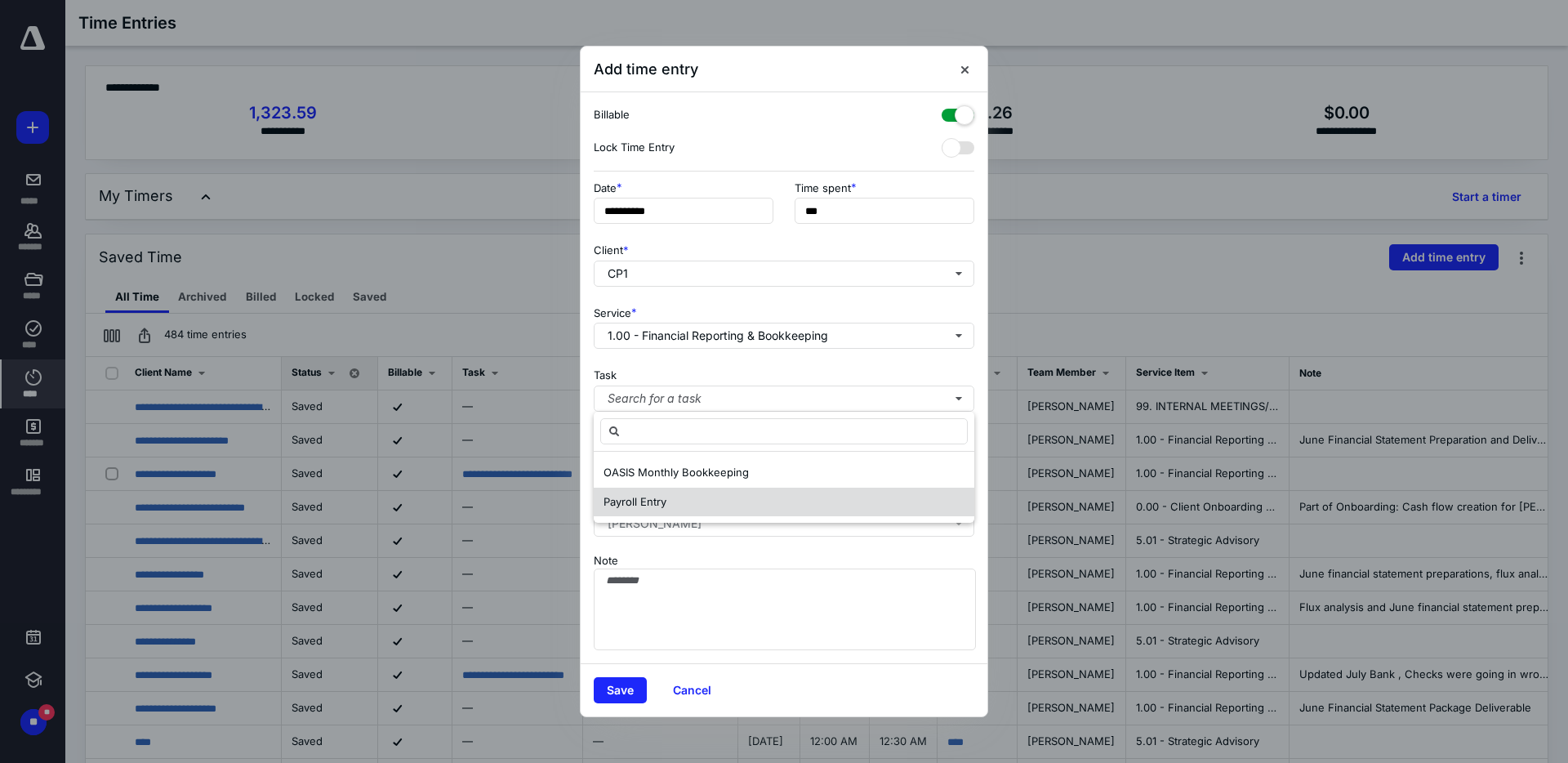click on "Payroll Entry" at bounding box center [635, 502] 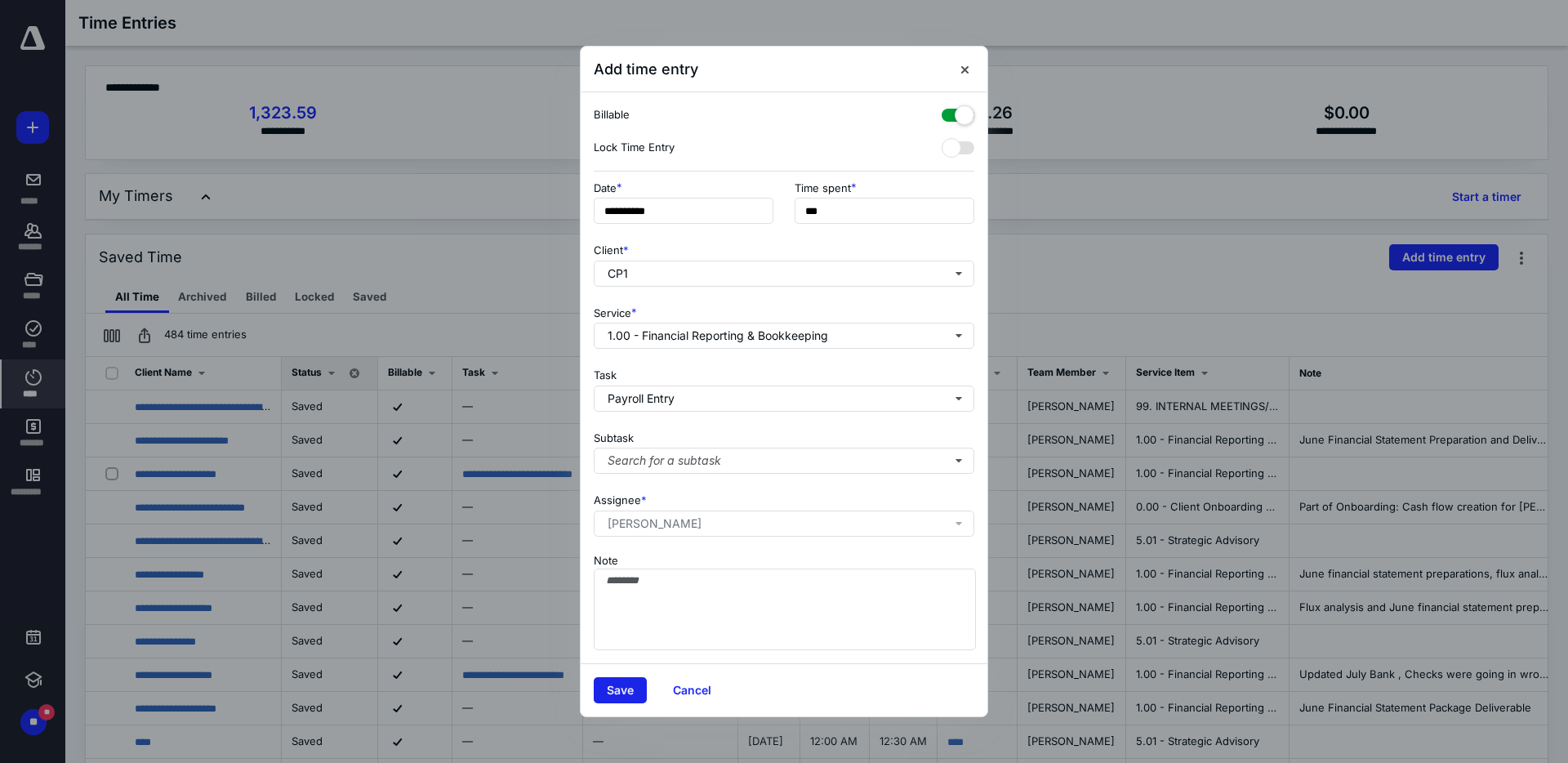 click on "Save" at bounding box center (620, 690) 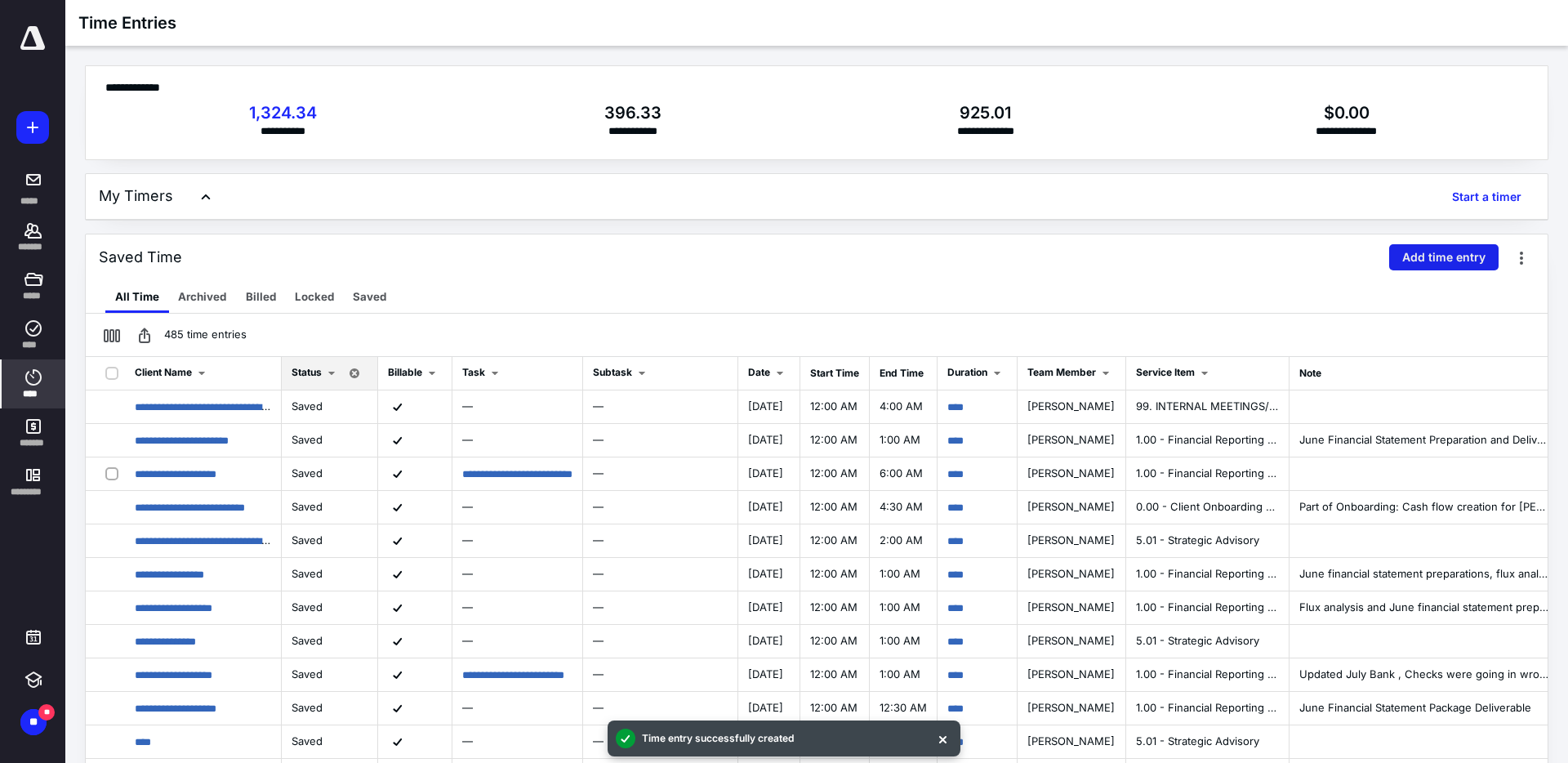click on "Add time entry" at bounding box center (1444, 257) 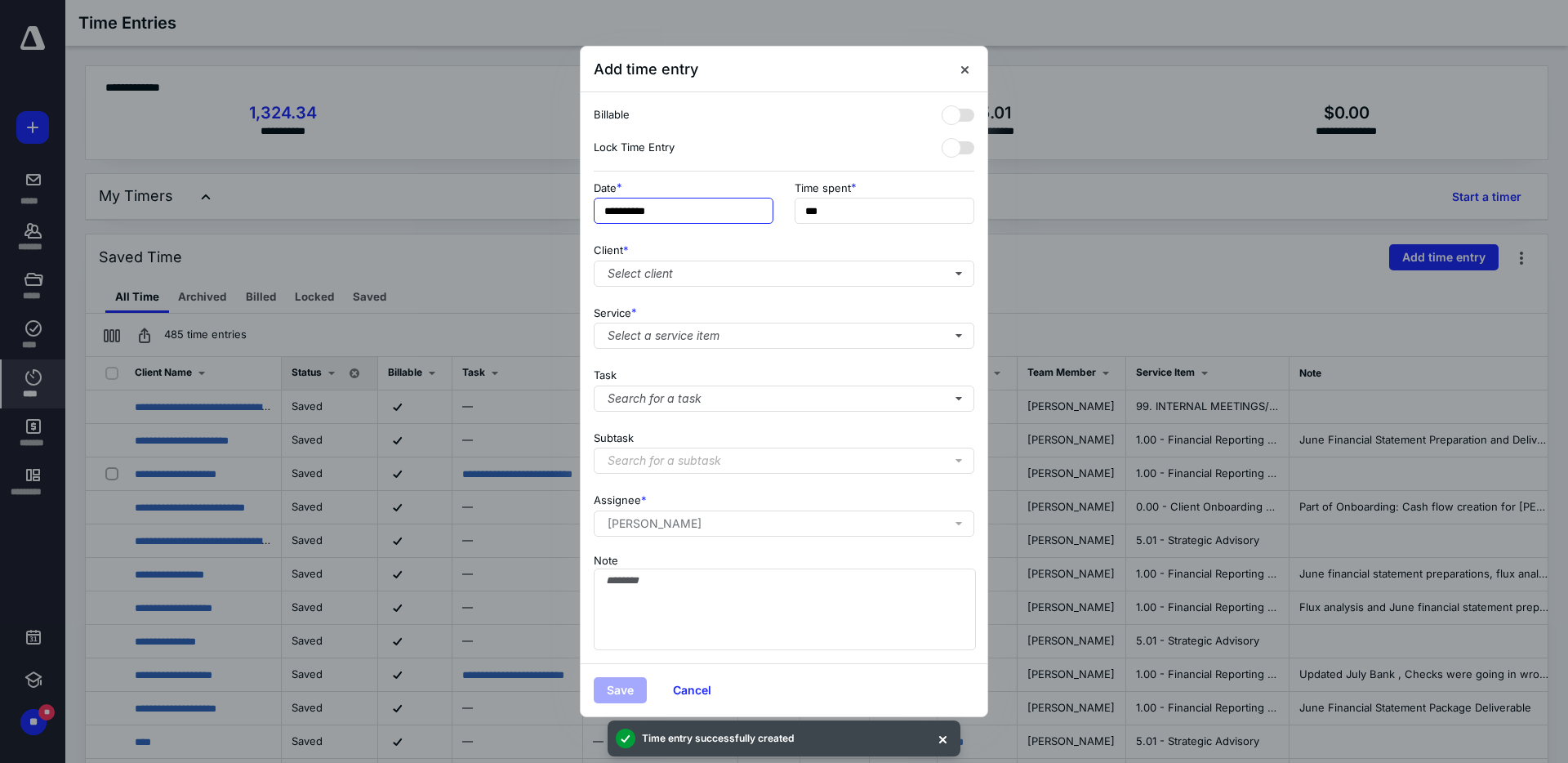 click on "**********" at bounding box center (684, 211) 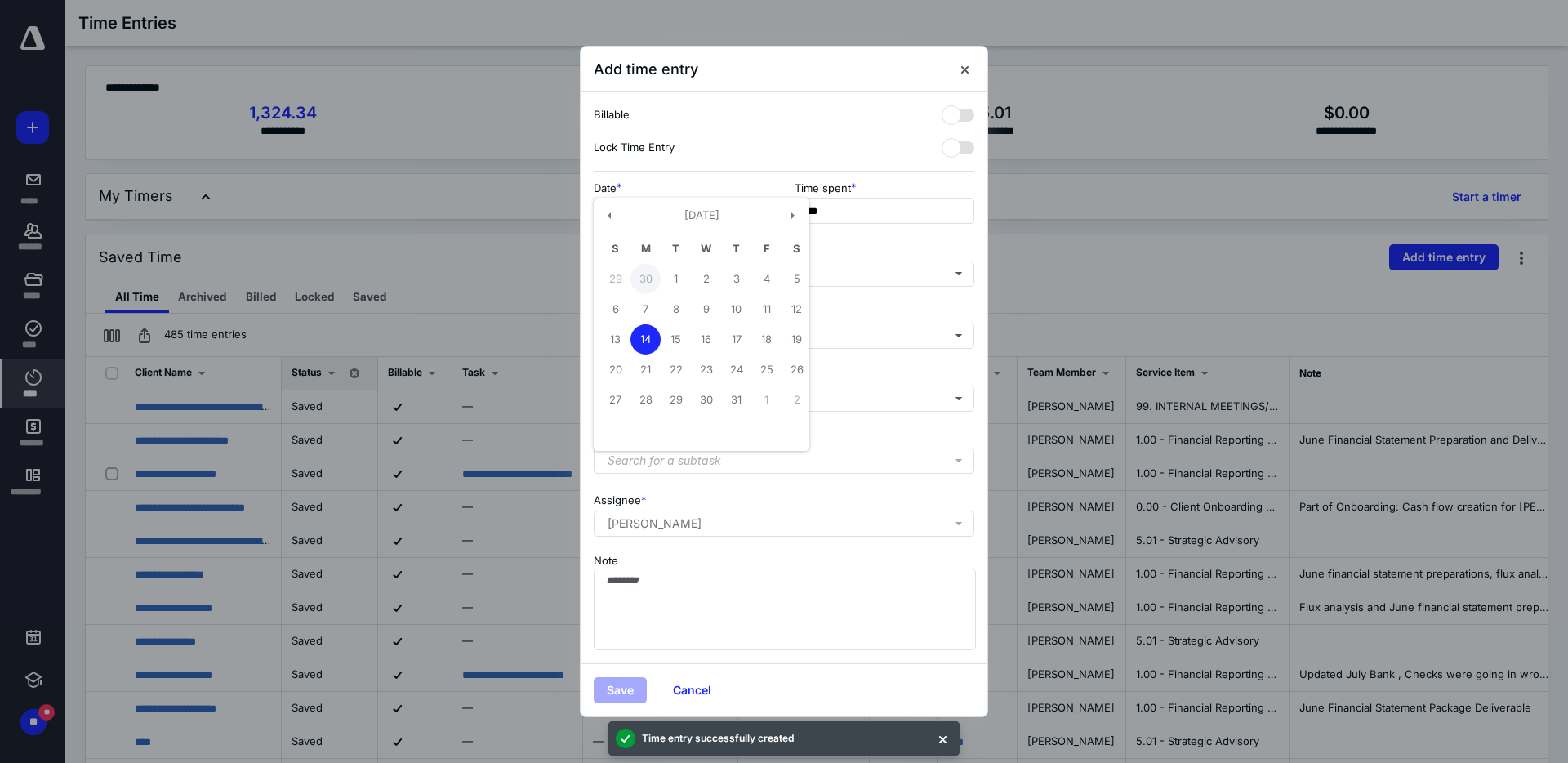 click on "30" at bounding box center [645, 279] 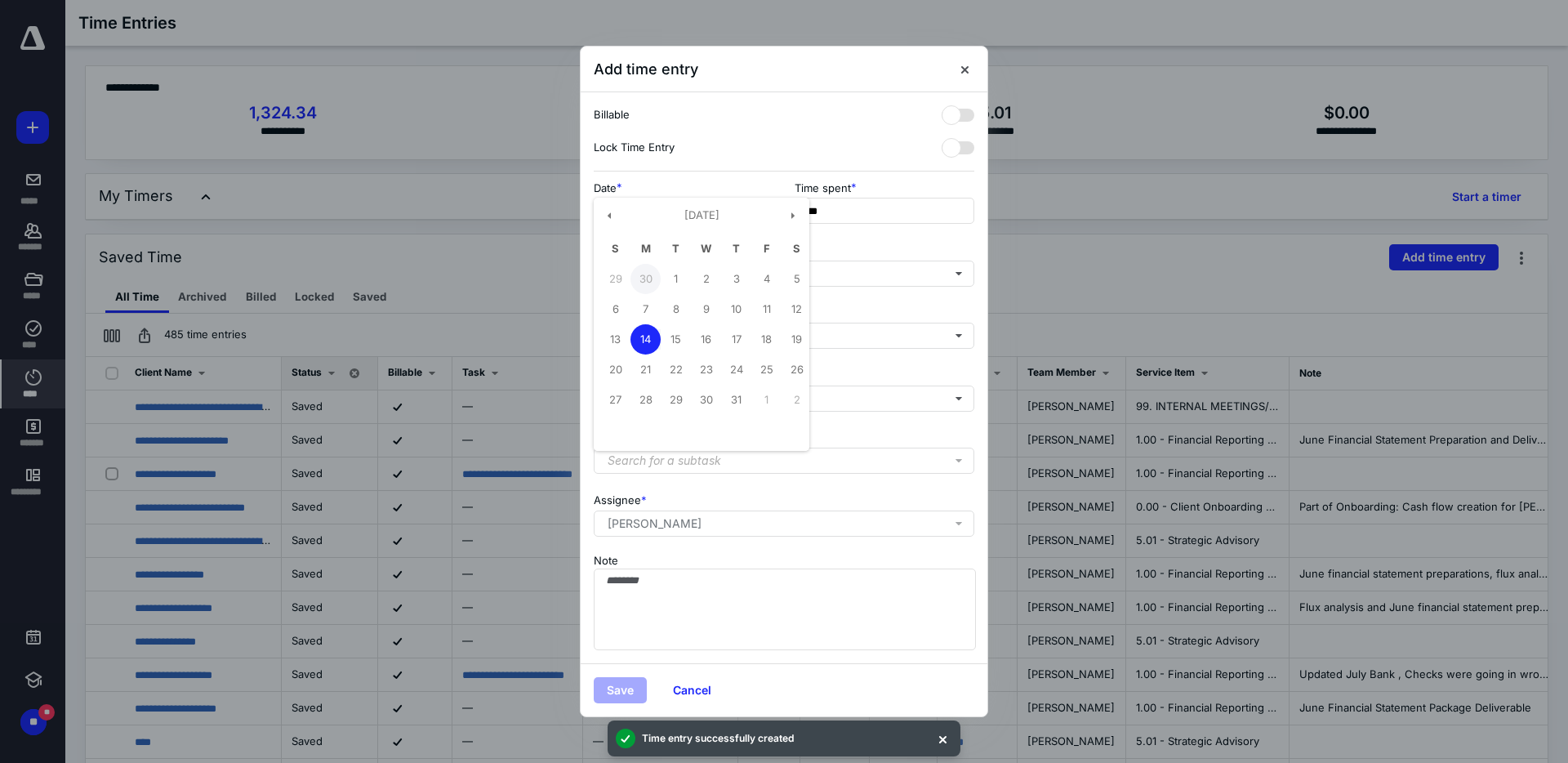 type on "**********" 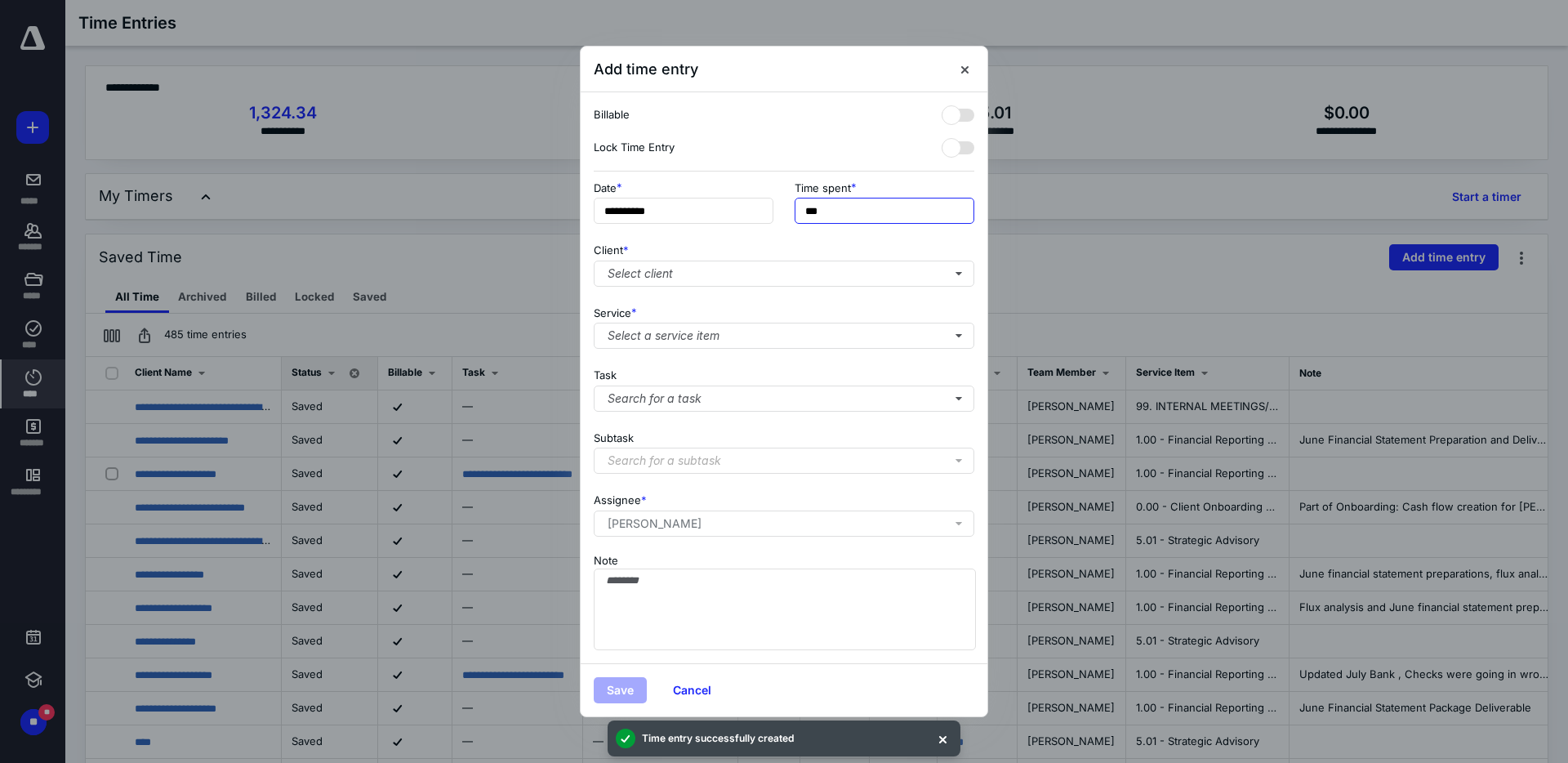 click on "***" at bounding box center [884, 211] 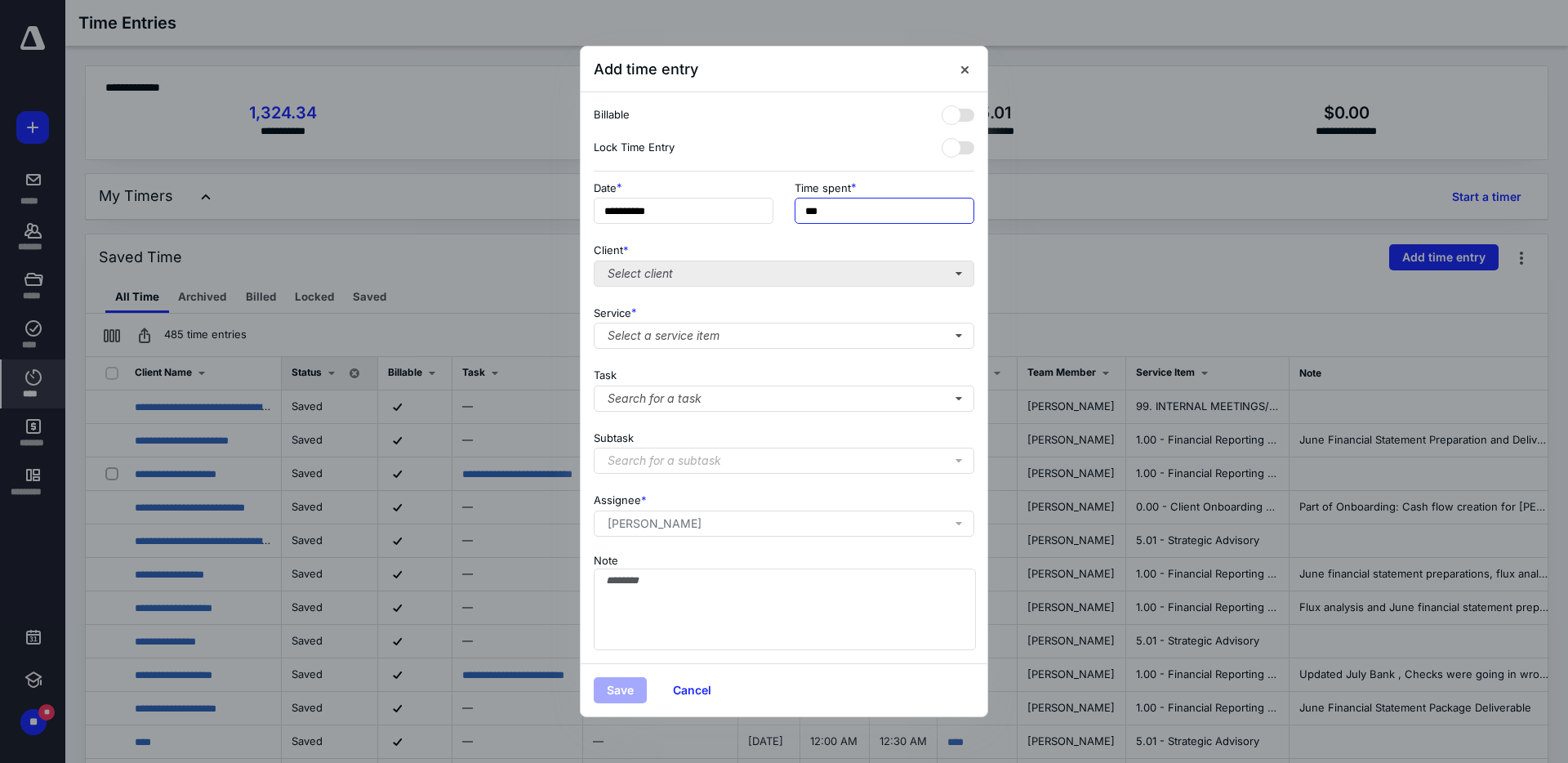 type on "***" 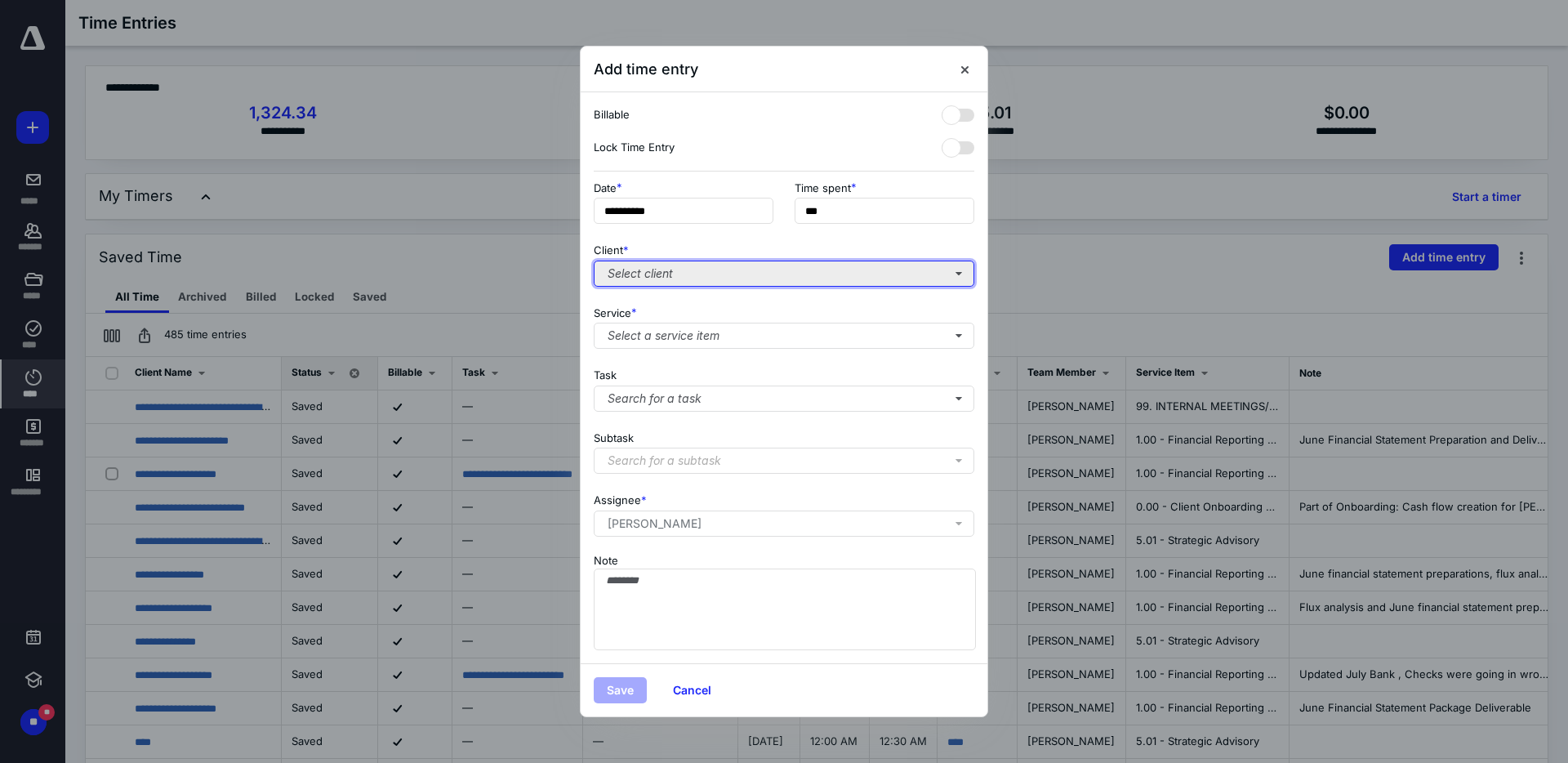 click on "Select client" at bounding box center (784, 274) 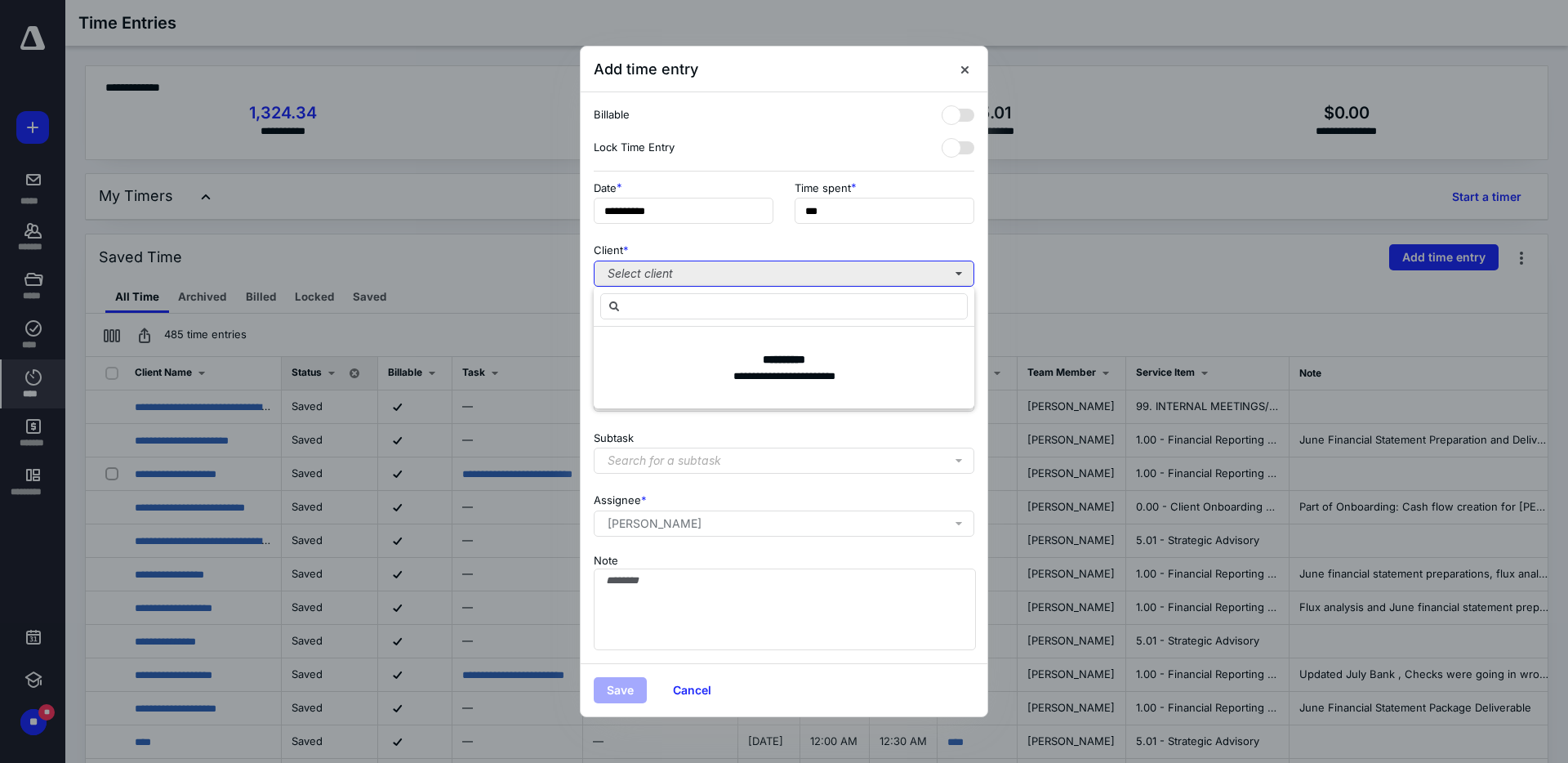 click on "Select client" at bounding box center [784, 274] 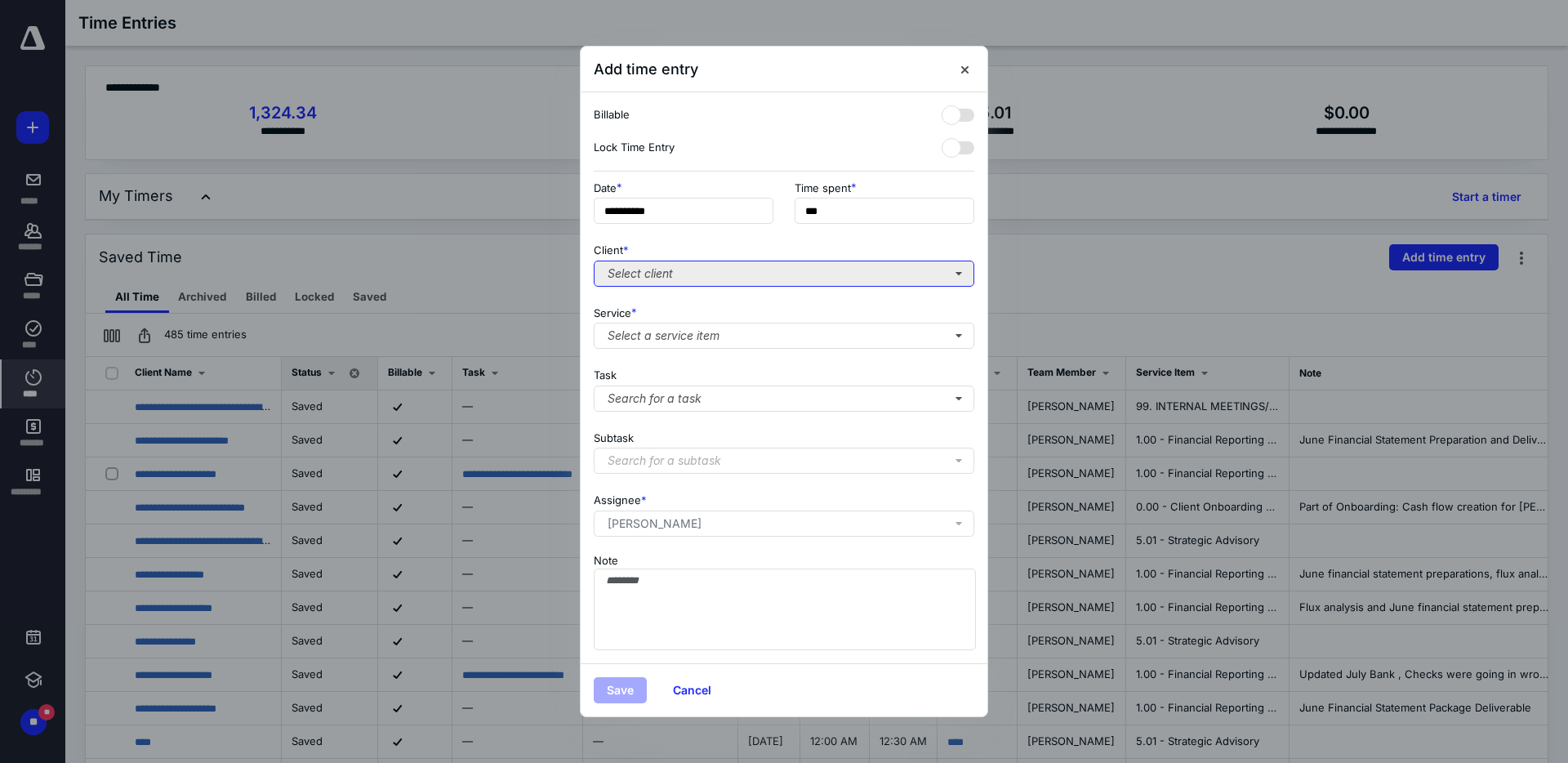 click on "Select client" at bounding box center (784, 274) 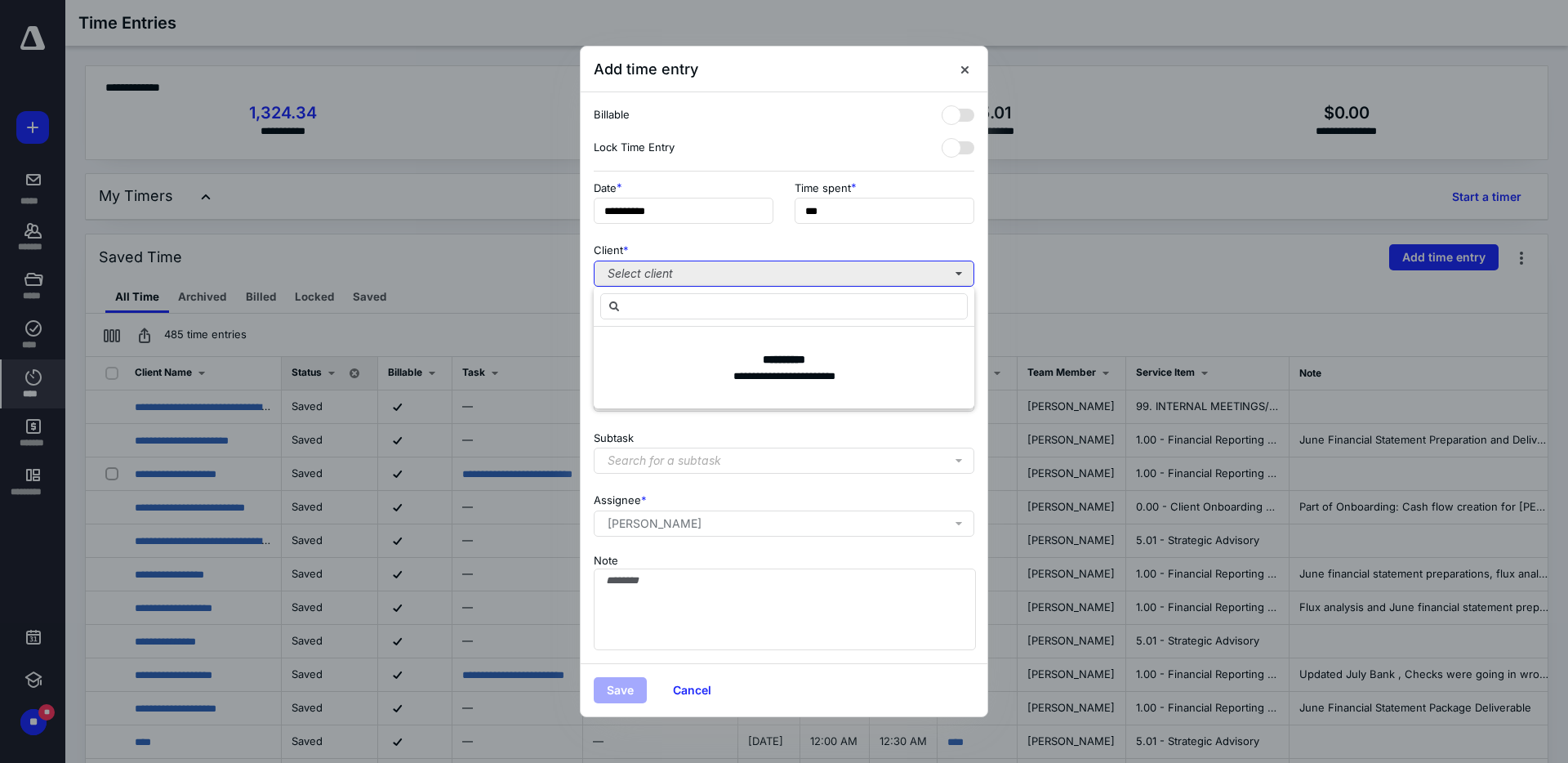 click on "Select client" at bounding box center [784, 274] 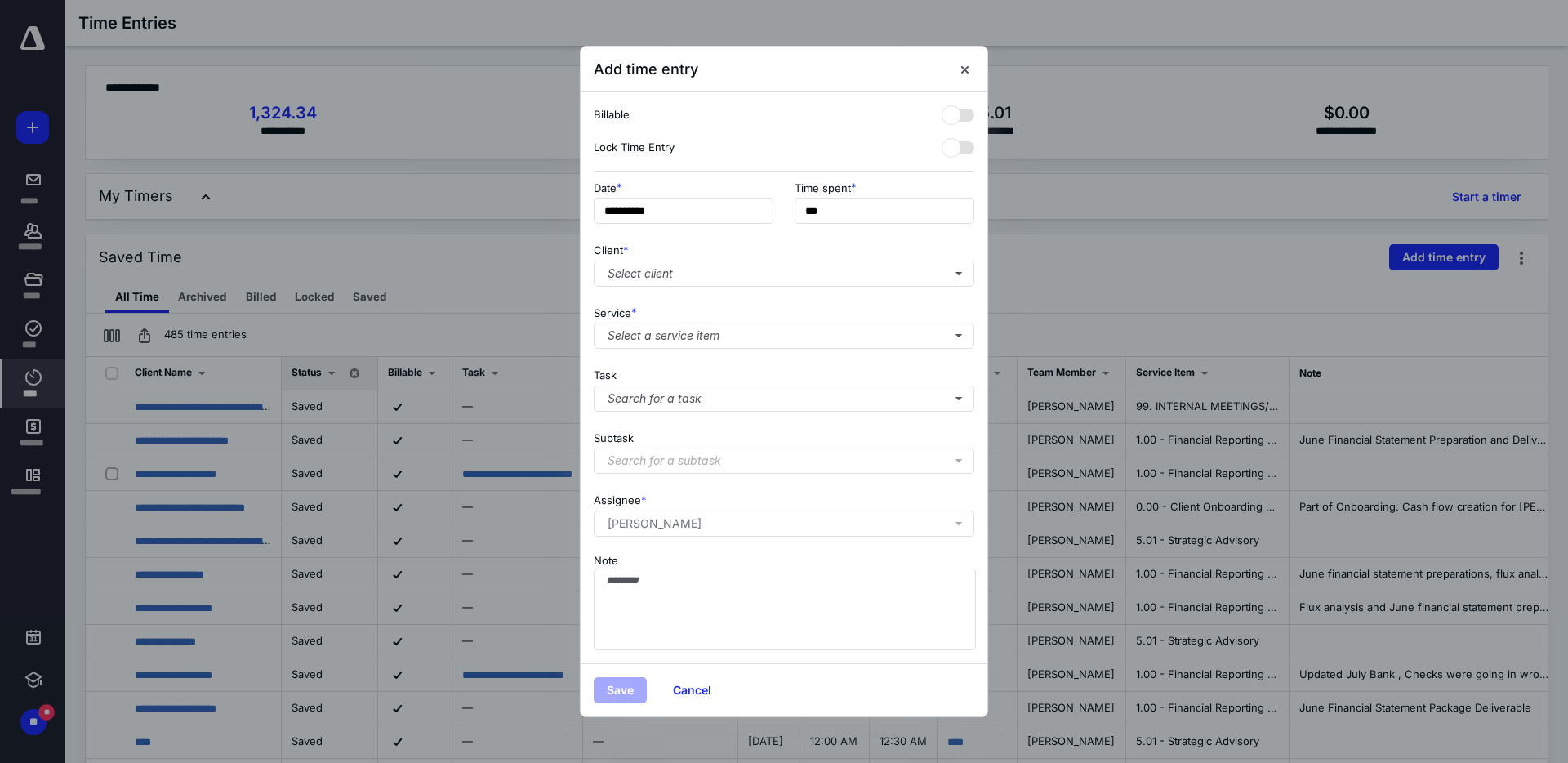 click on "Client * Select client" at bounding box center (784, 261) 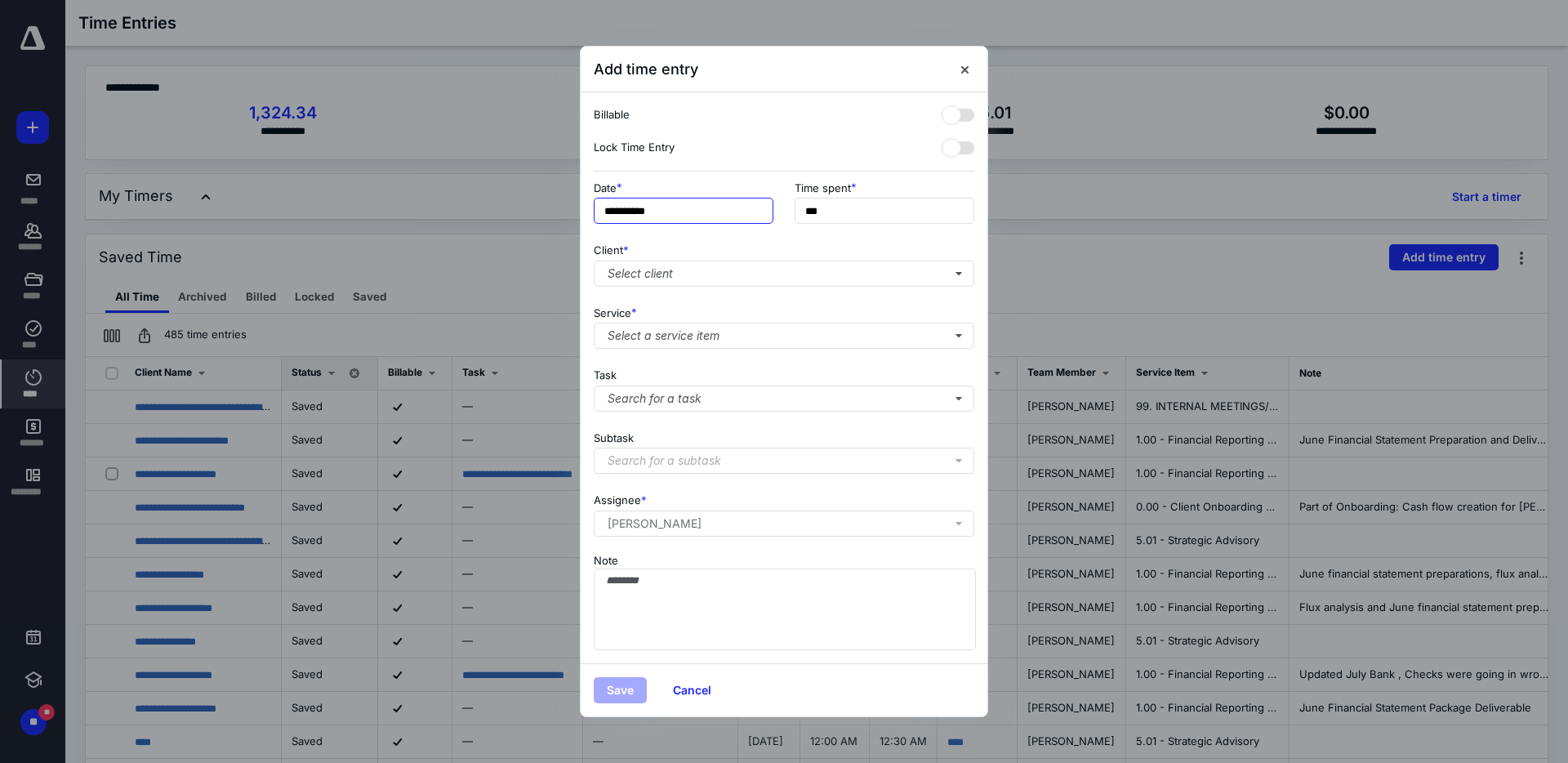 click on "**********" at bounding box center (684, 211) 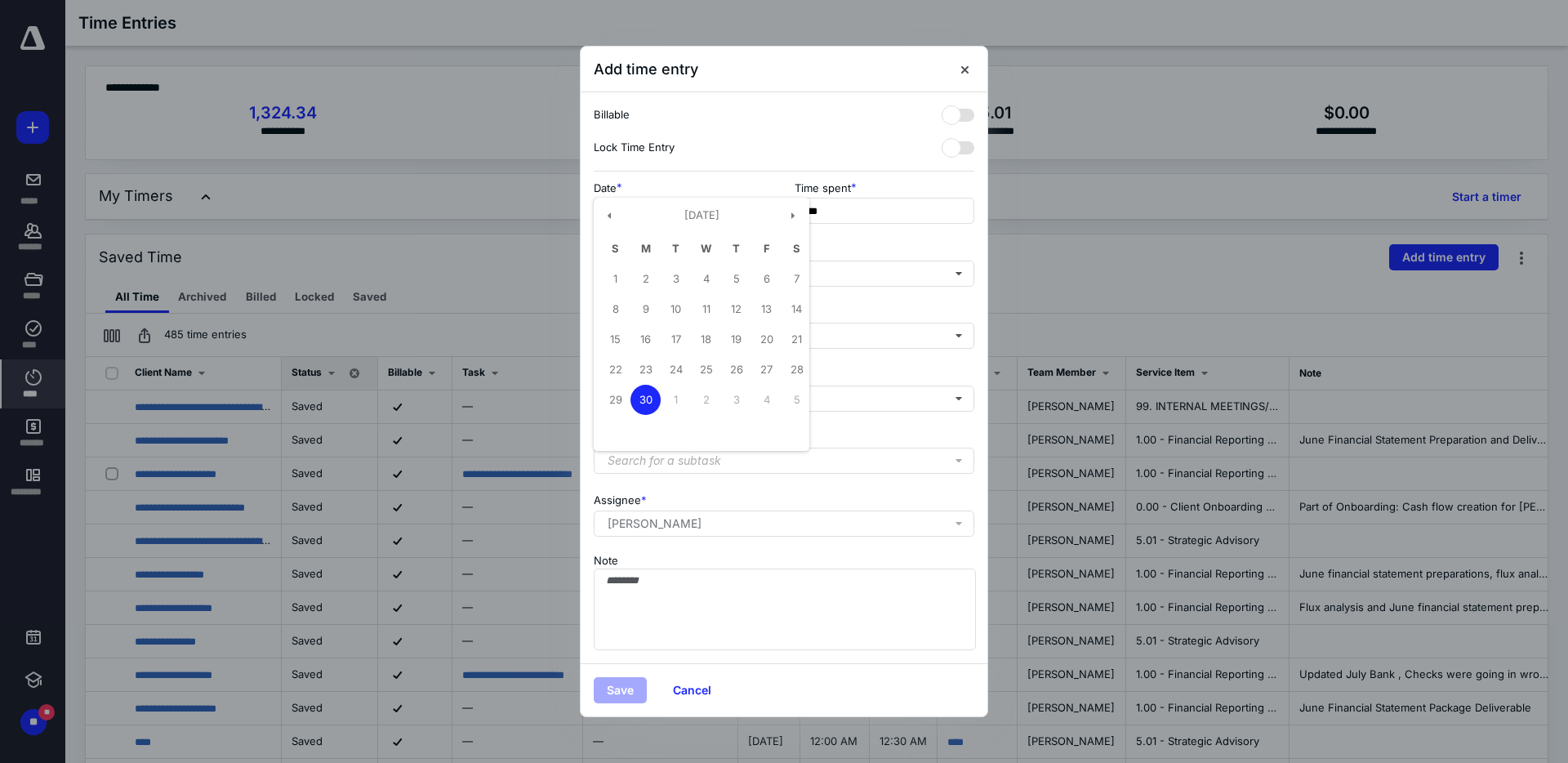 click on "30" at bounding box center [645, 399] 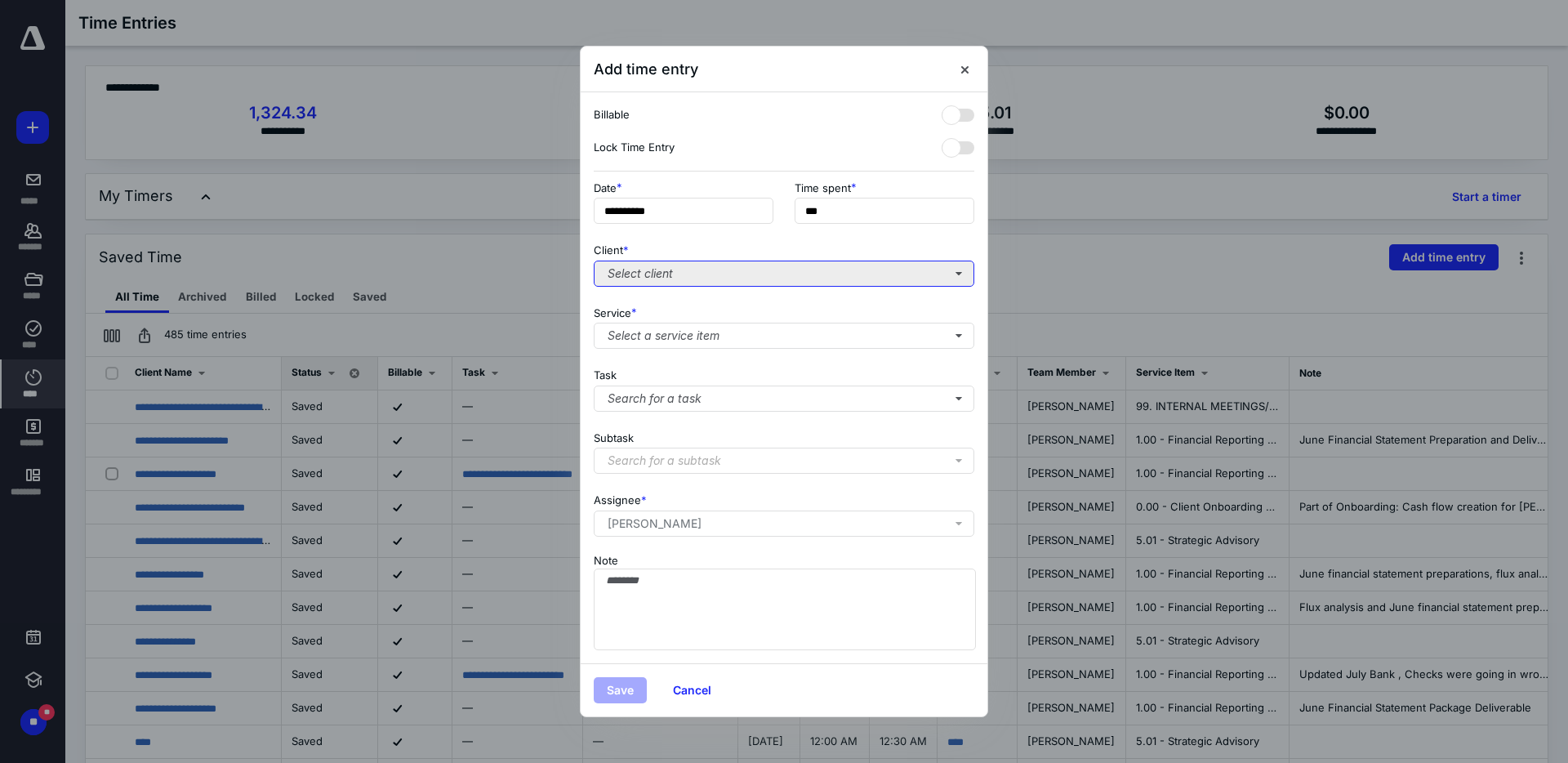 click on "Select client" at bounding box center [784, 274] 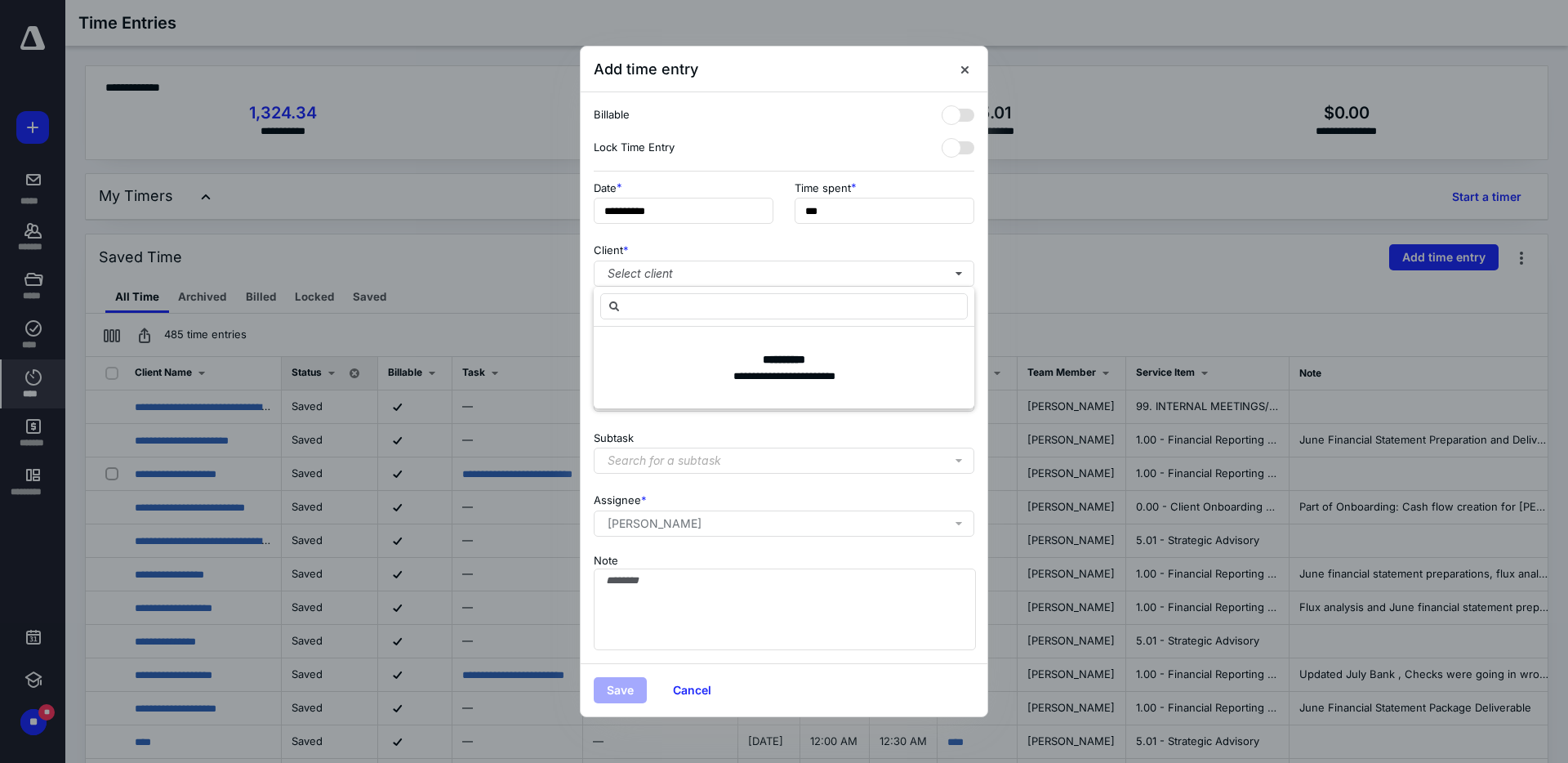 click on "Lock Time Entry" at bounding box center [784, 148] 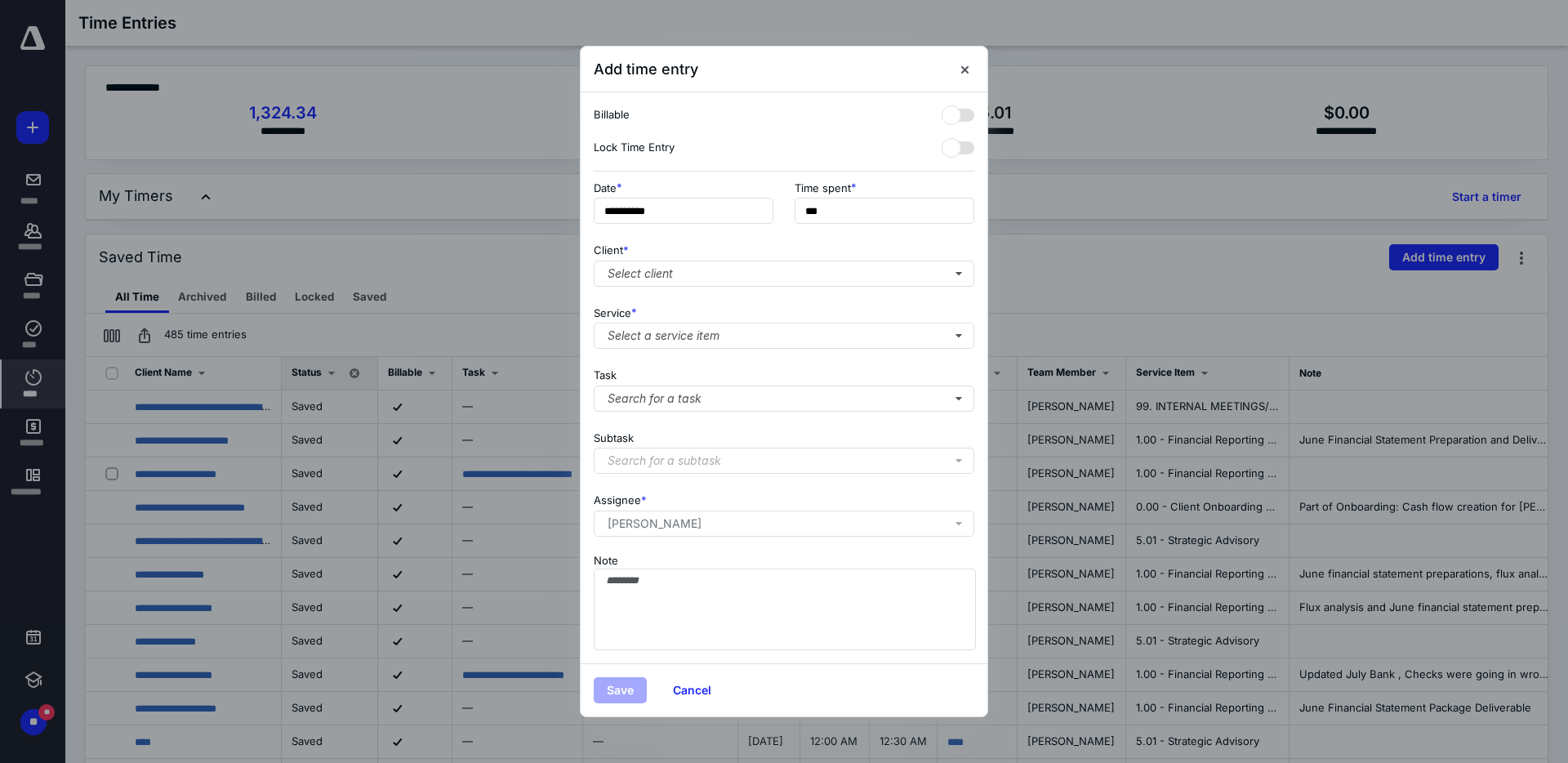 drag, startPoint x: 675, startPoint y: 687, endPoint x: 737, endPoint y: 687, distance: 62 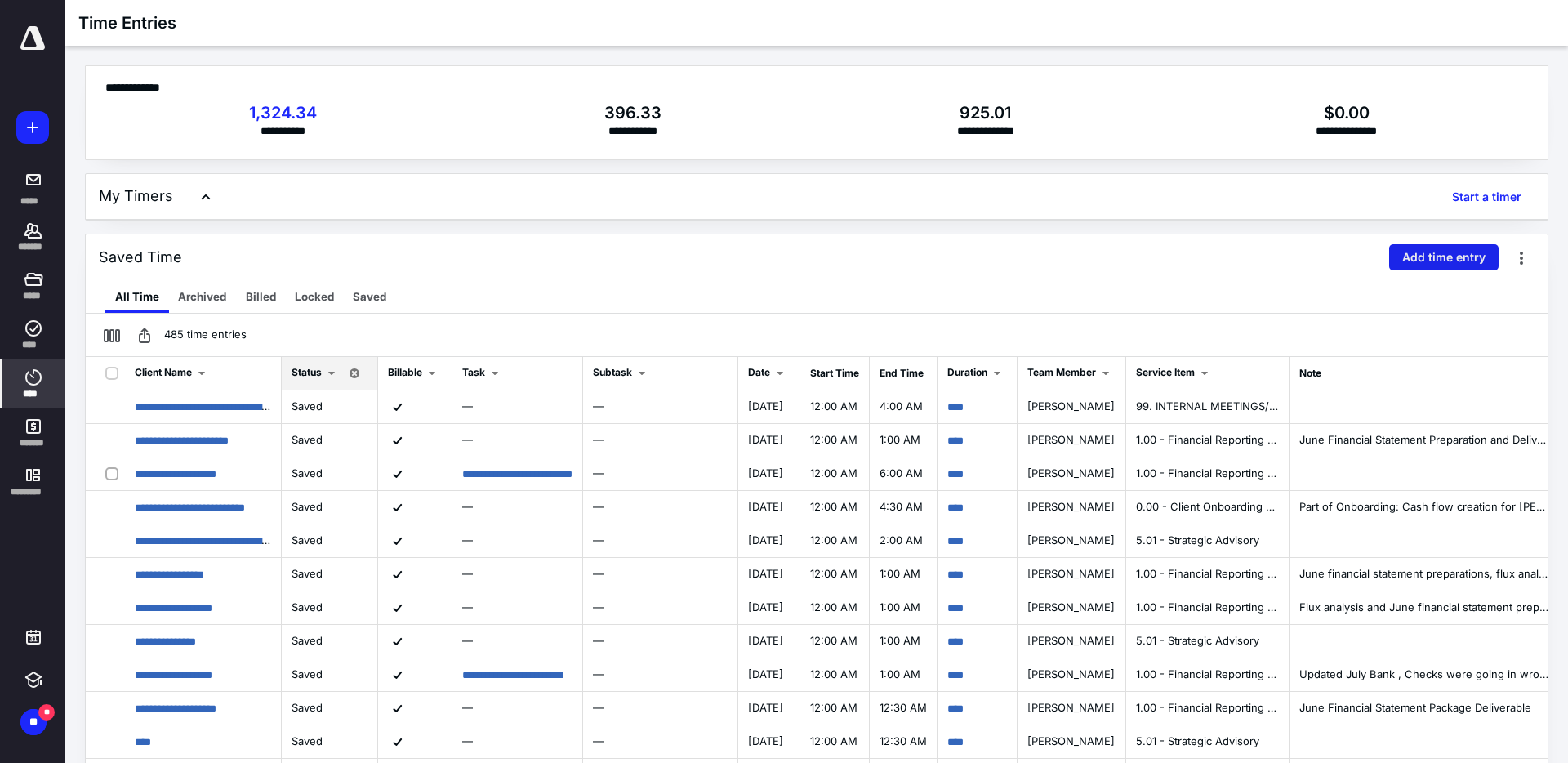 click on "Add time entry" at bounding box center (1444, 257) 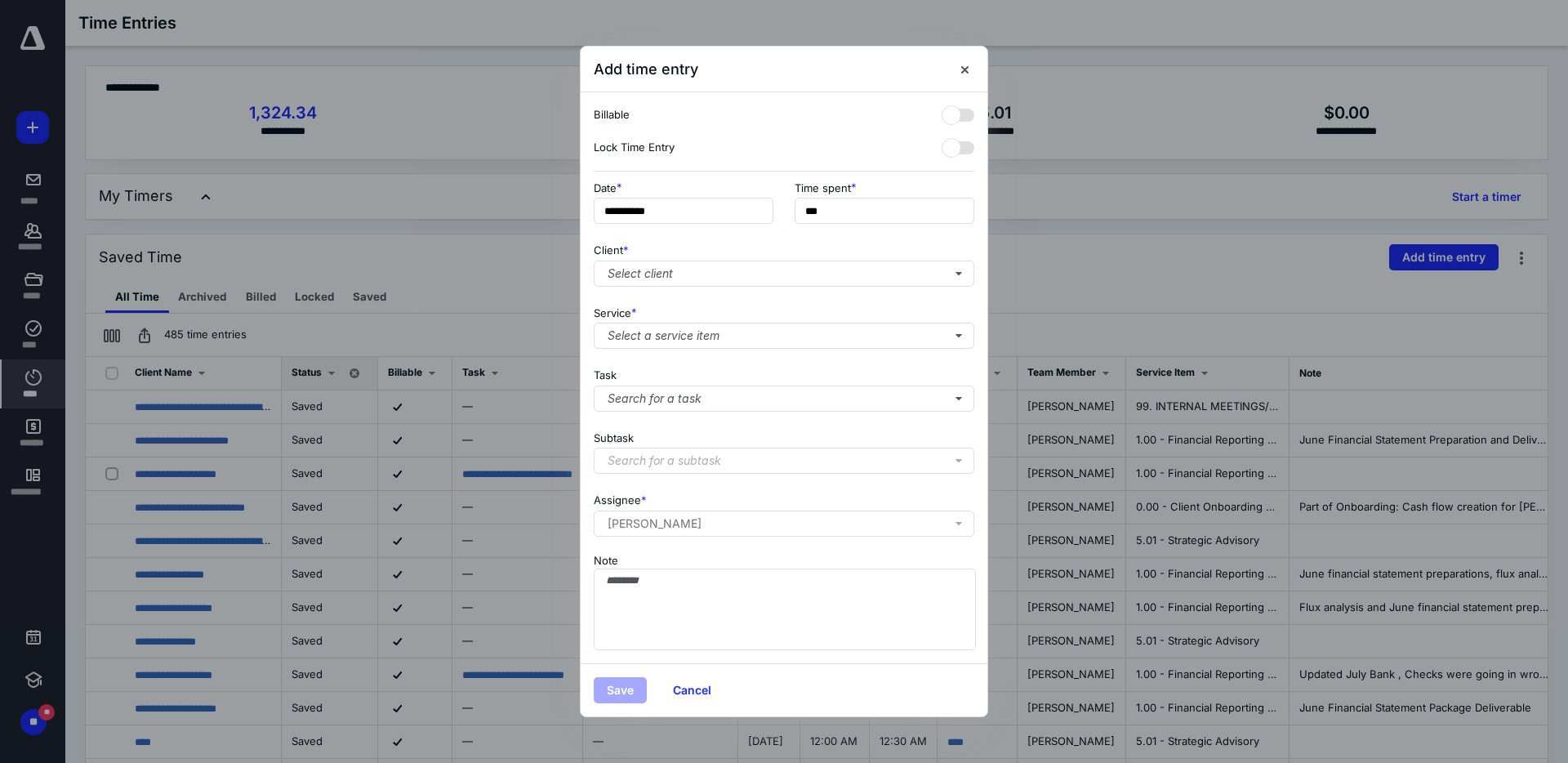click at bounding box center [958, 112] 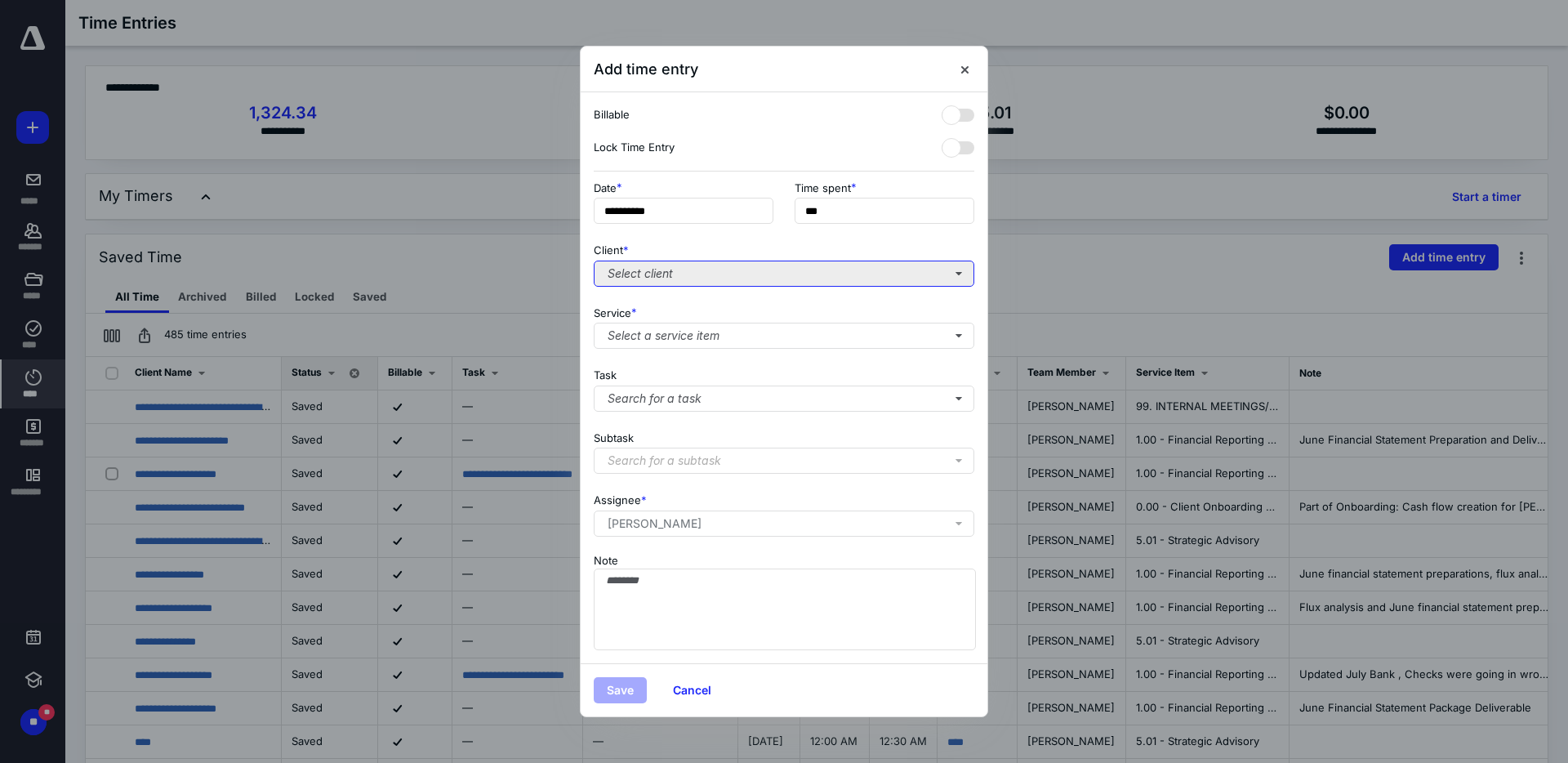 click on "Select client" at bounding box center [784, 274] 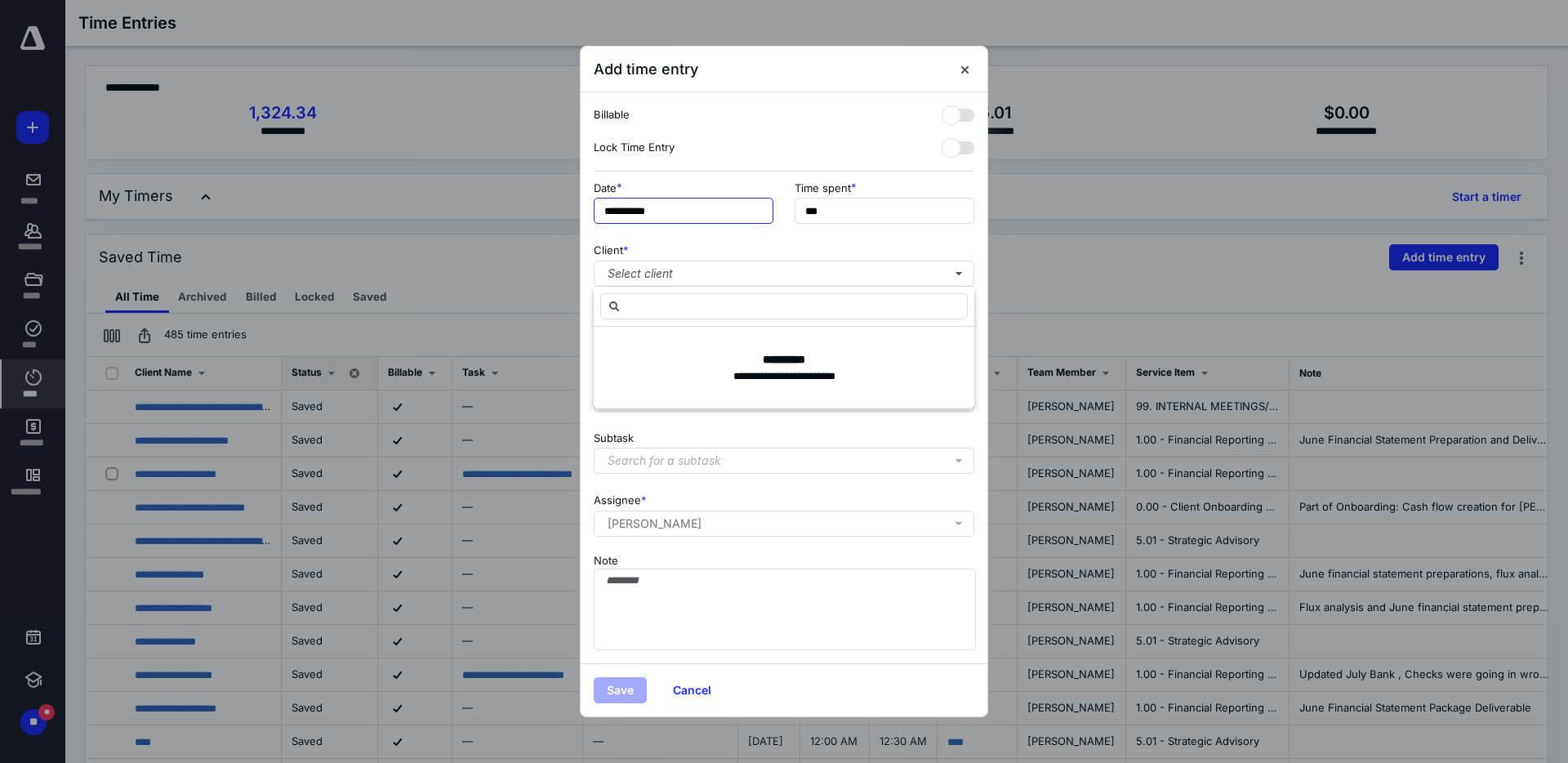 click on "**********" at bounding box center (684, 211) 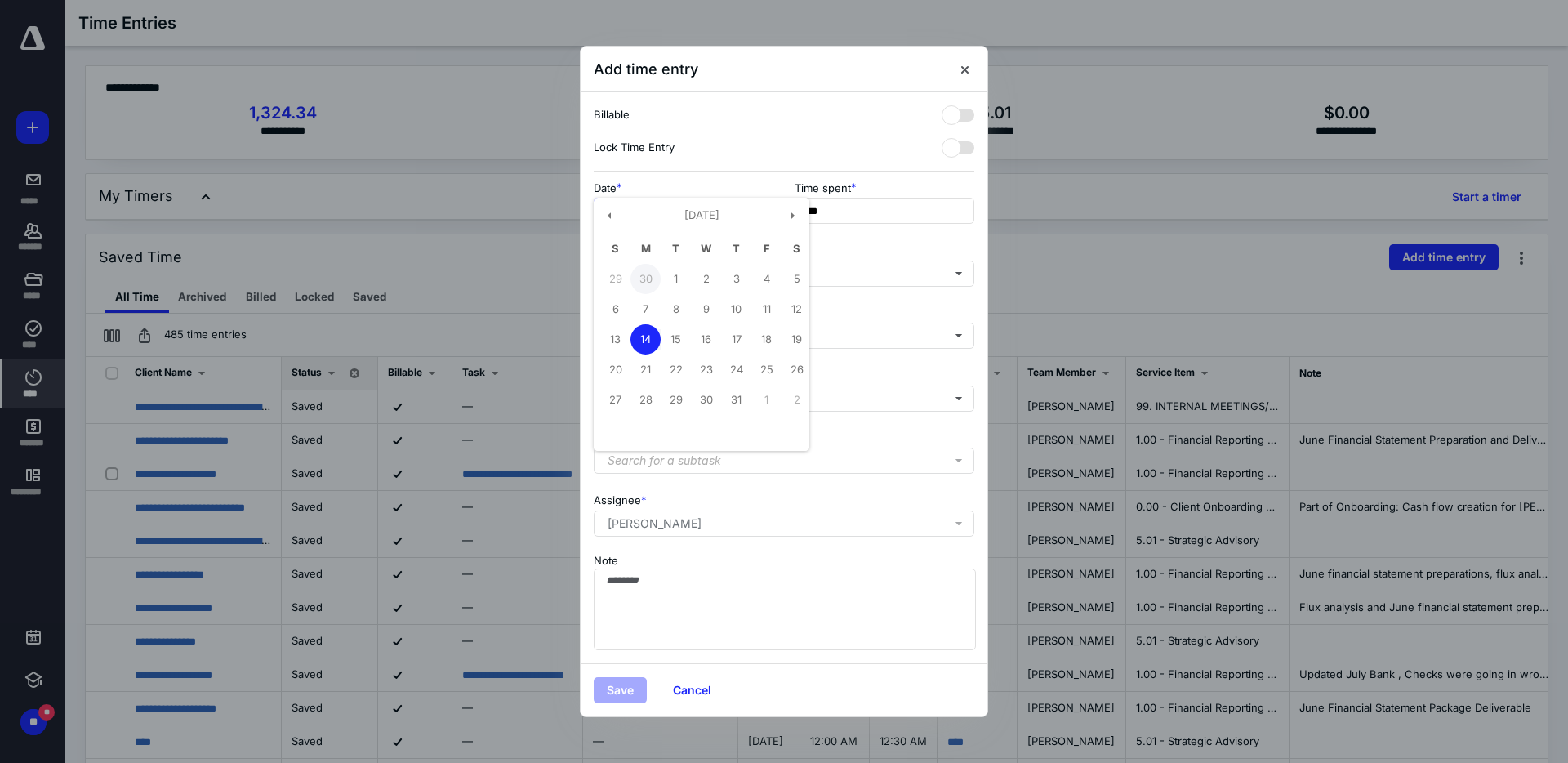 click on "30" at bounding box center [645, 279] 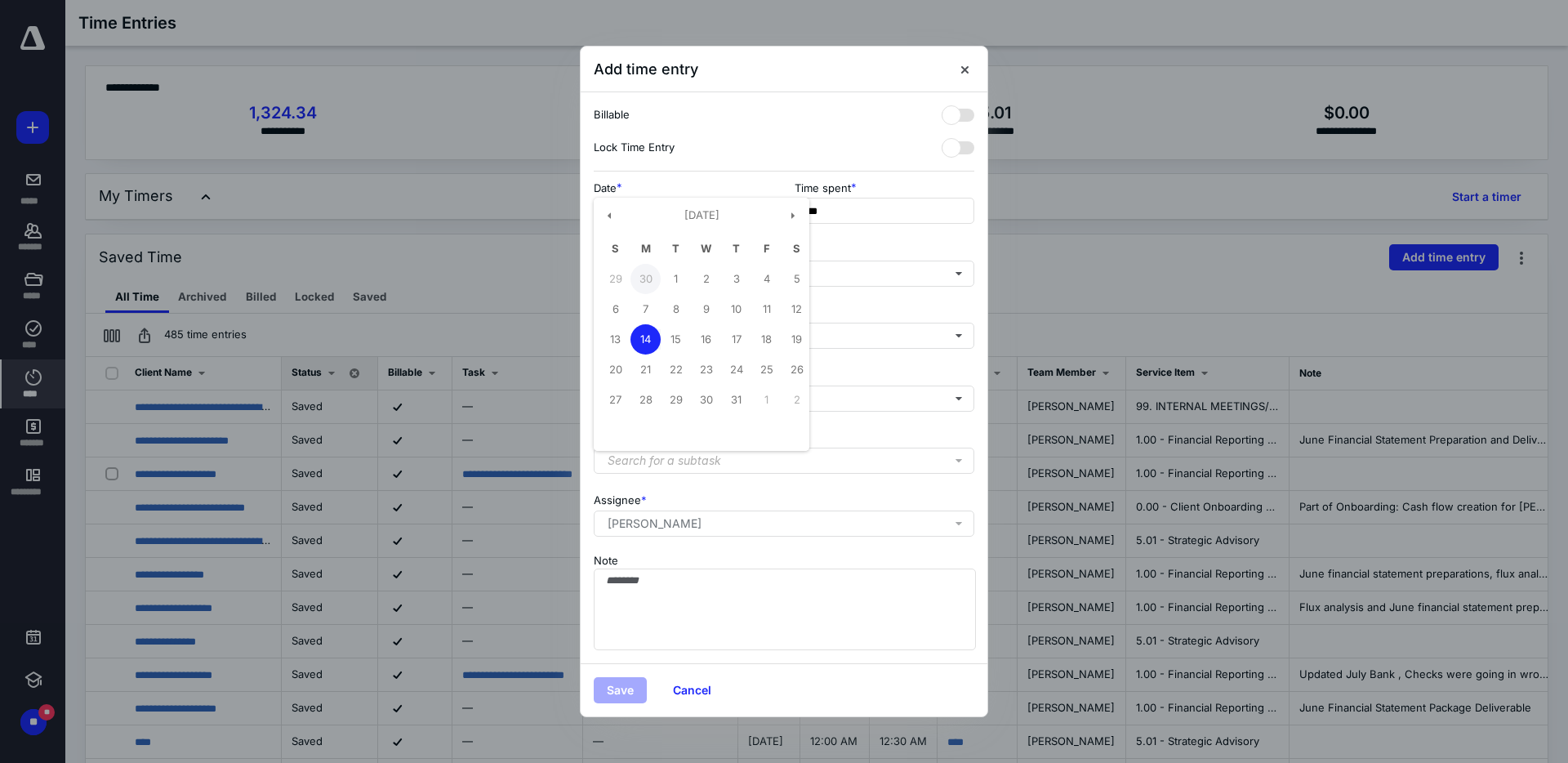 type on "**********" 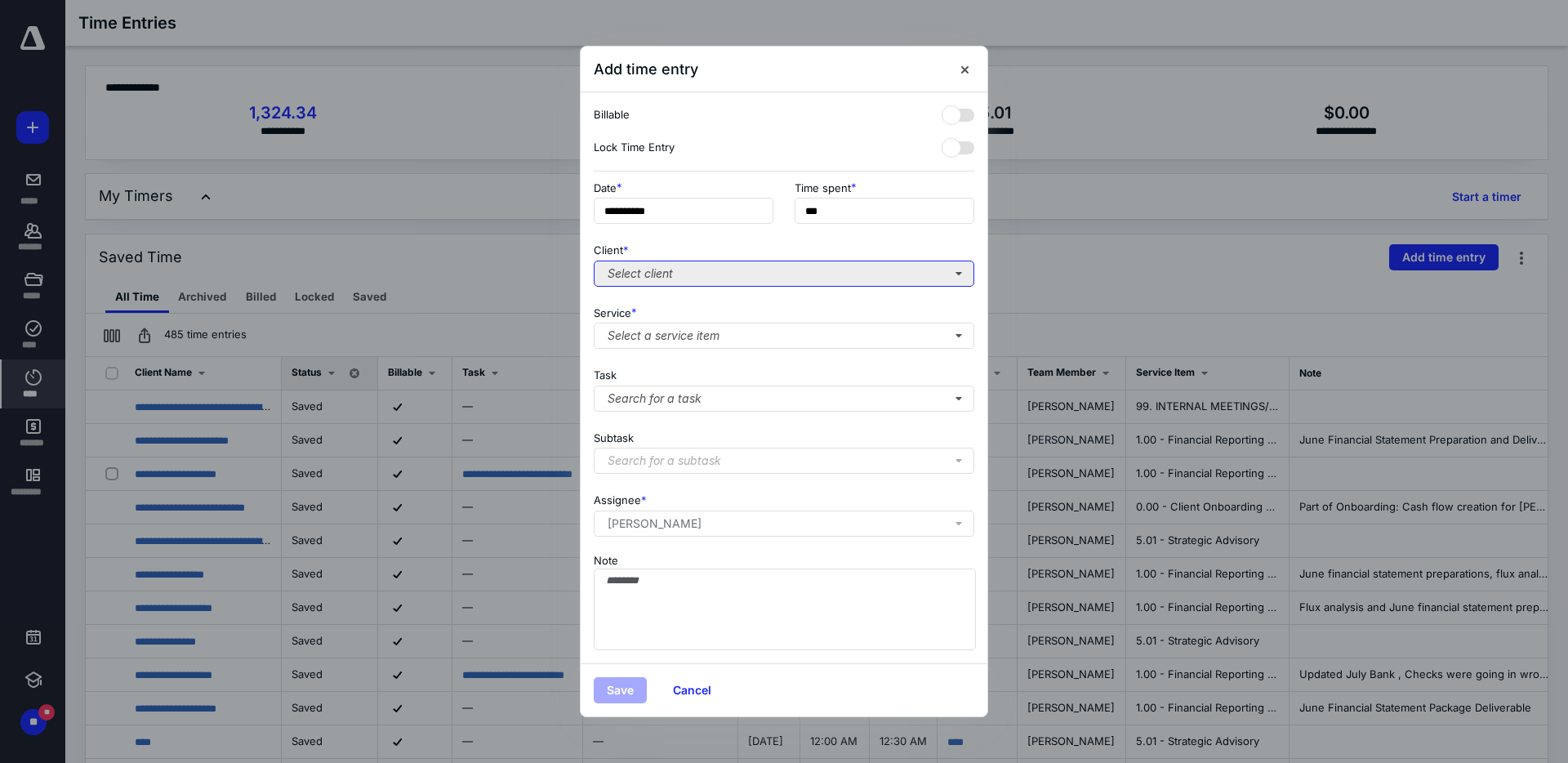 click on "Select client" at bounding box center [784, 274] 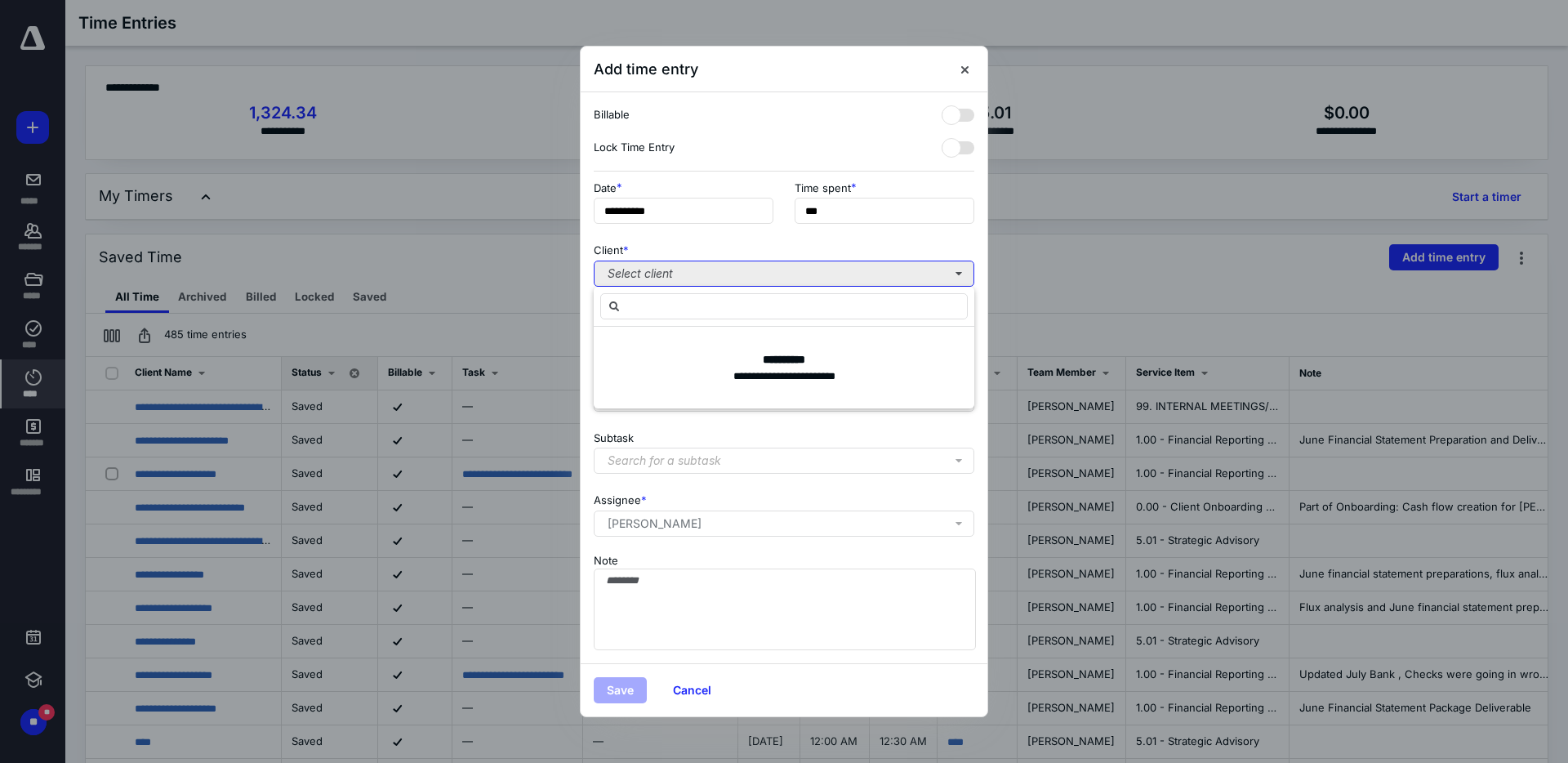 click on "Select client" at bounding box center [784, 274] 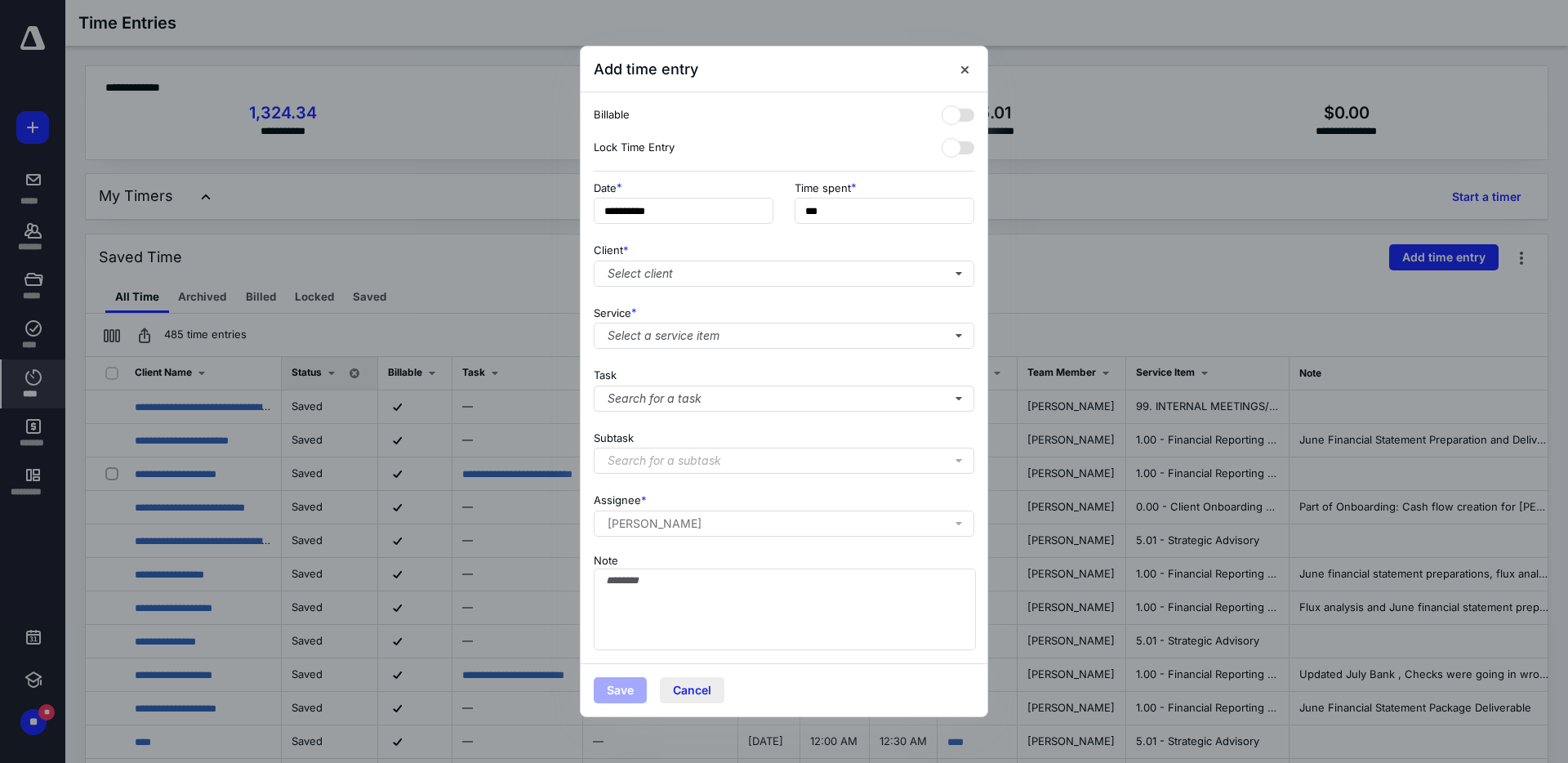 click on "Cancel" at bounding box center (692, 690) 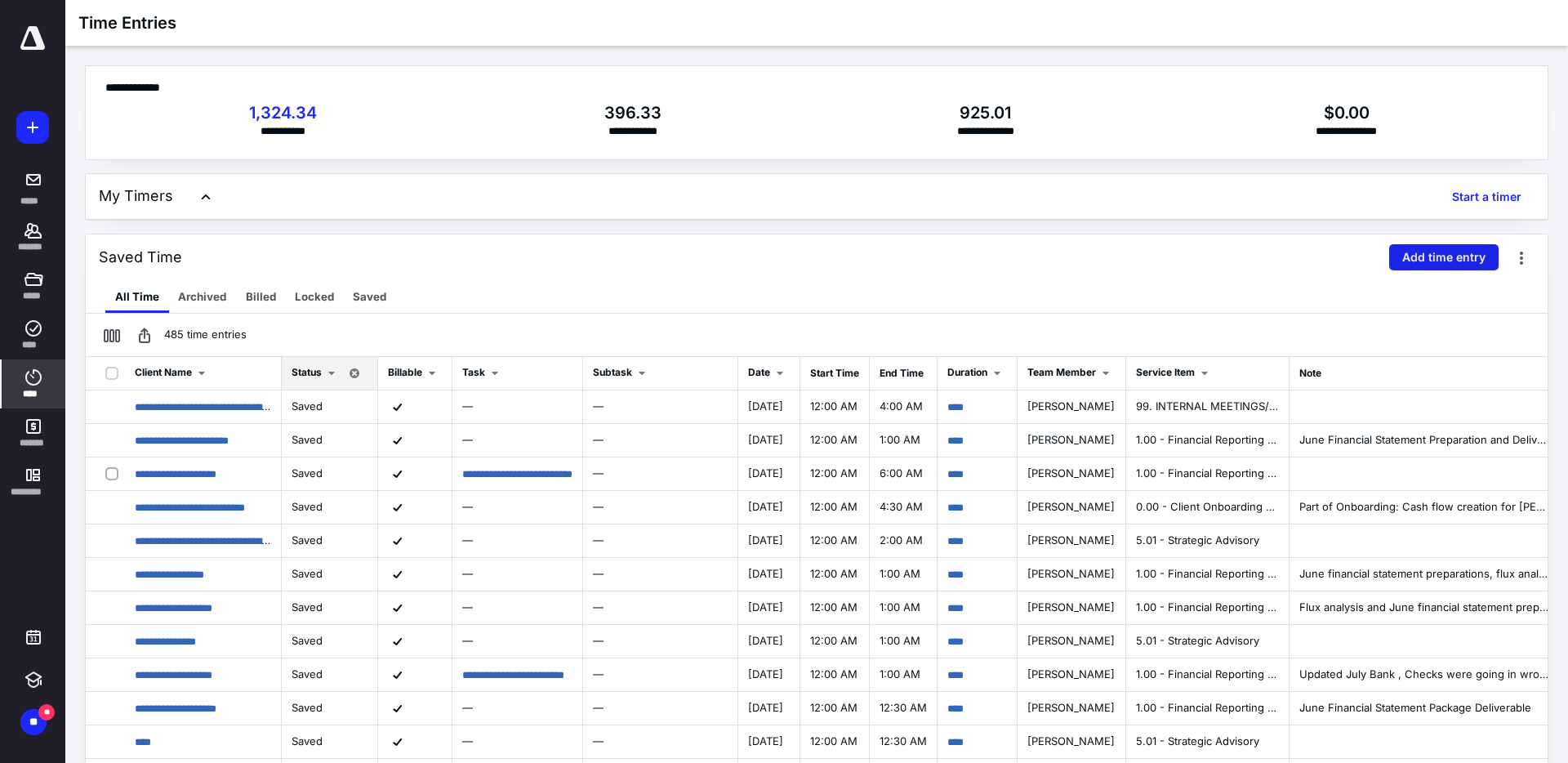 click on "Add time entry" at bounding box center (1444, 257) 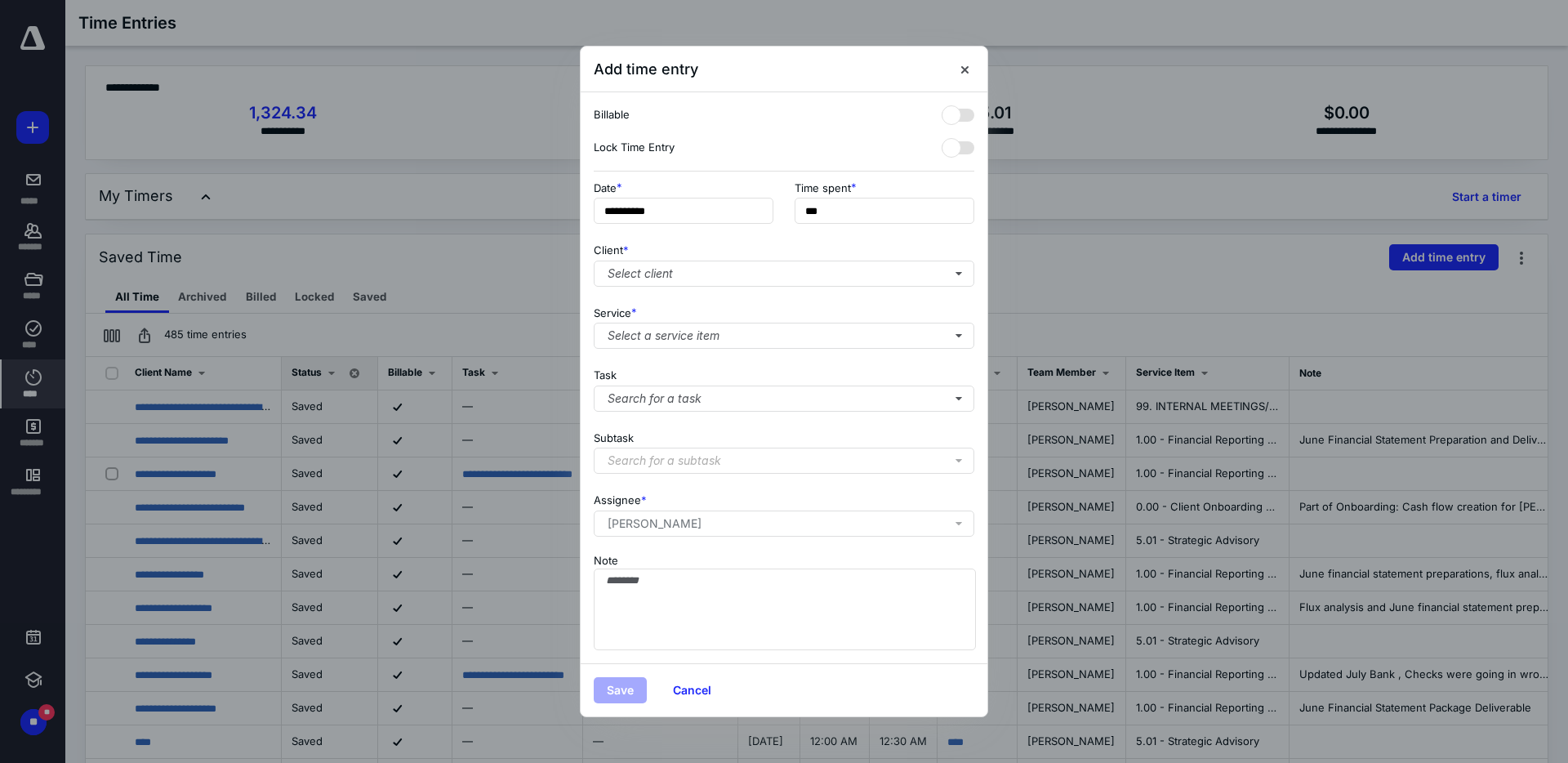 drag, startPoint x: 661, startPoint y: 144, endPoint x: 661, endPoint y: 157, distance: 13 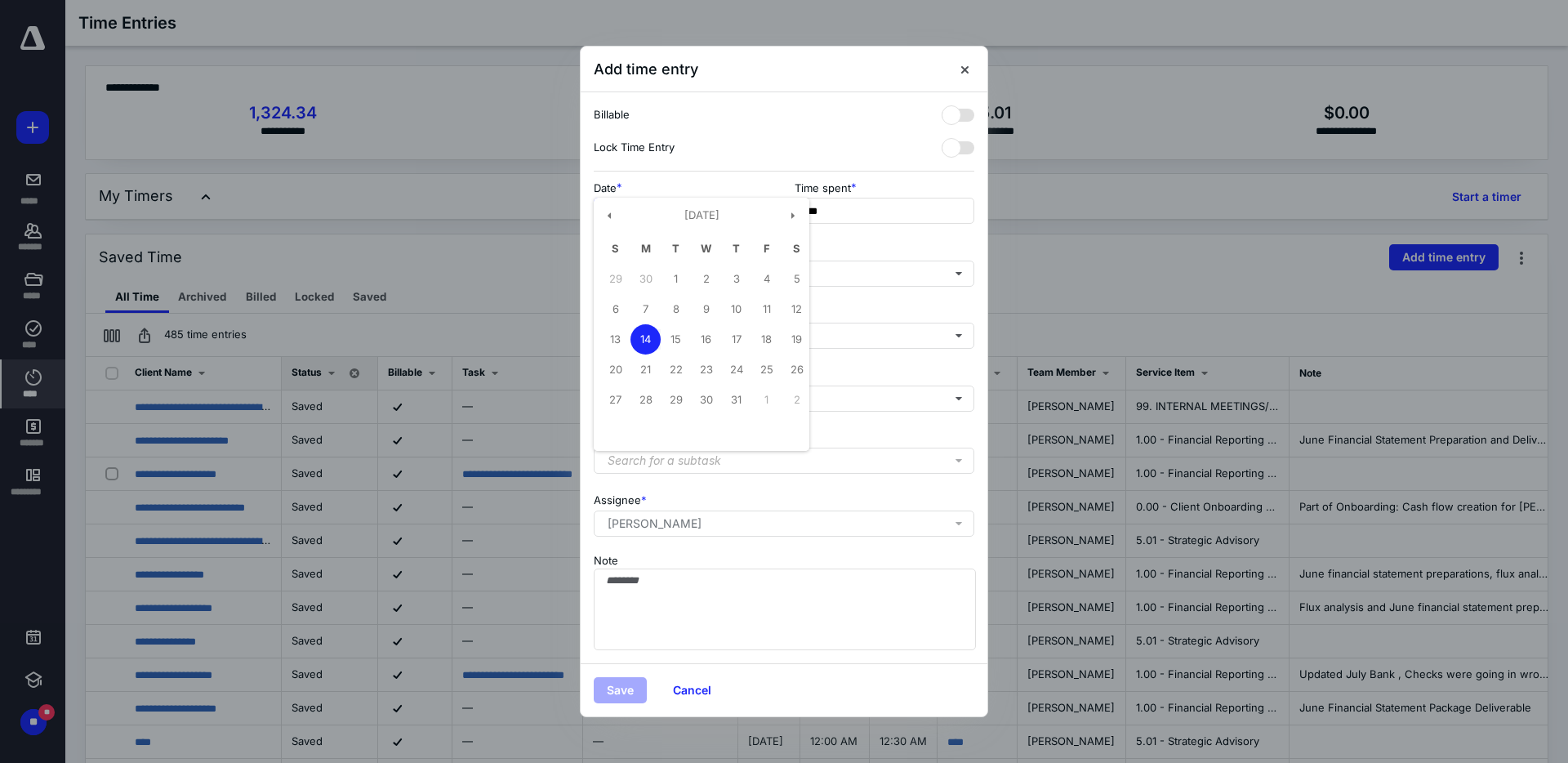 click on "**********" at bounding box center (684, 211) 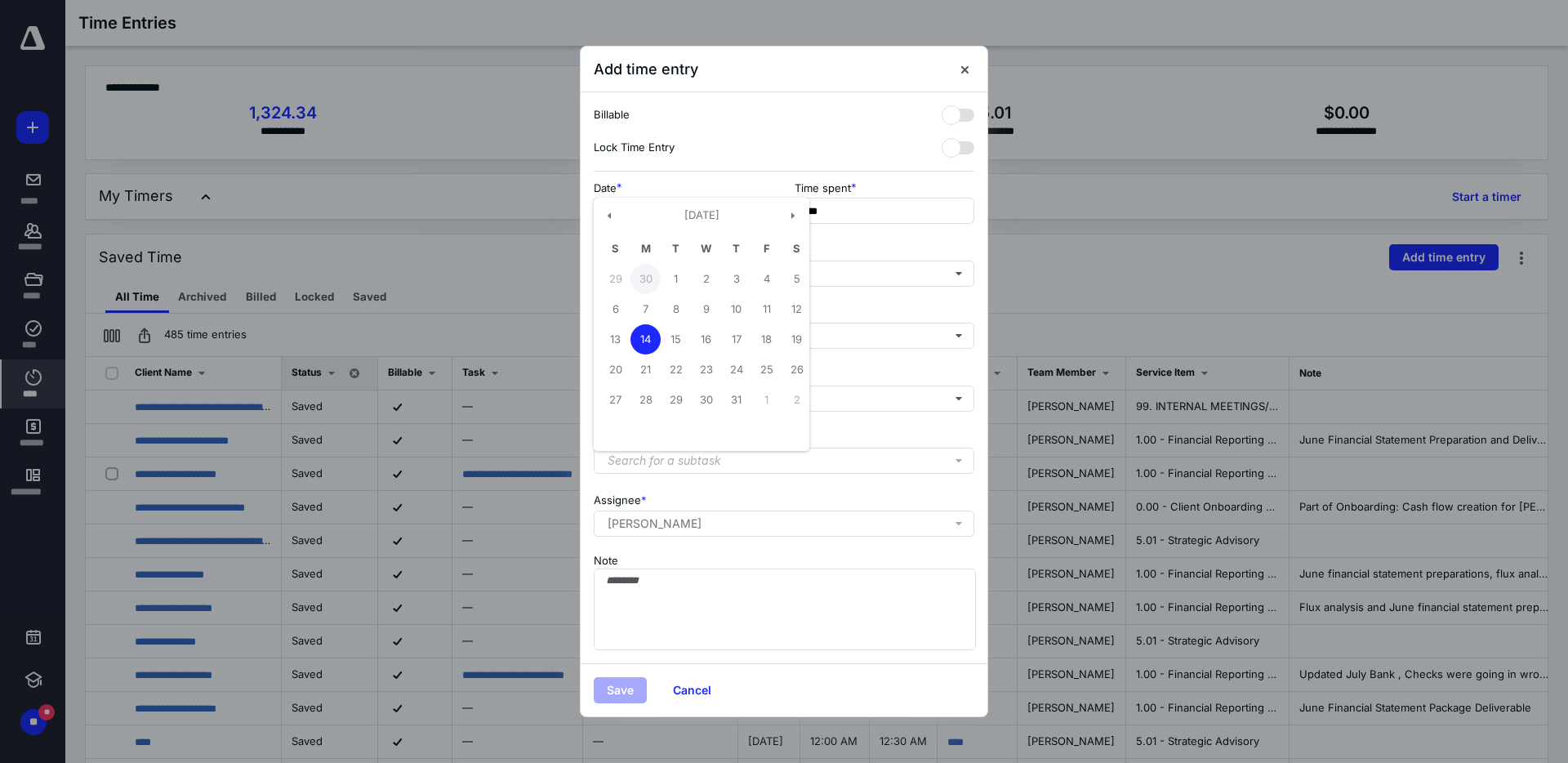 click on "30" at bounding box center (645, 279) 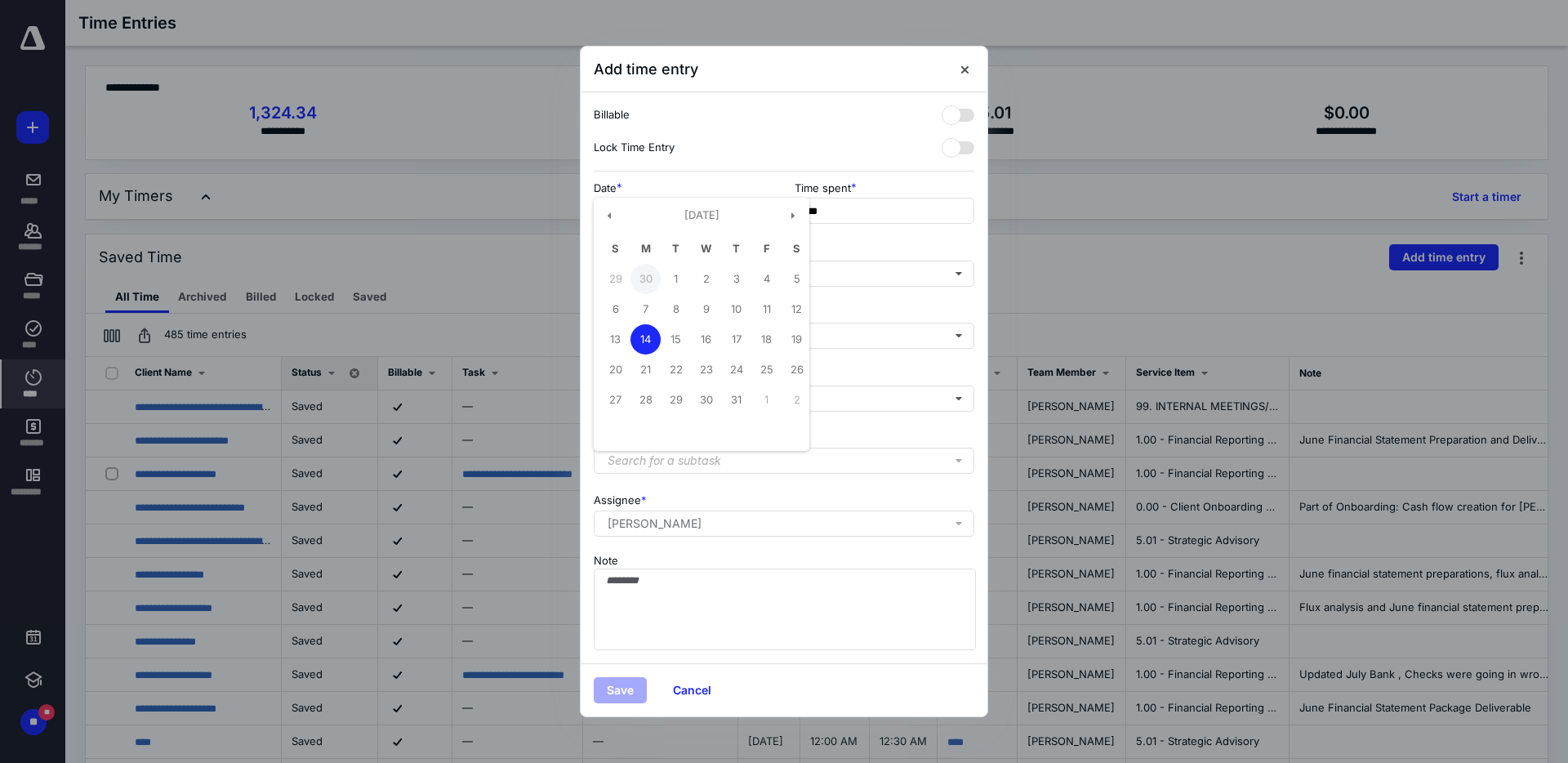 type on "**********" 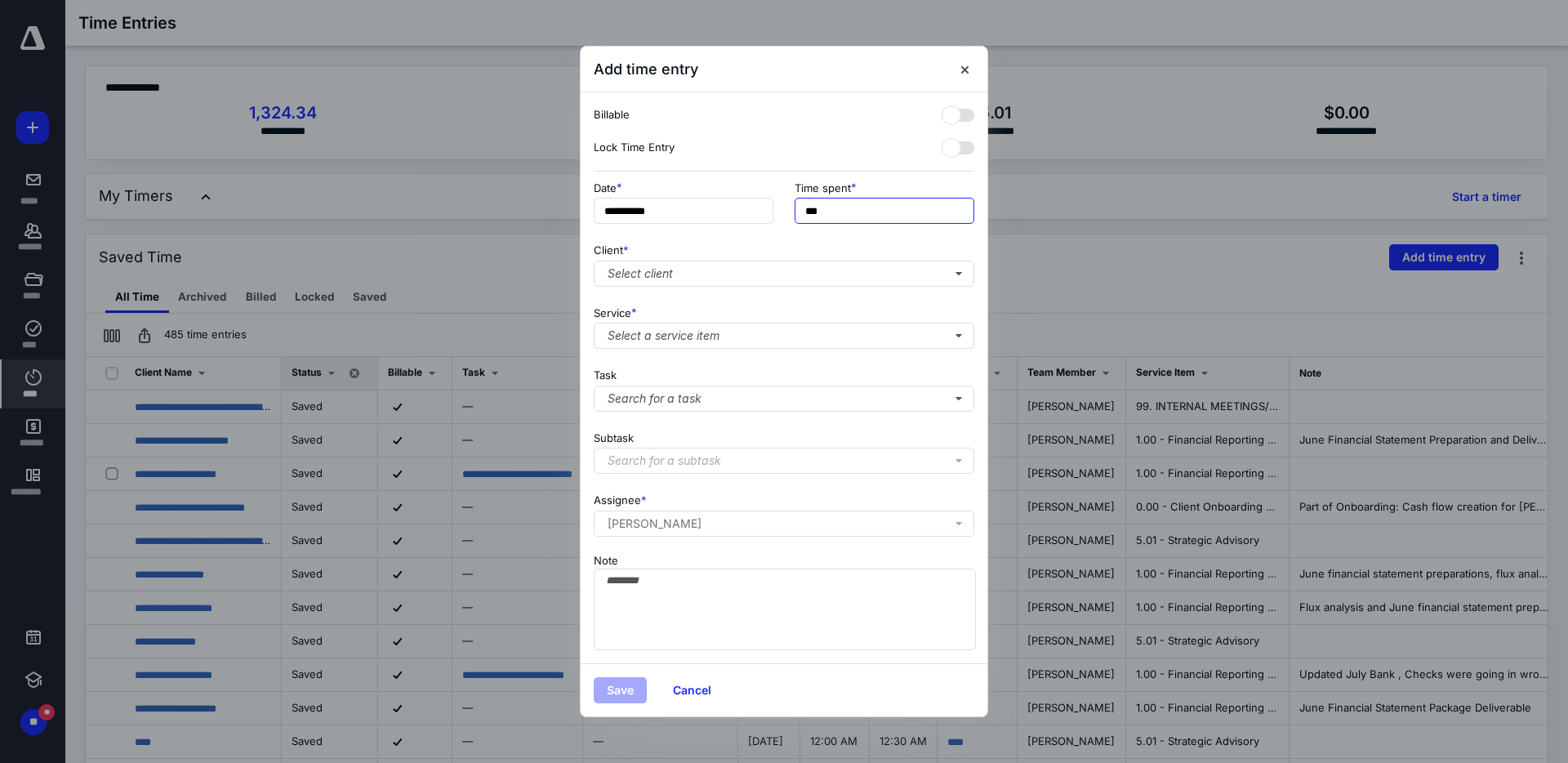 click on "***" at bounding box center (884, 211) 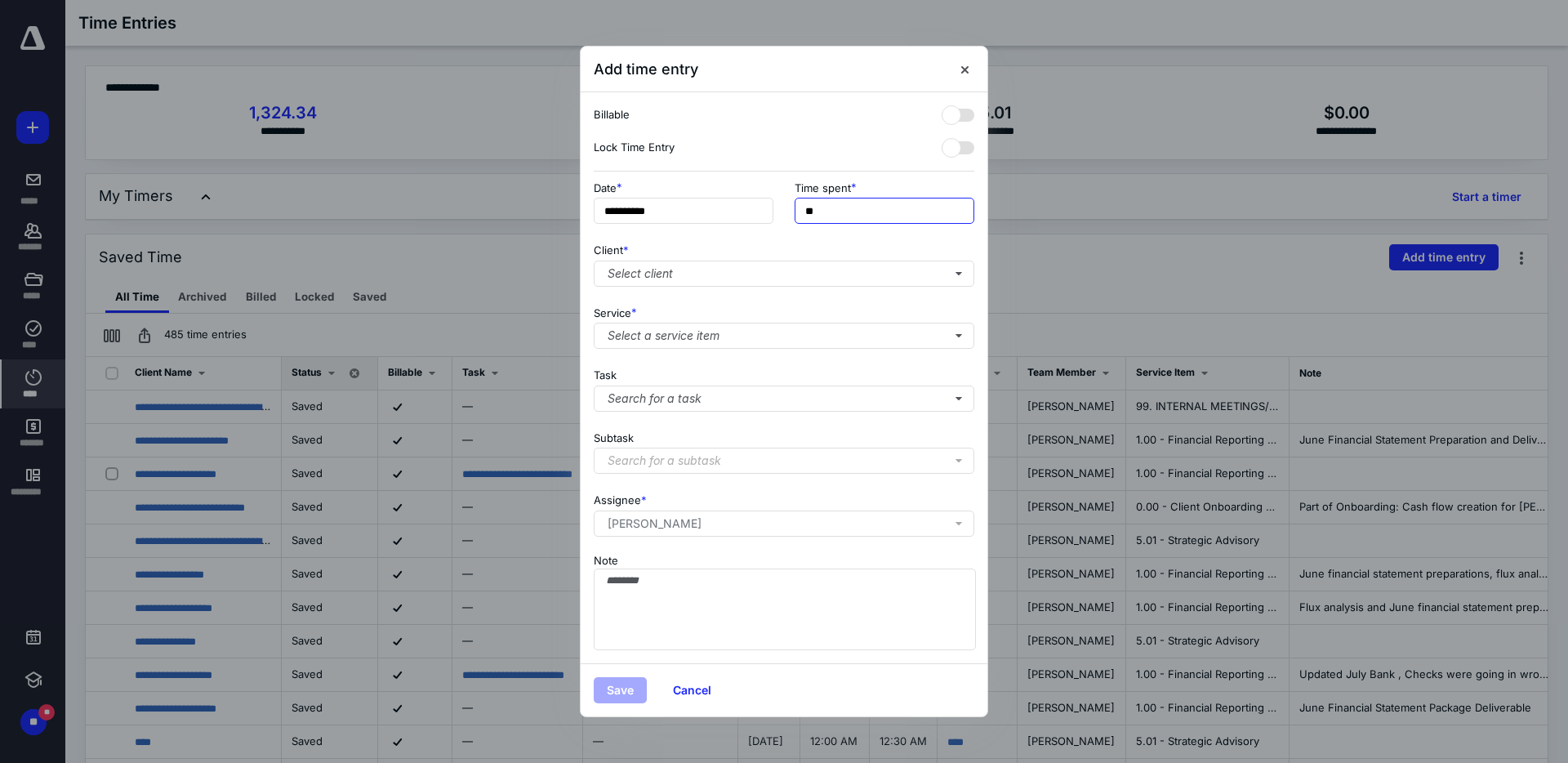type on "***" 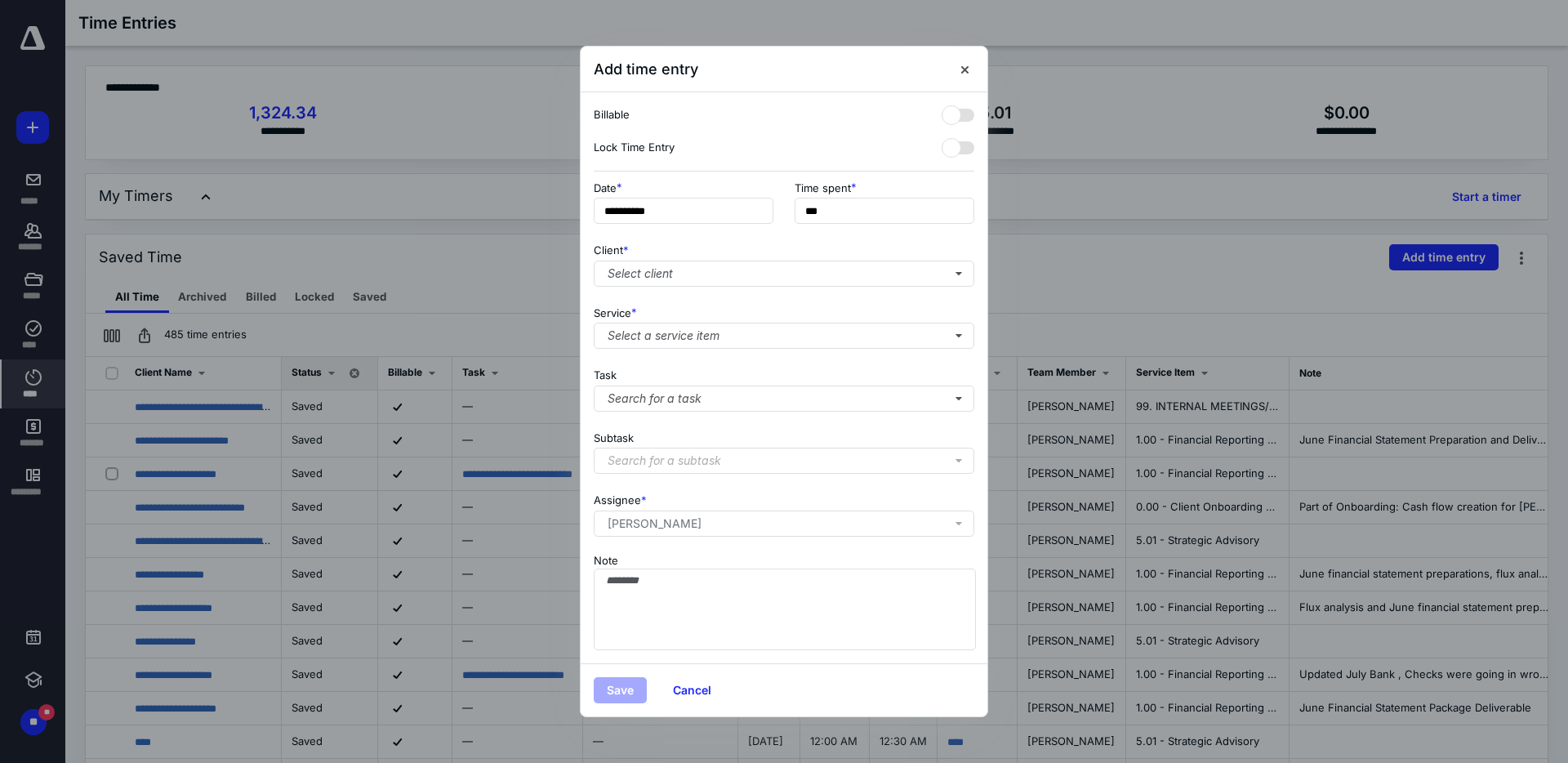 click on "Client * Select client" at bounding box center [784, 261] 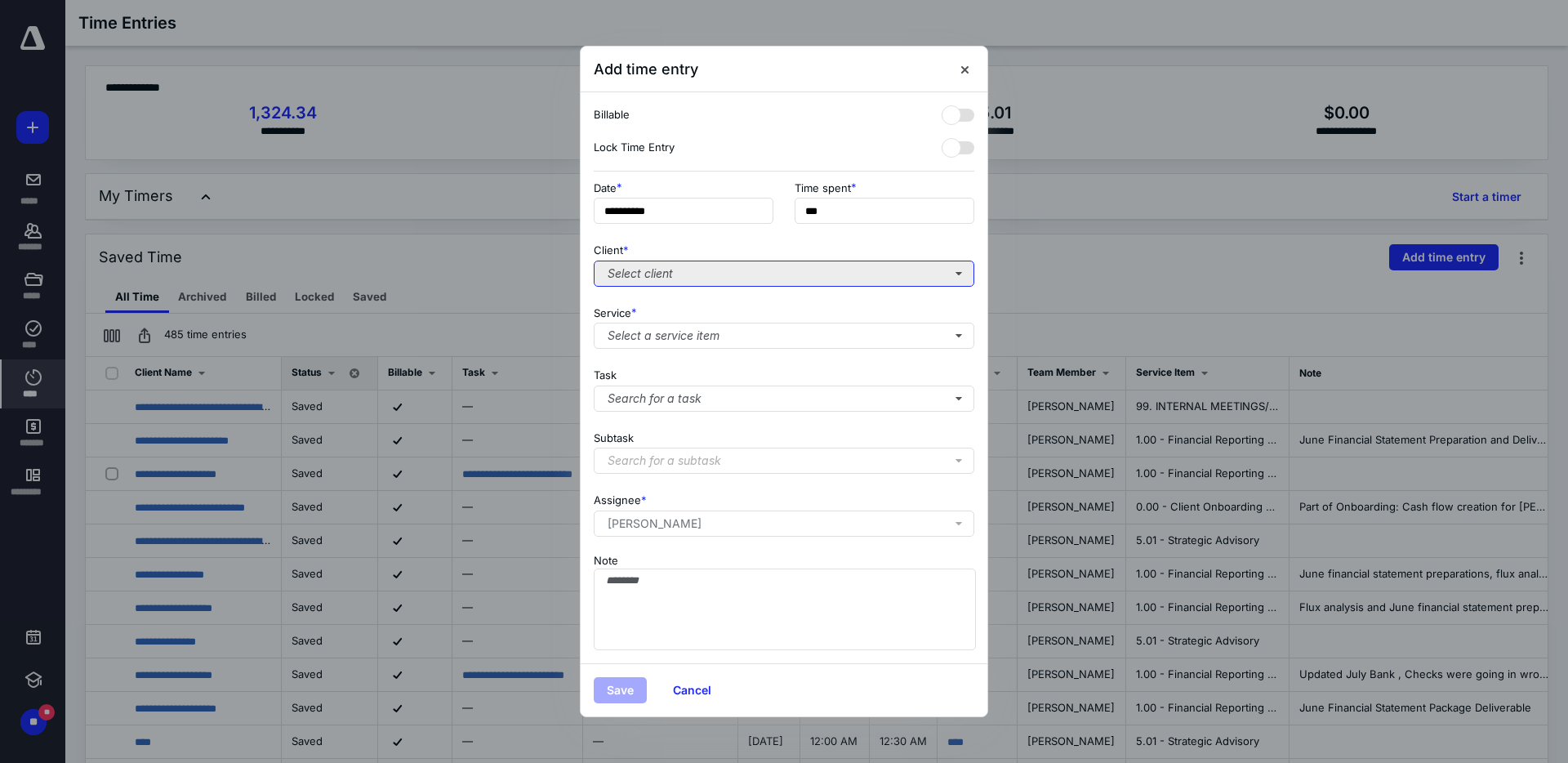click on "Select client" at bounding box center (784, 274) 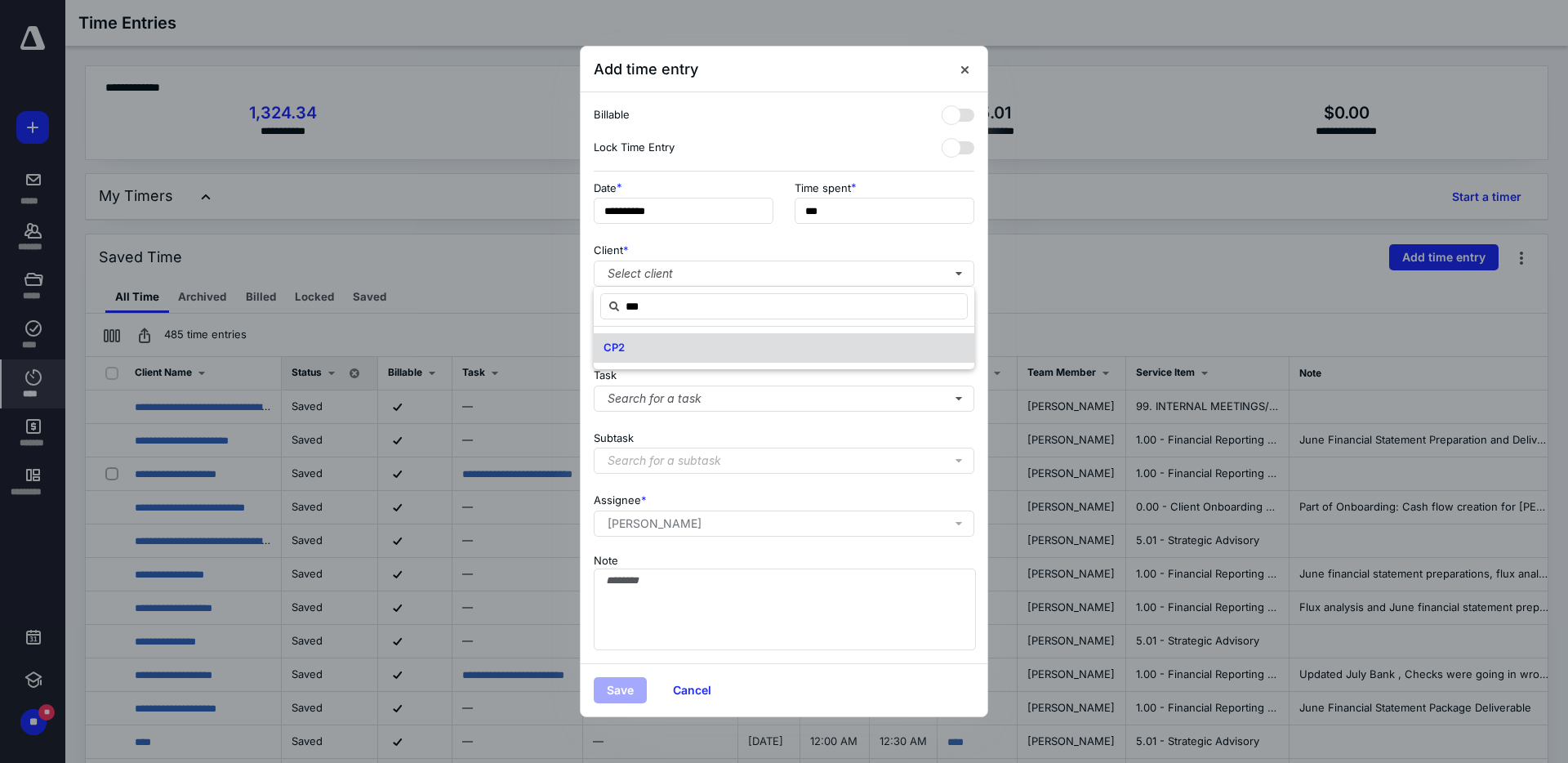 click on "CP2" at bounding box center [784, 348] 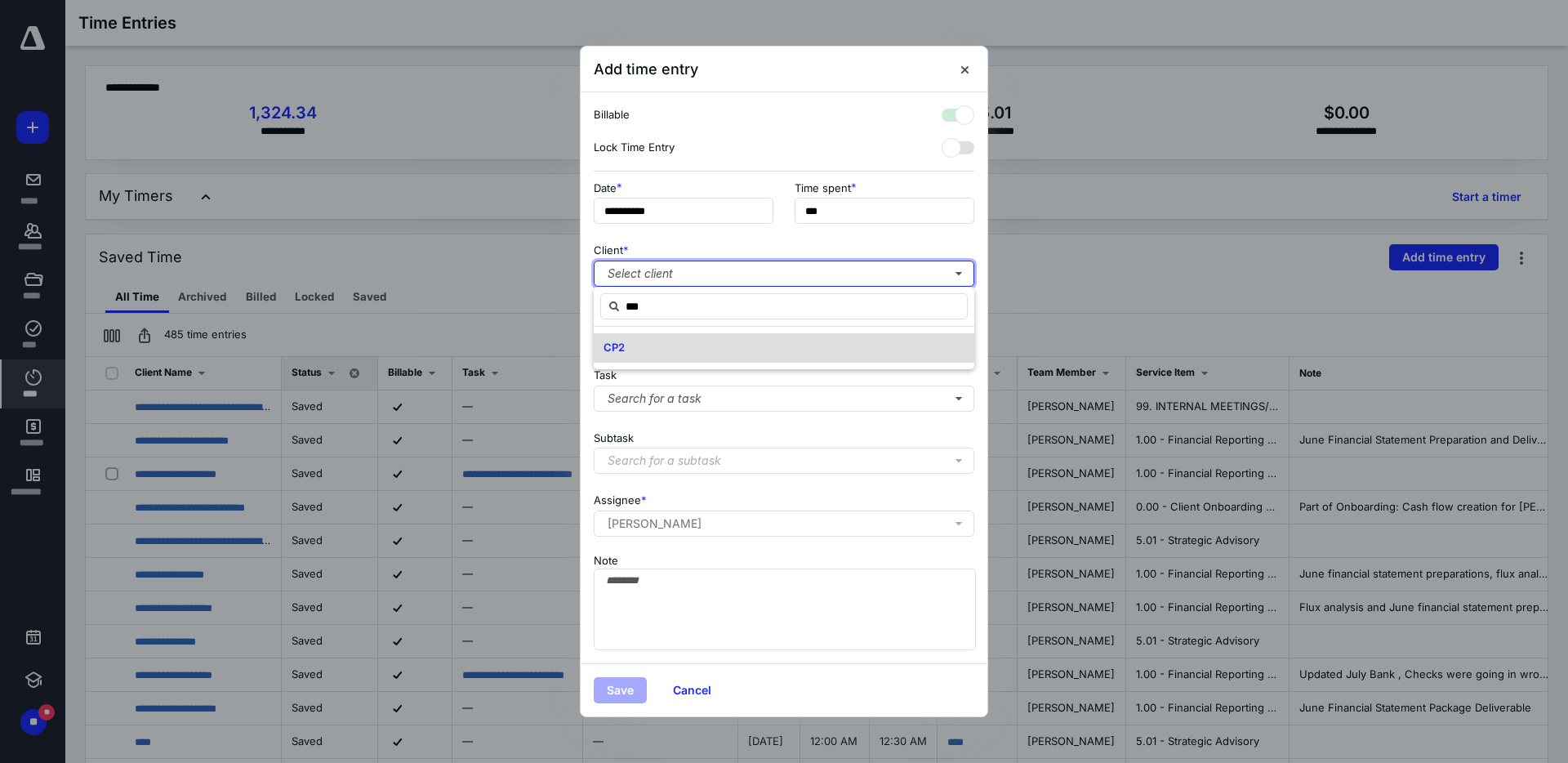 checkbox on "true" 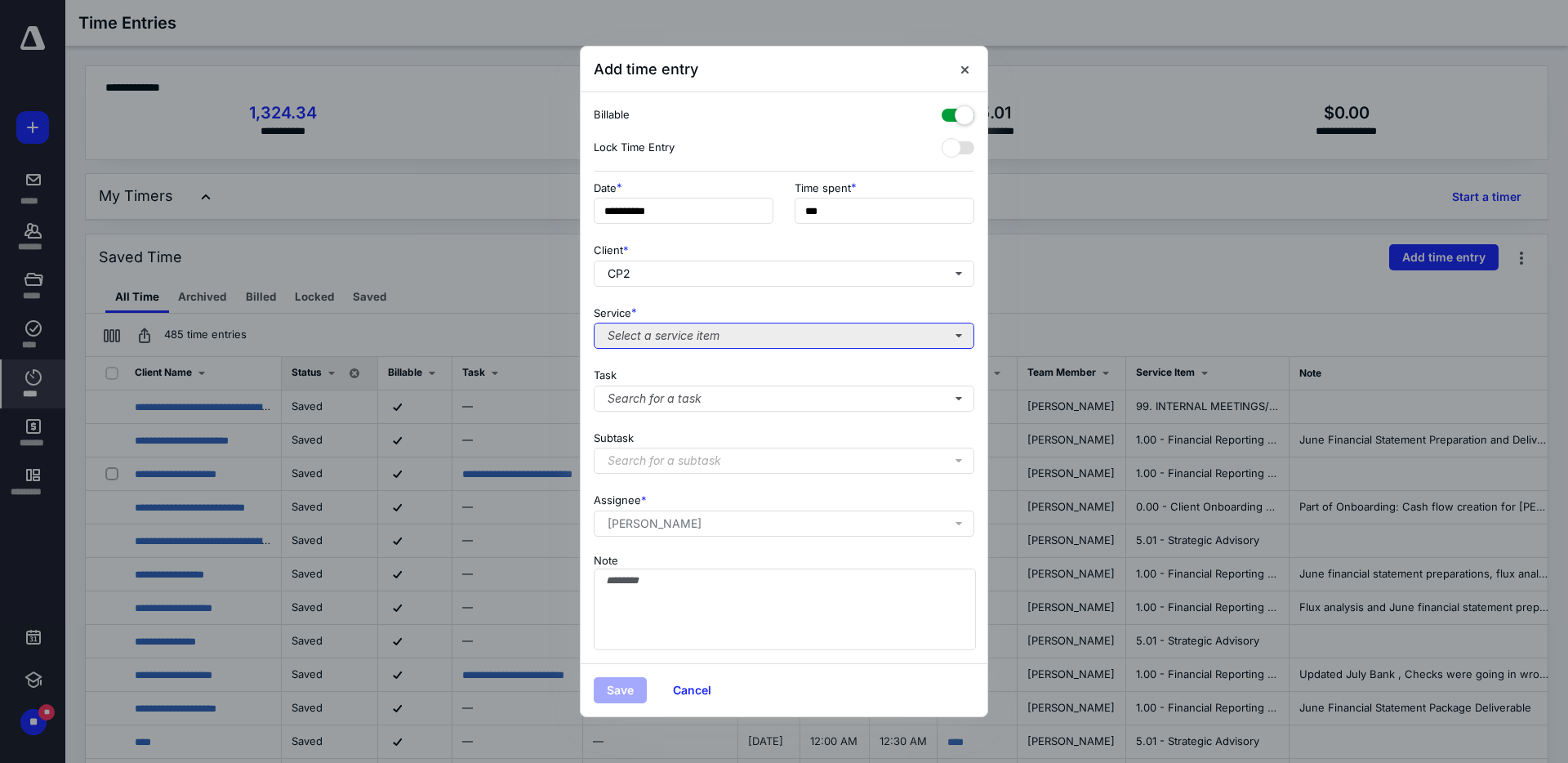 click on "Select a service item" at bounding box center [784, 336] 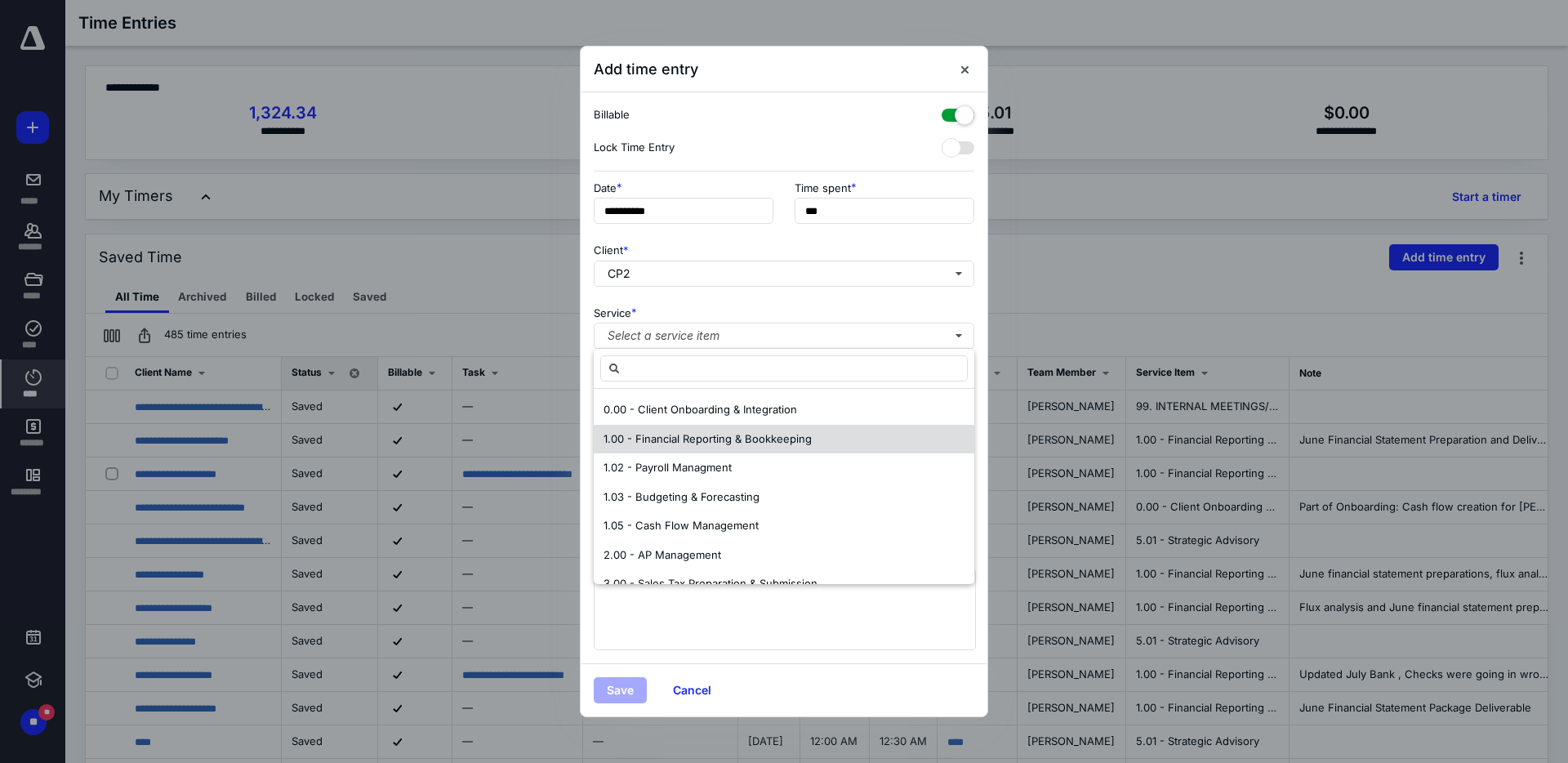 click on "1.00 - Financial Reporting & Bookkeeping" at bounding box center [707, 439] 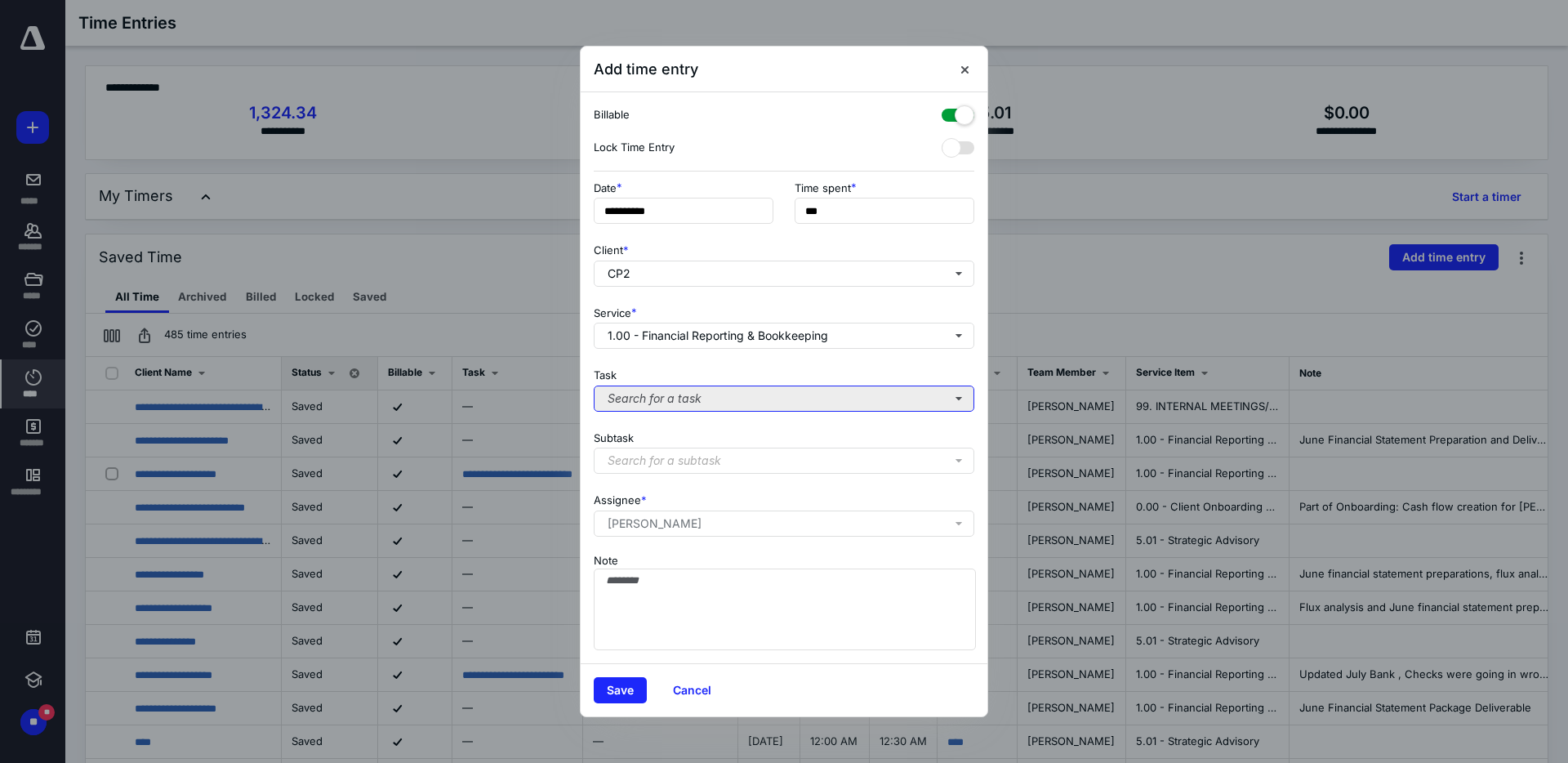 click on "Search for a task" at bounding box center (784, 399) 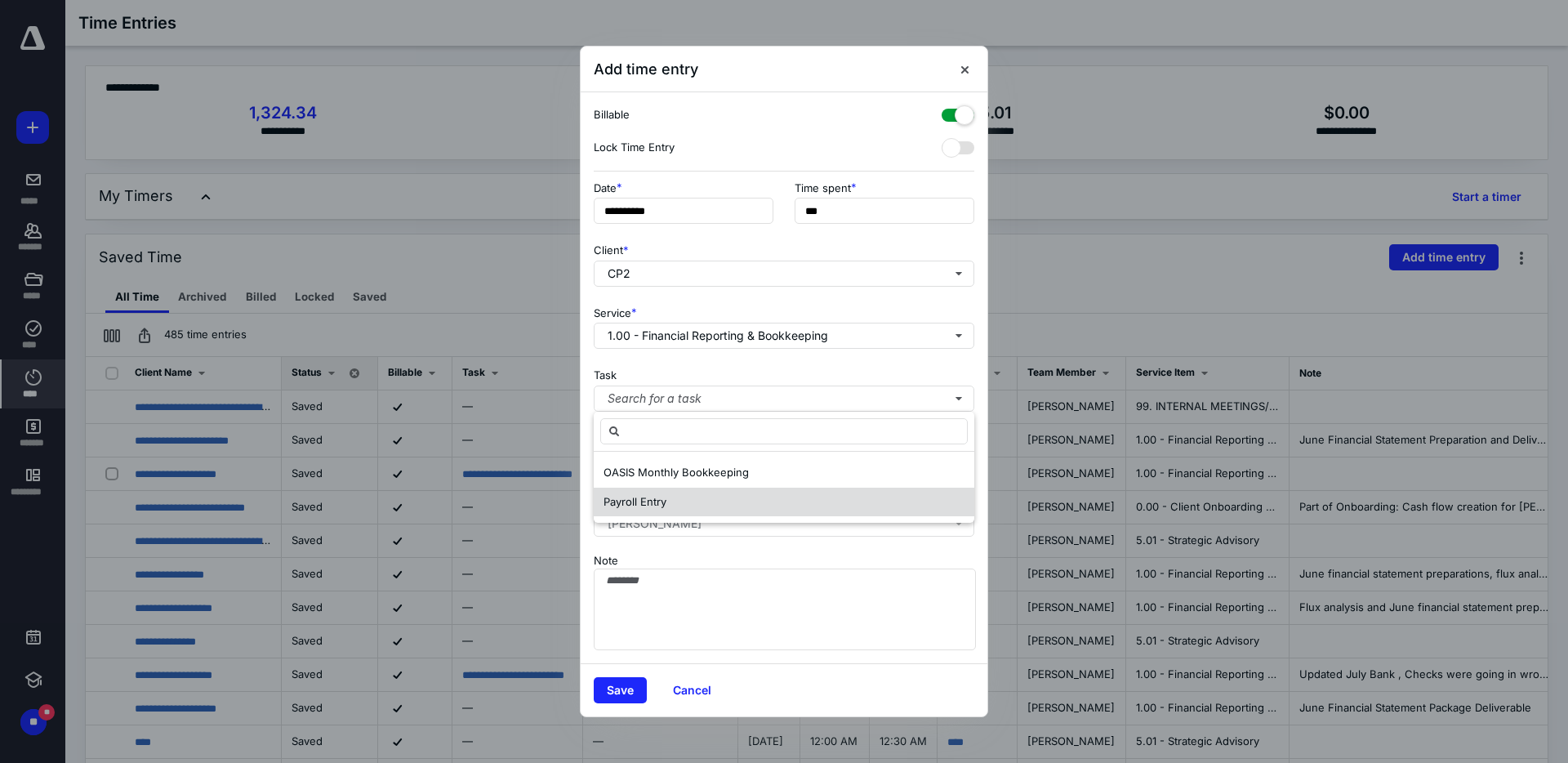 click on "Payroll Entry" at bounding box center [635, 502] 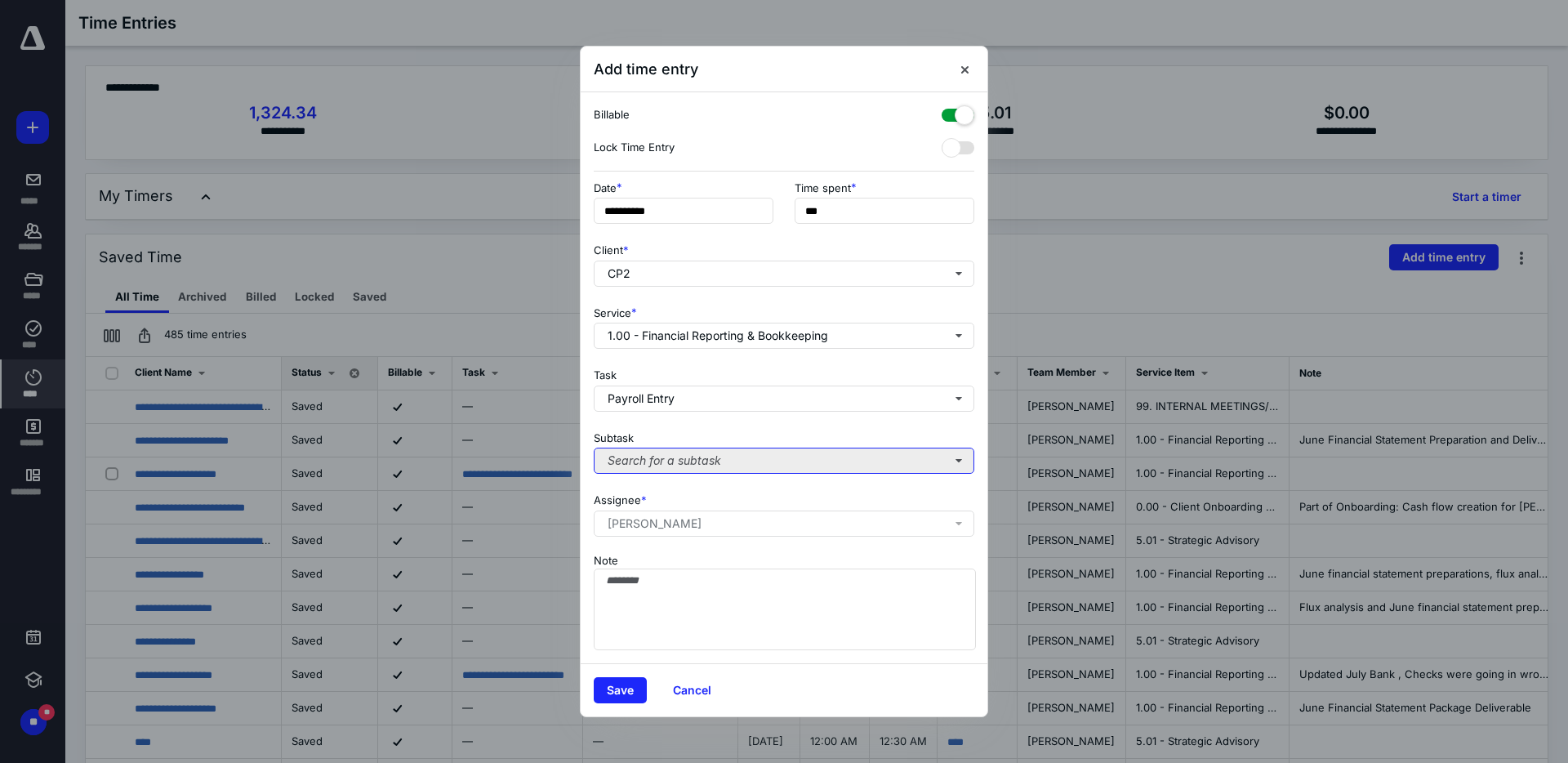 click on "Search for a subtask" at bounding box center (784, 461) 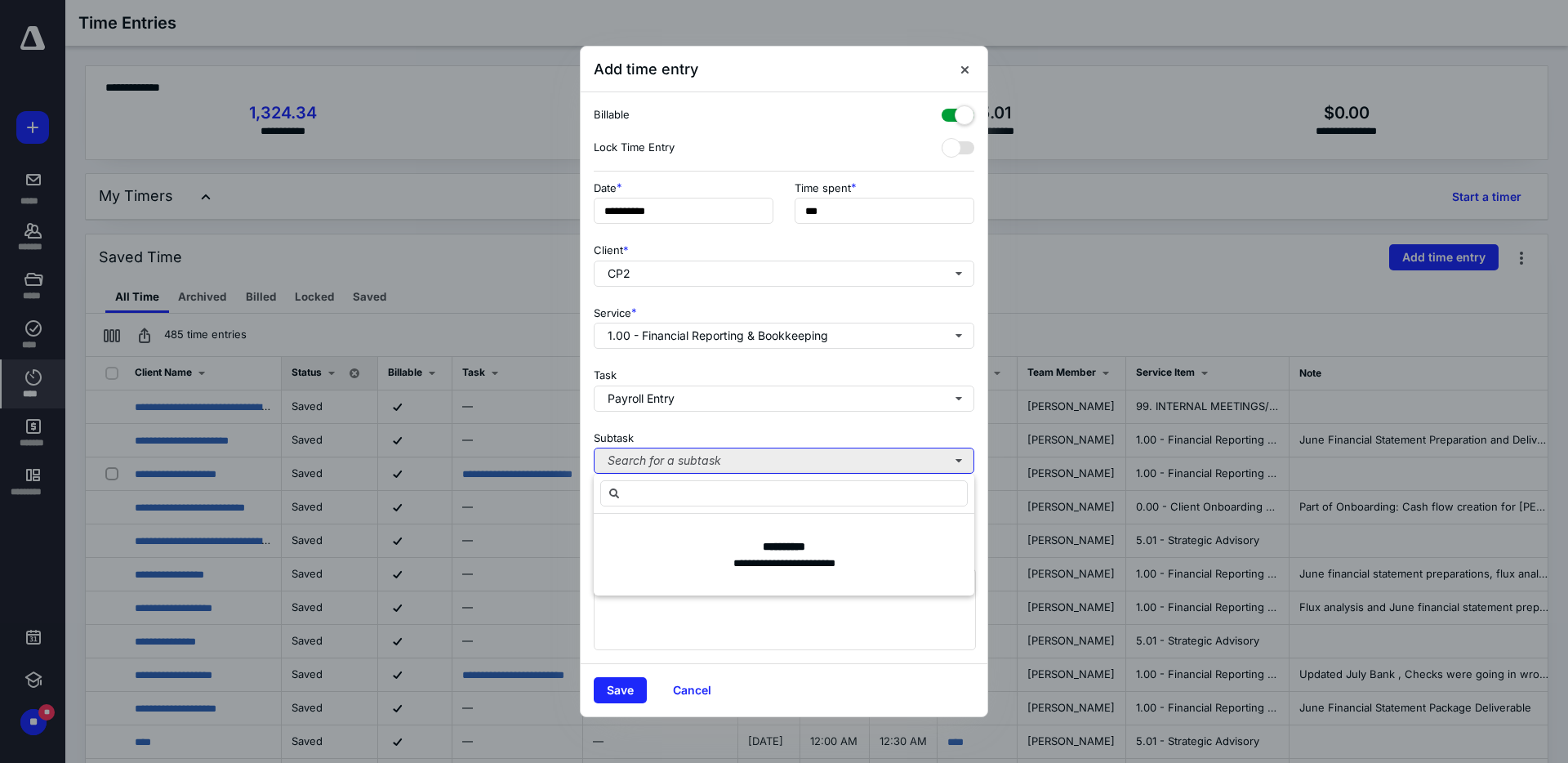 click on "Search for a subtask" at bounding box center (784, 461) 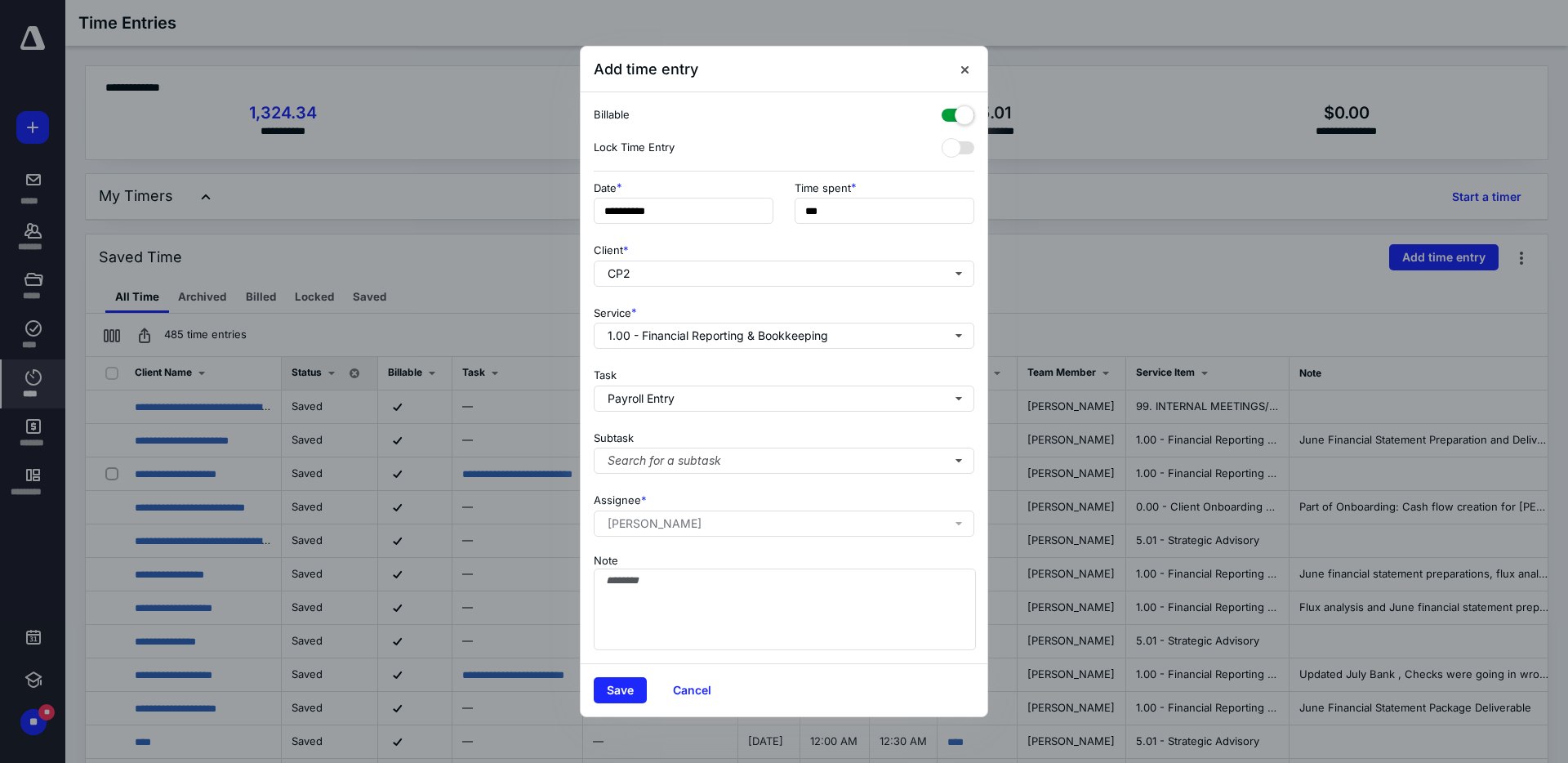 click on "Subtask Search for a subtask" at bounding box center [784, 449] 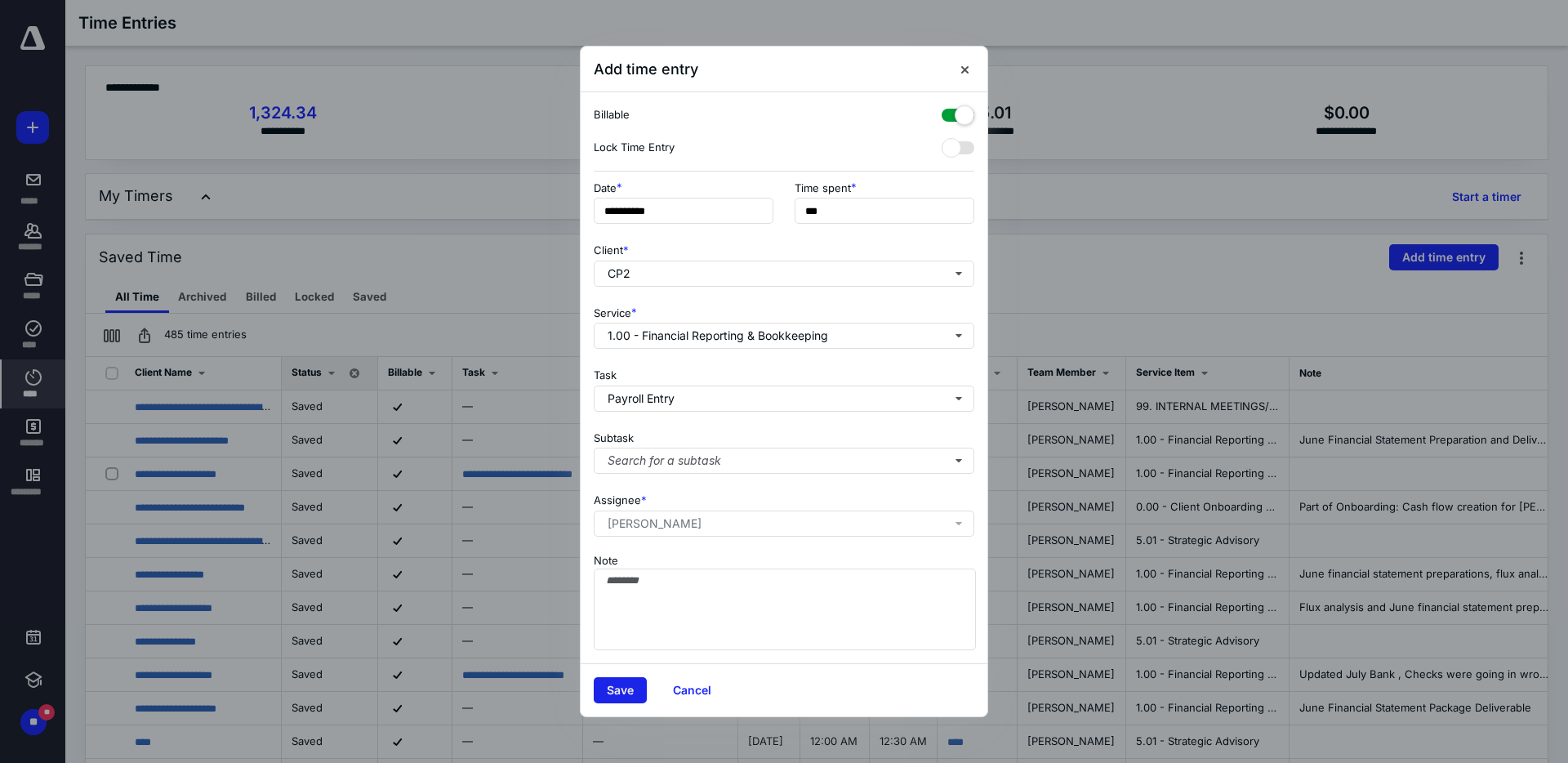 click on "Save" at bounding box center [620, 690] 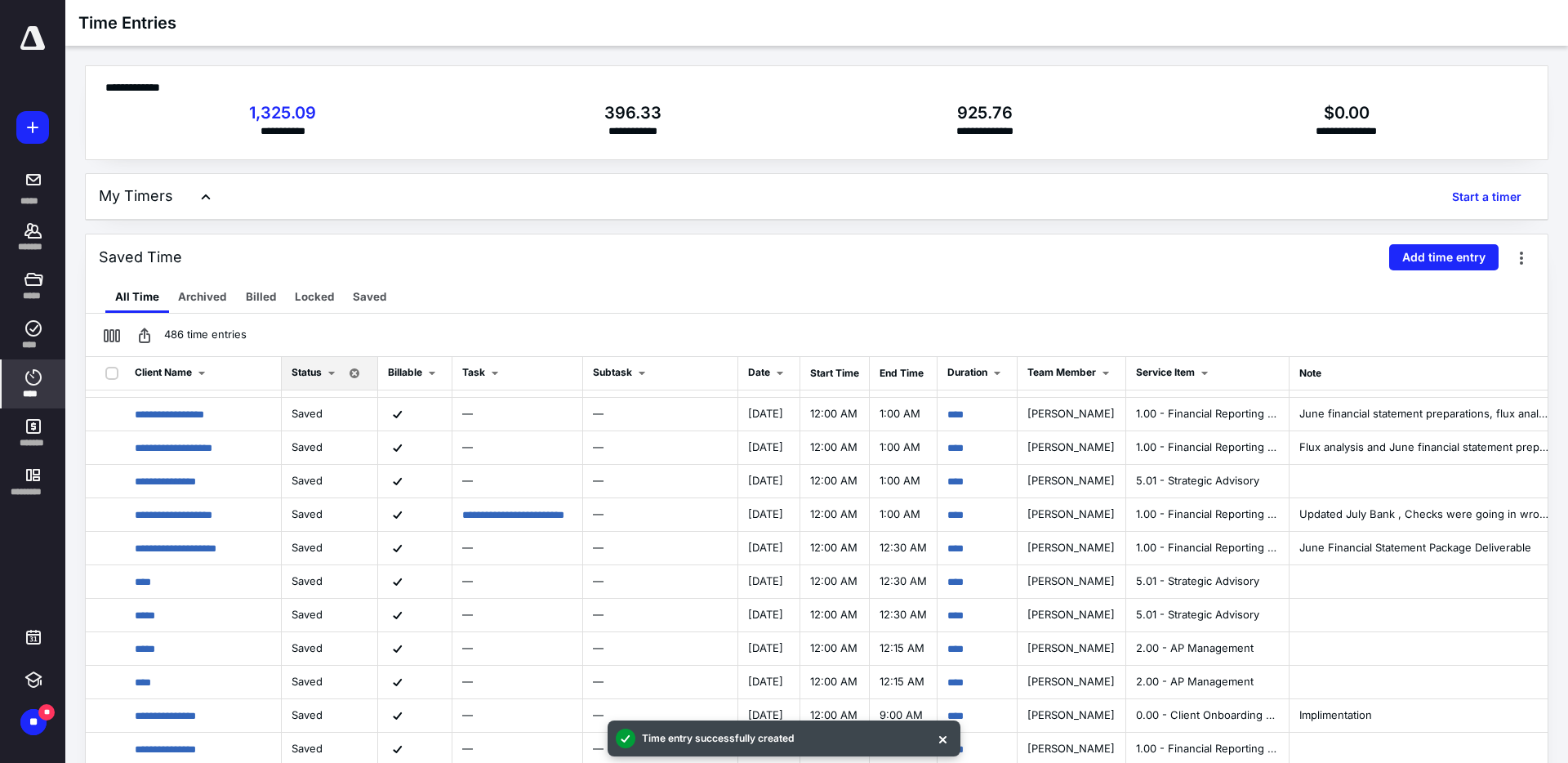 scroll, scrollTop: 0, scrollLeft: 0, axis: both 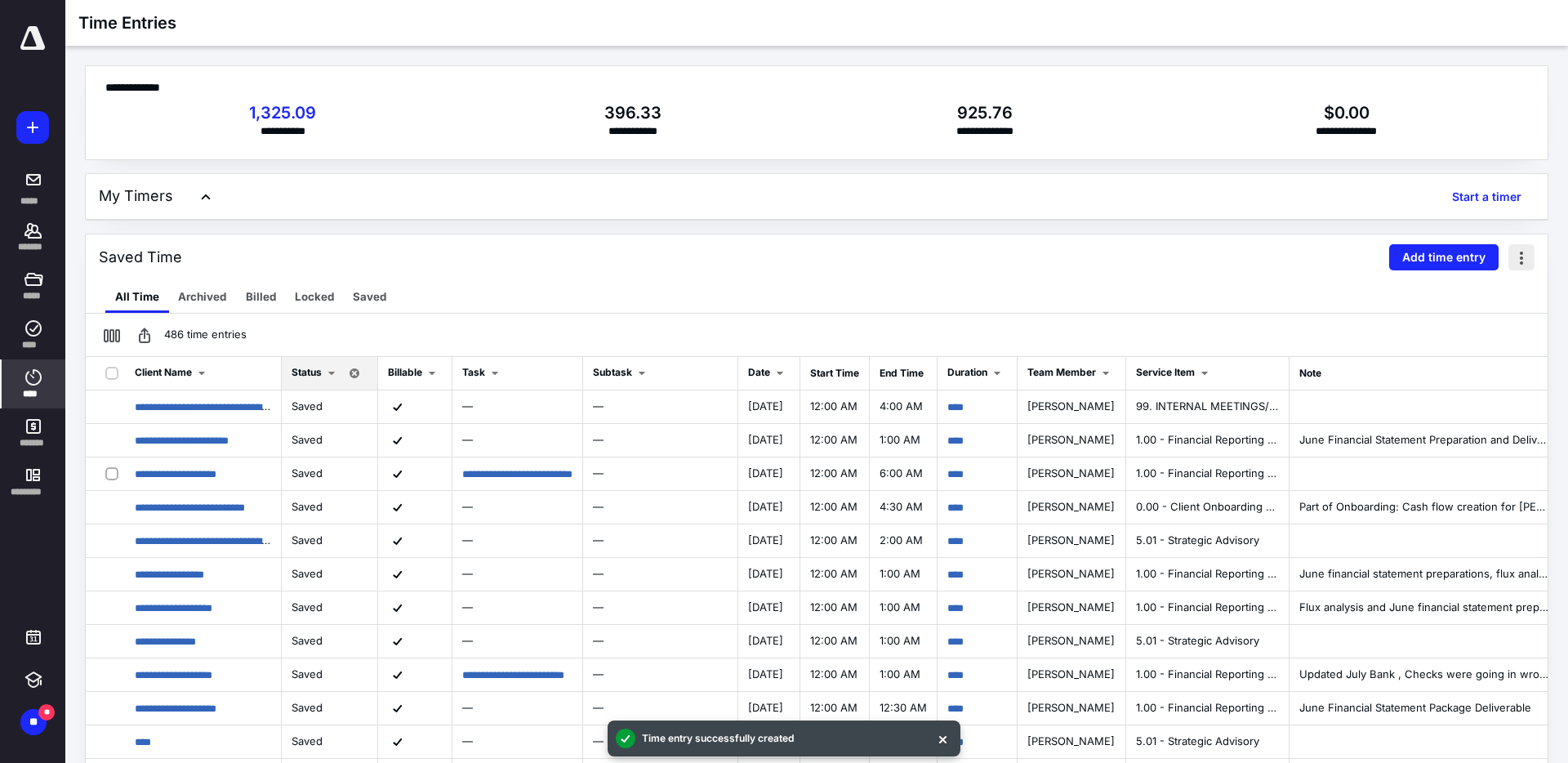 click at bounding box center (1521, 257) 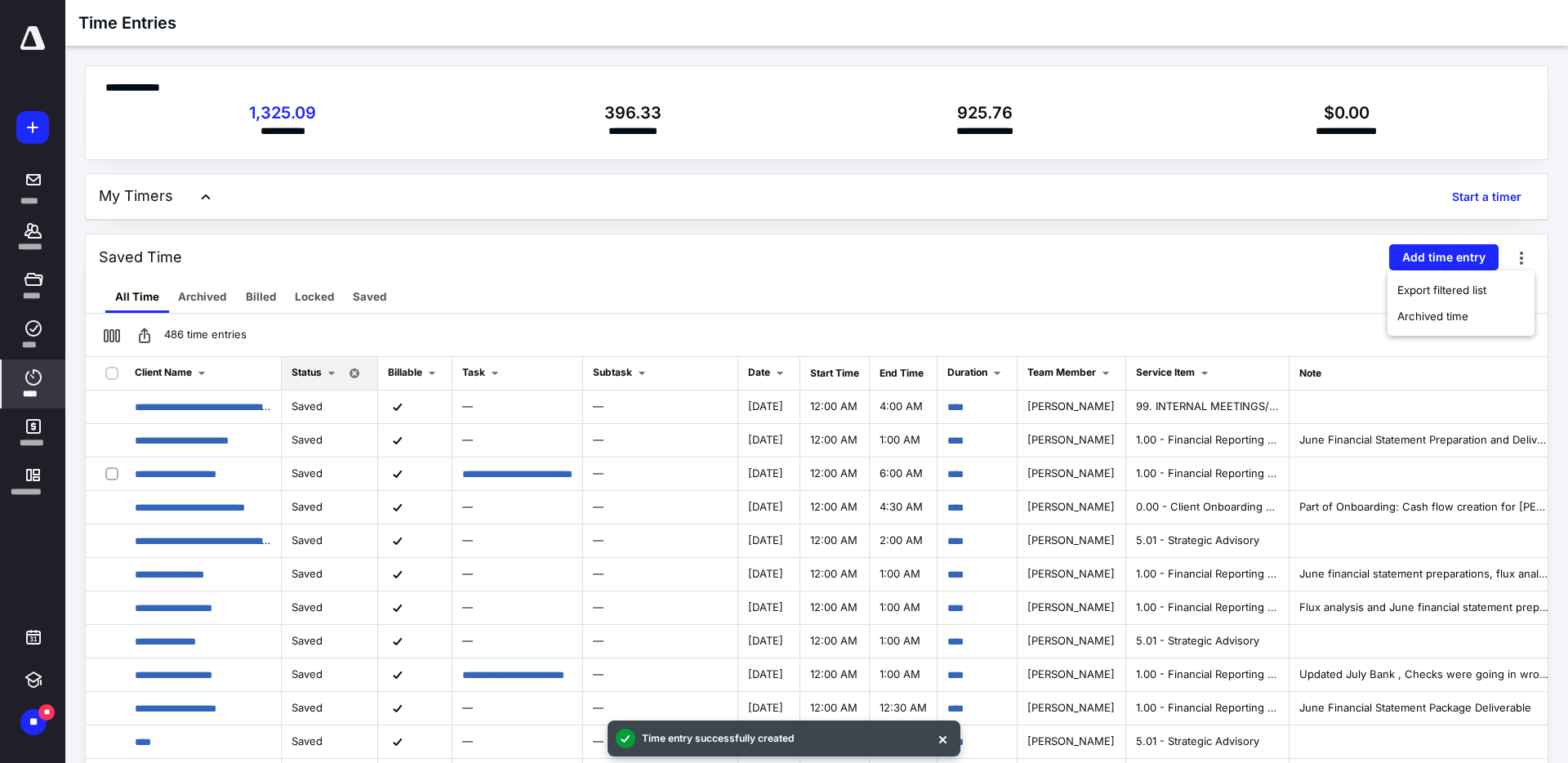 click on "All Time Archived Billed Locked Saved" at bounding box center [817, 297] 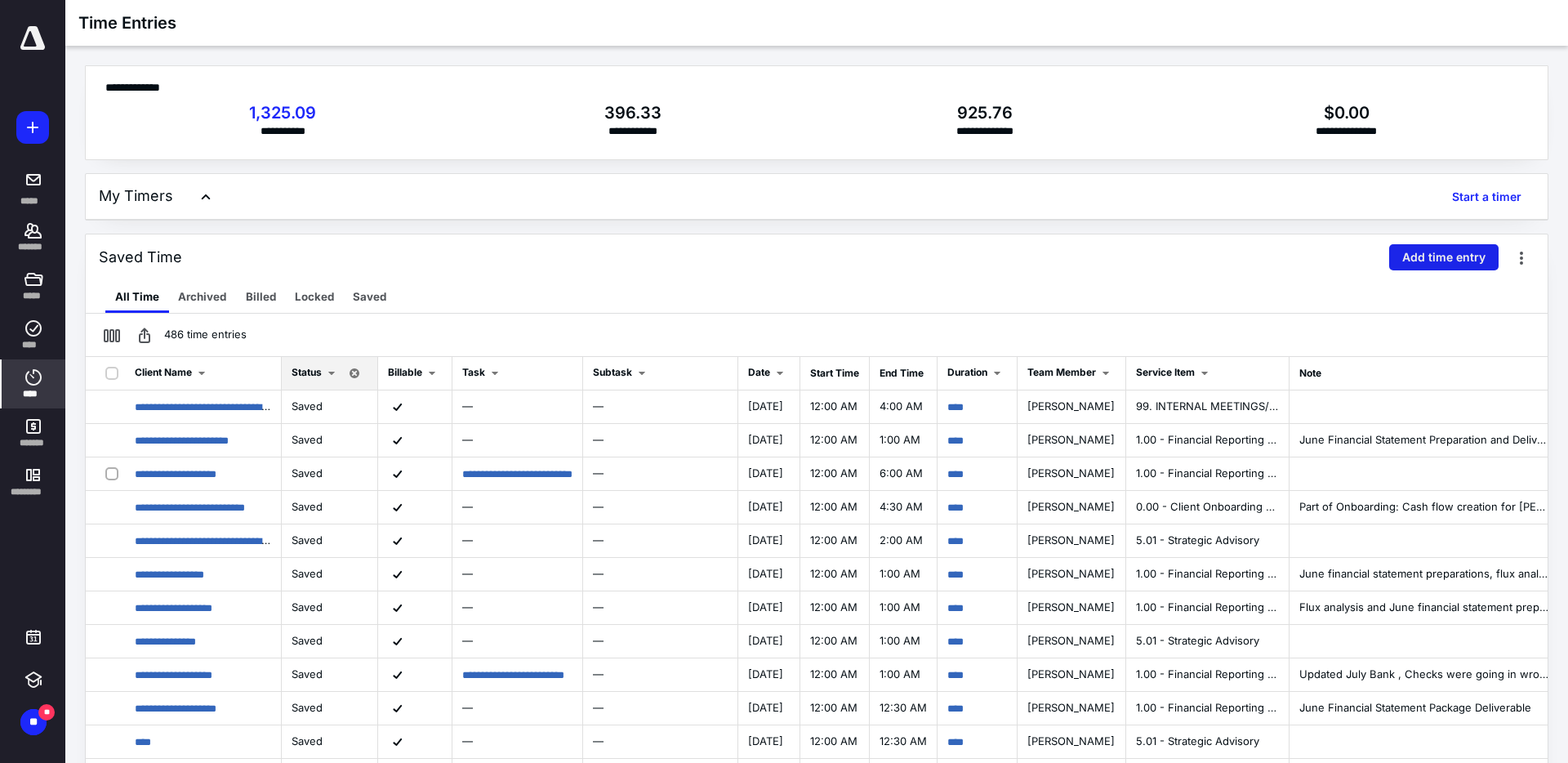 click on "Add time entry" at bounding box center (1444, 257) 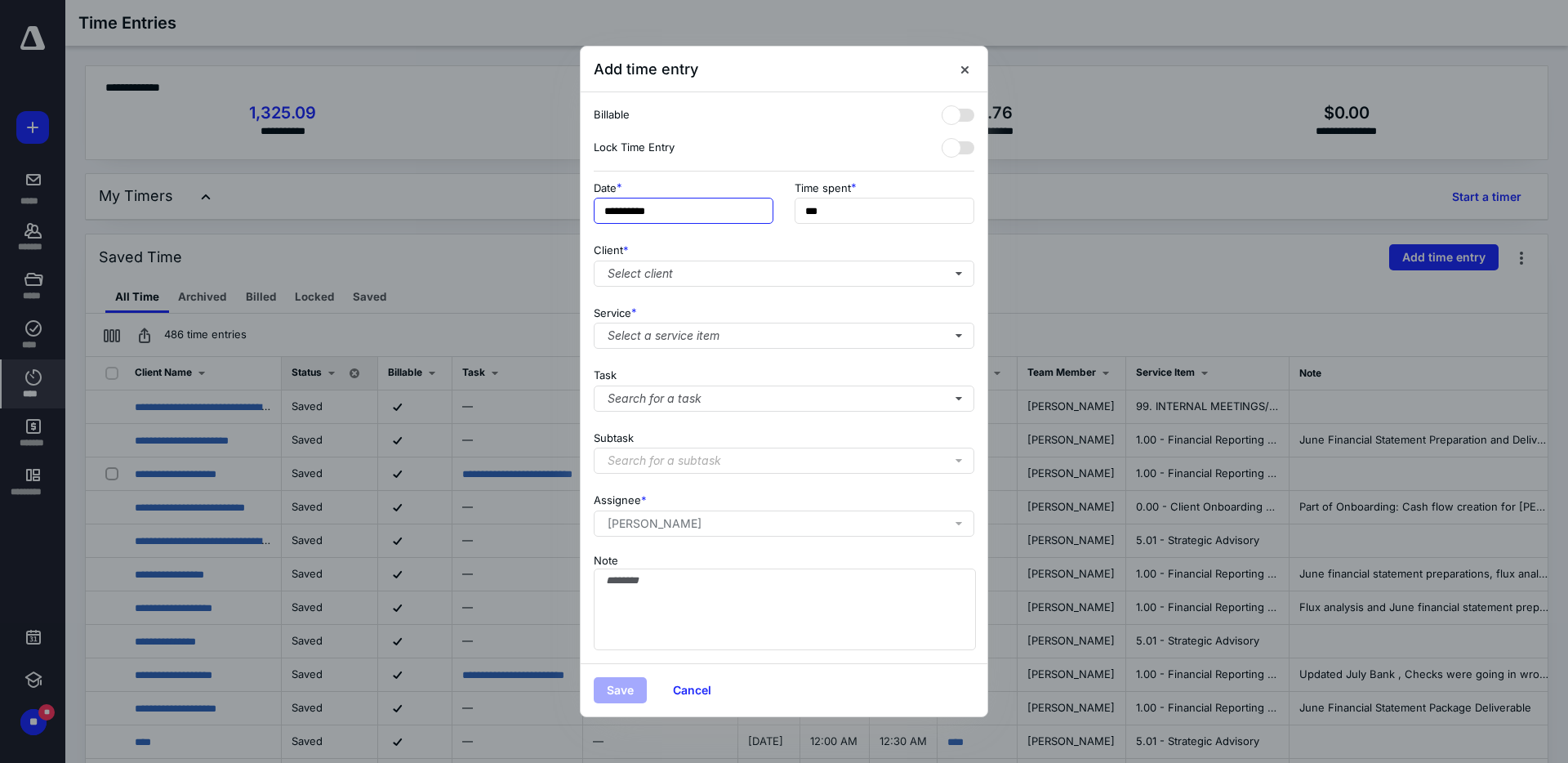 click on "**********" at bounding box center [684, 211] 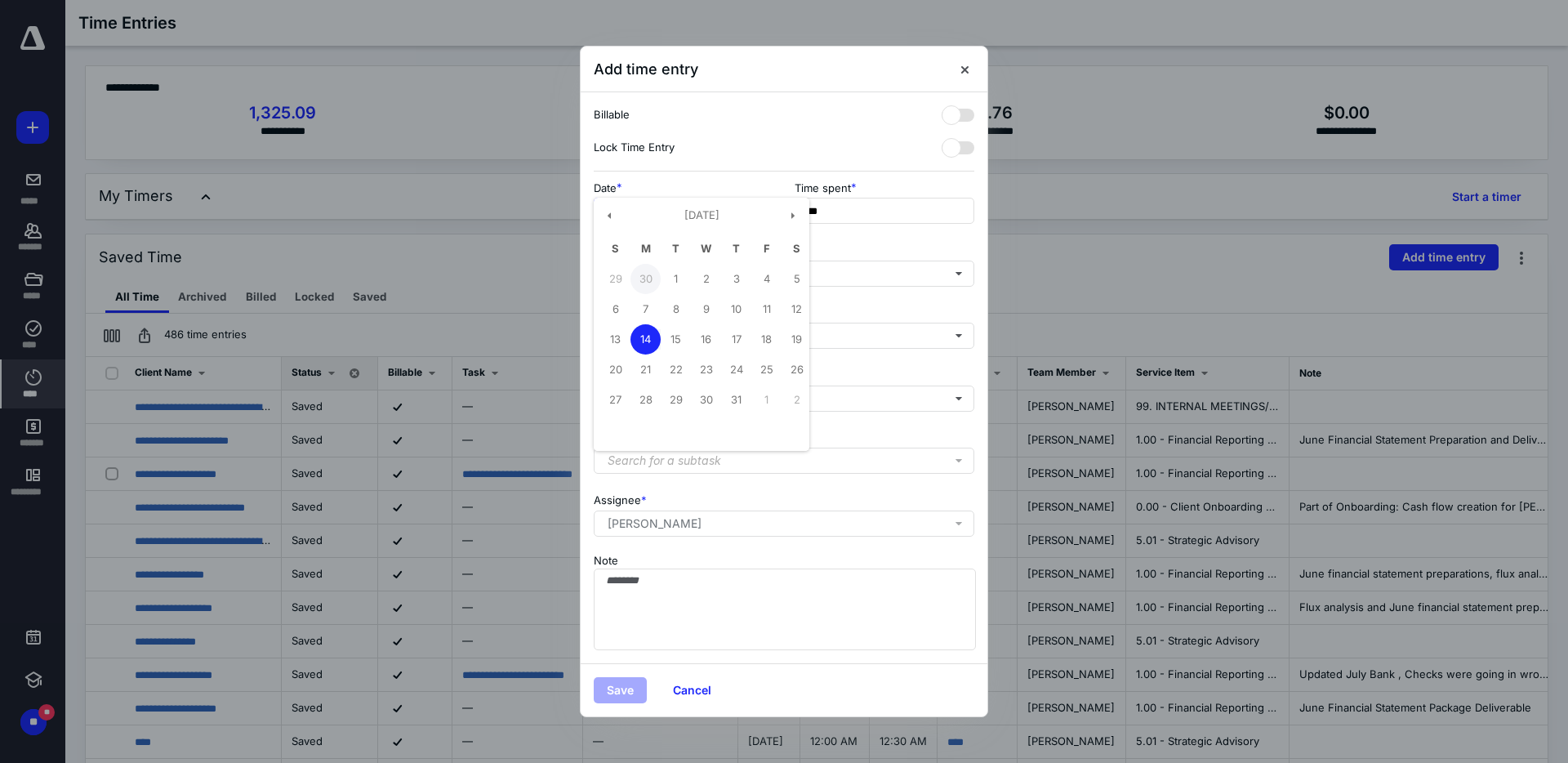 click on "30" at bounding box center (645, 279) 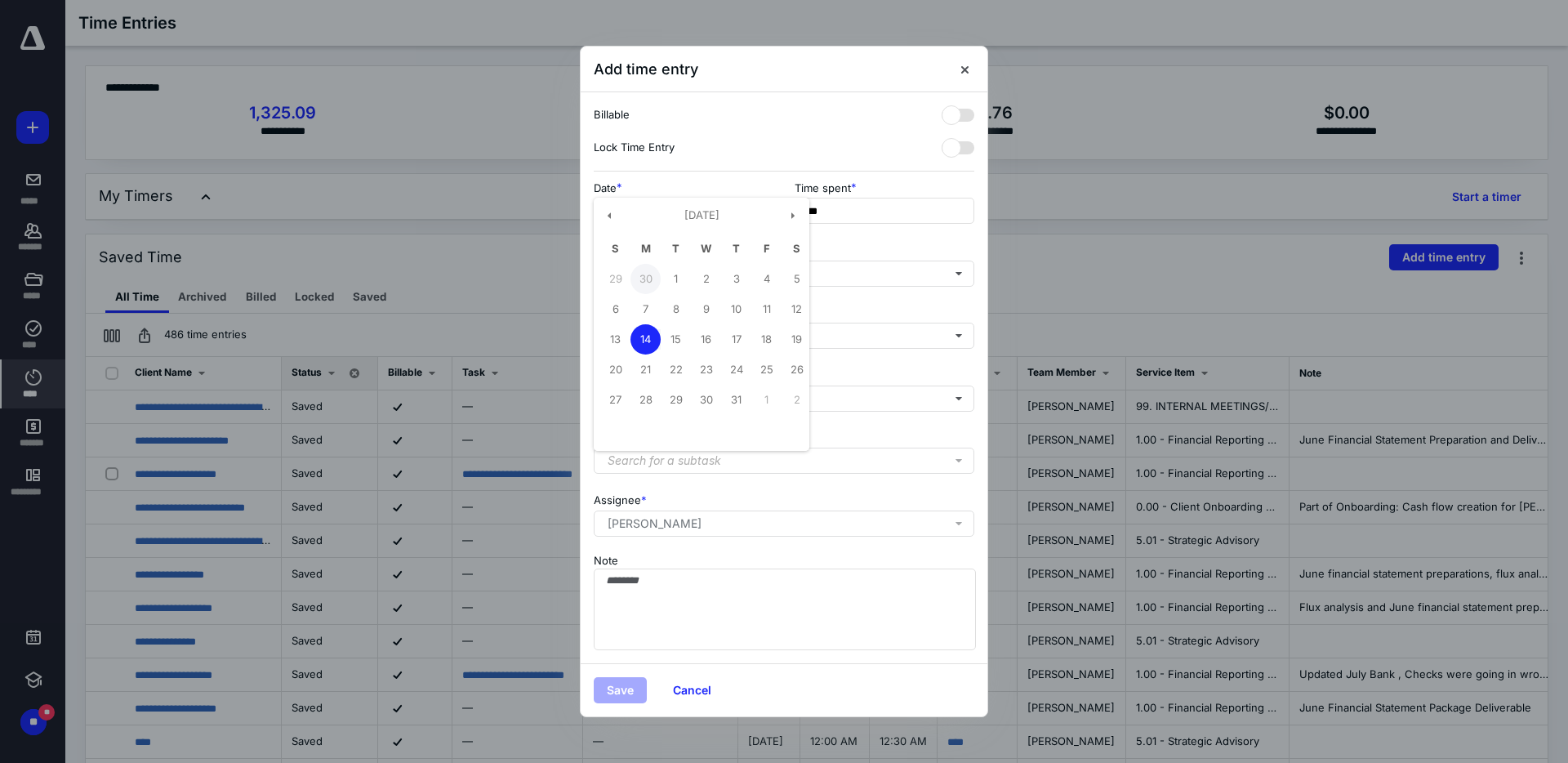 type on "**********" 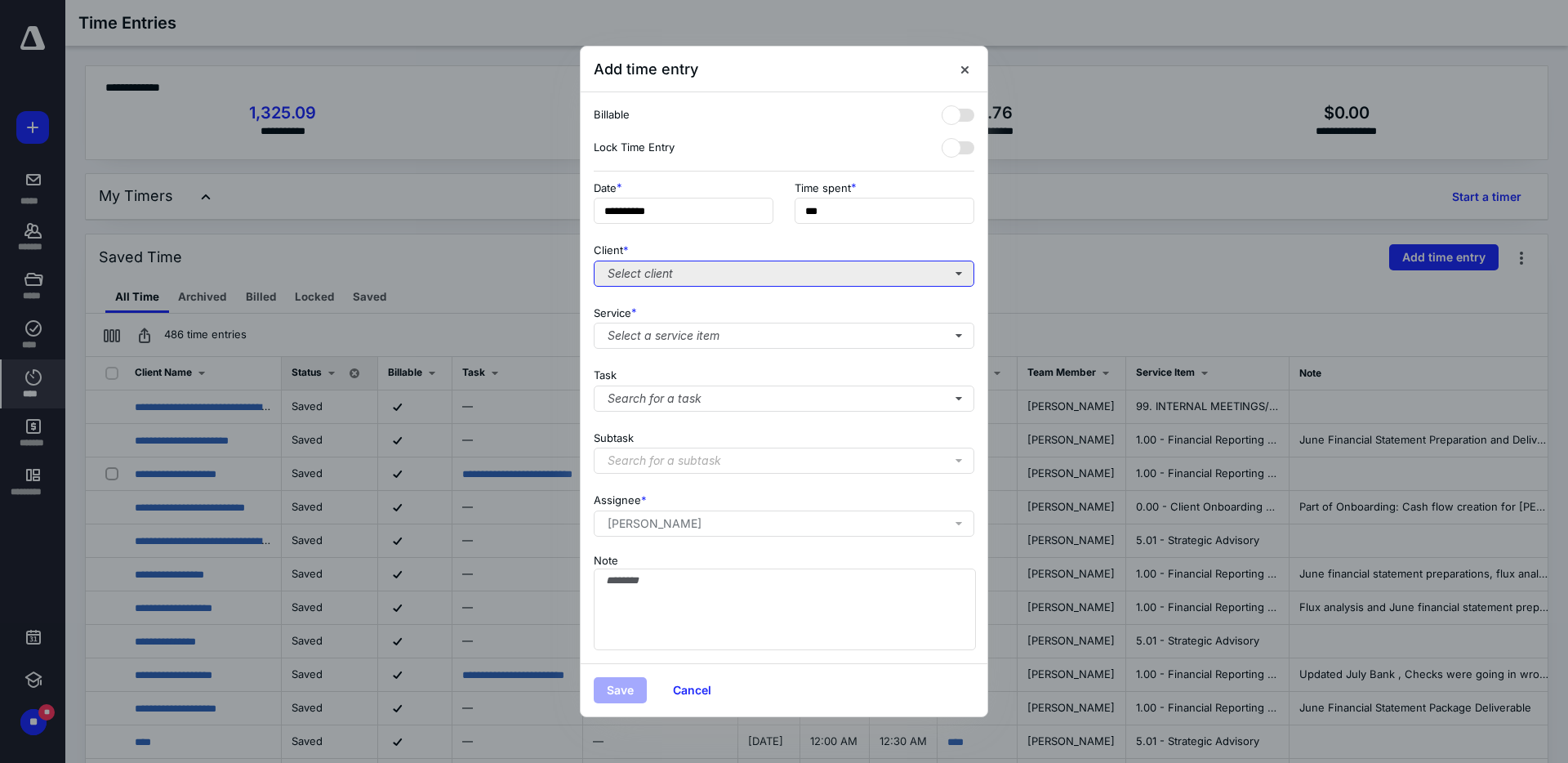 click on "Select client" at bounding box center [784, 274] 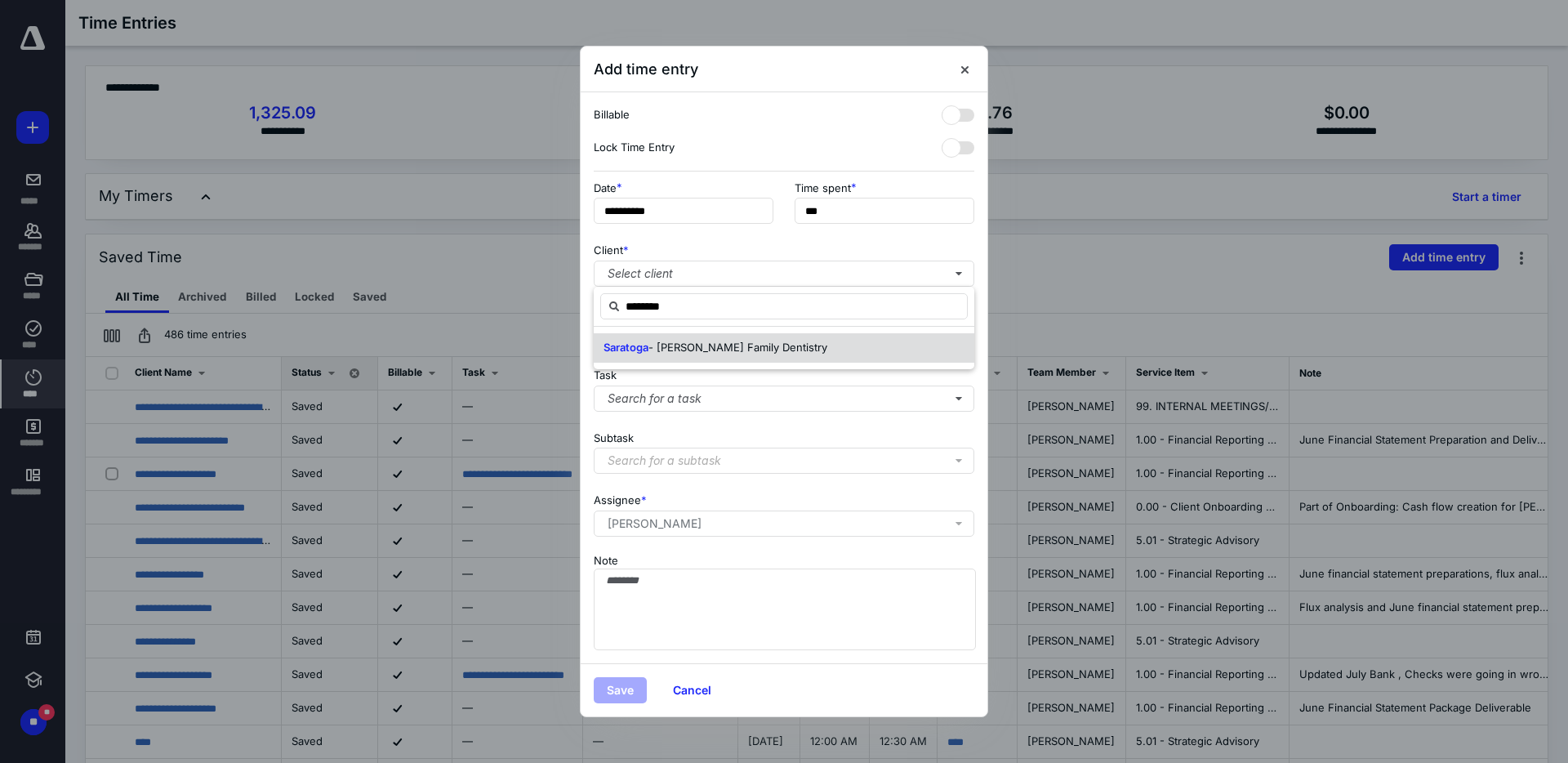 click on "Saratoga - [PERSON_NAME] Family Dentistry" at bounding box center [715, 348] 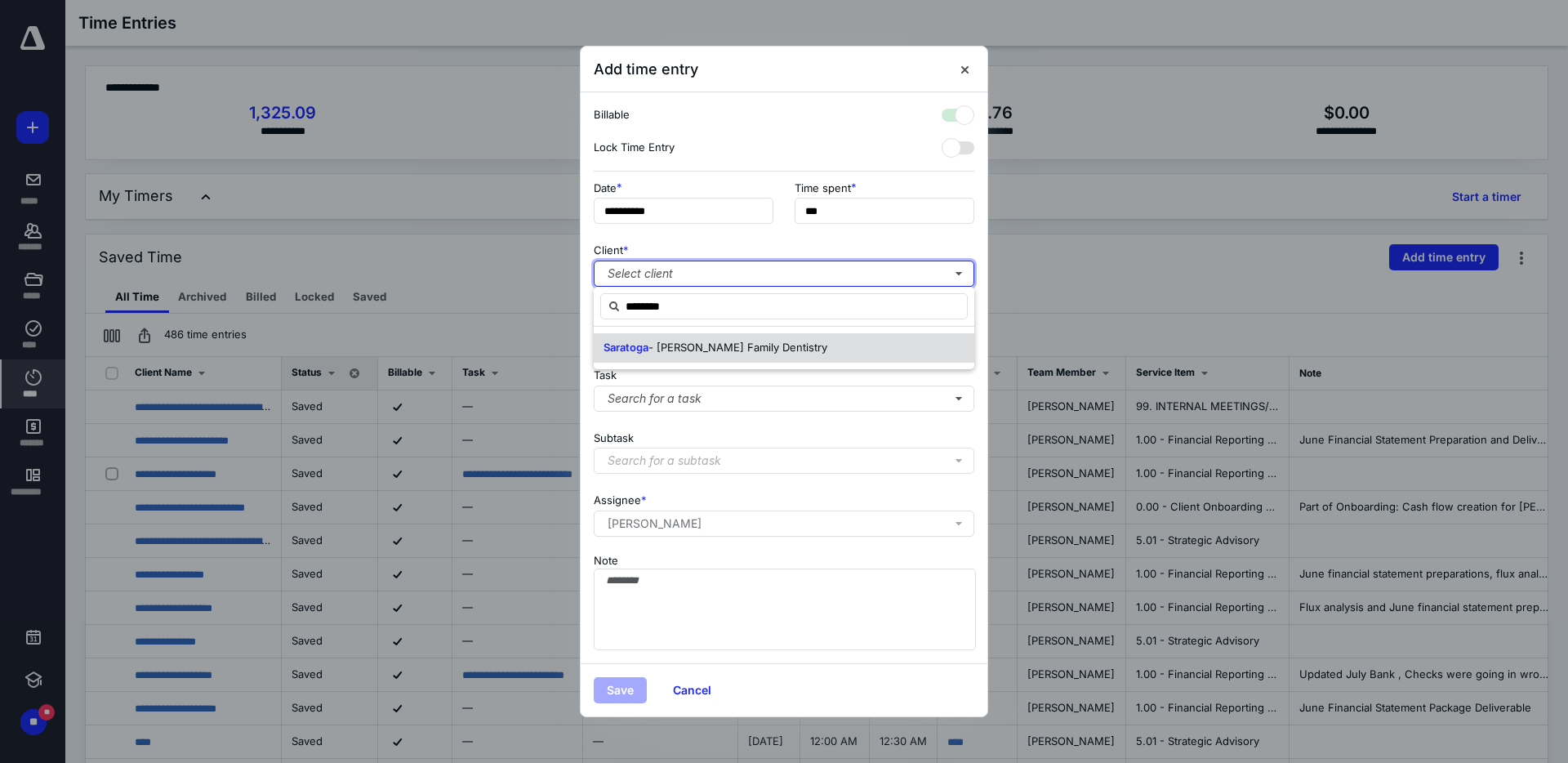 checkbox on "true" 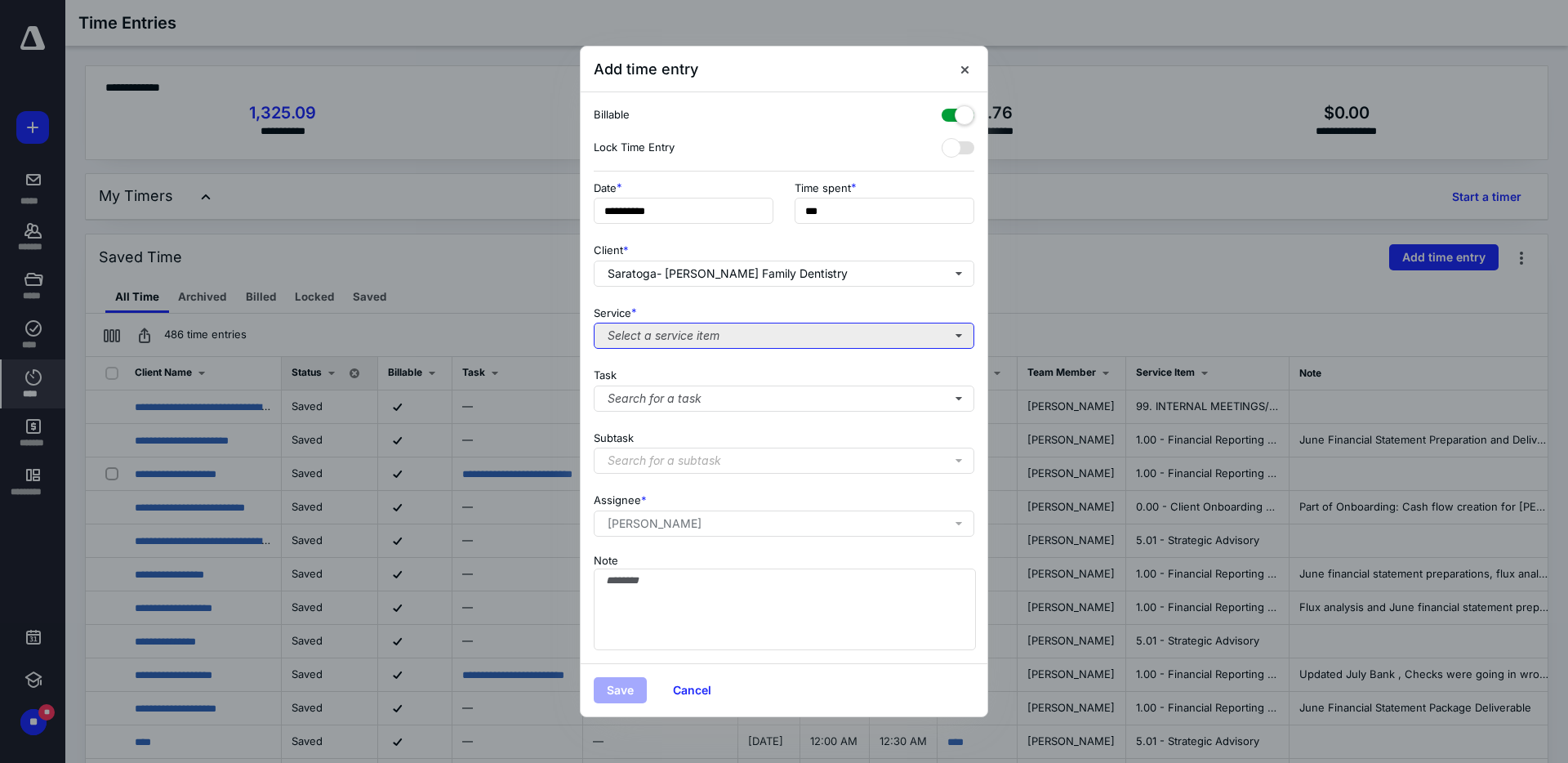 click on "Select a service item" at bounding box center (784, 336) 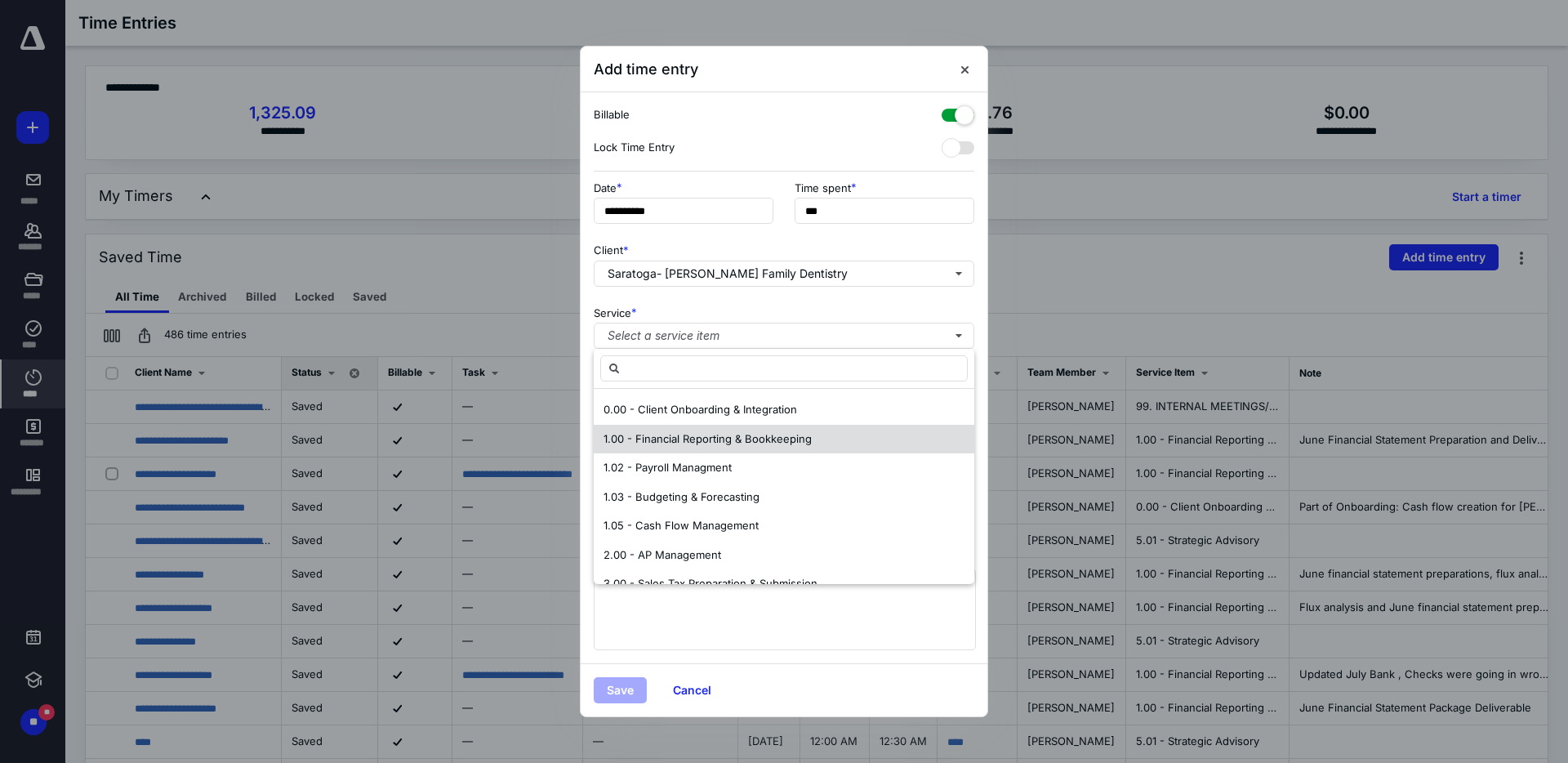 click on "1.00 - Financial Reporting & Bookkeeping" at bounding box center (707, 439) 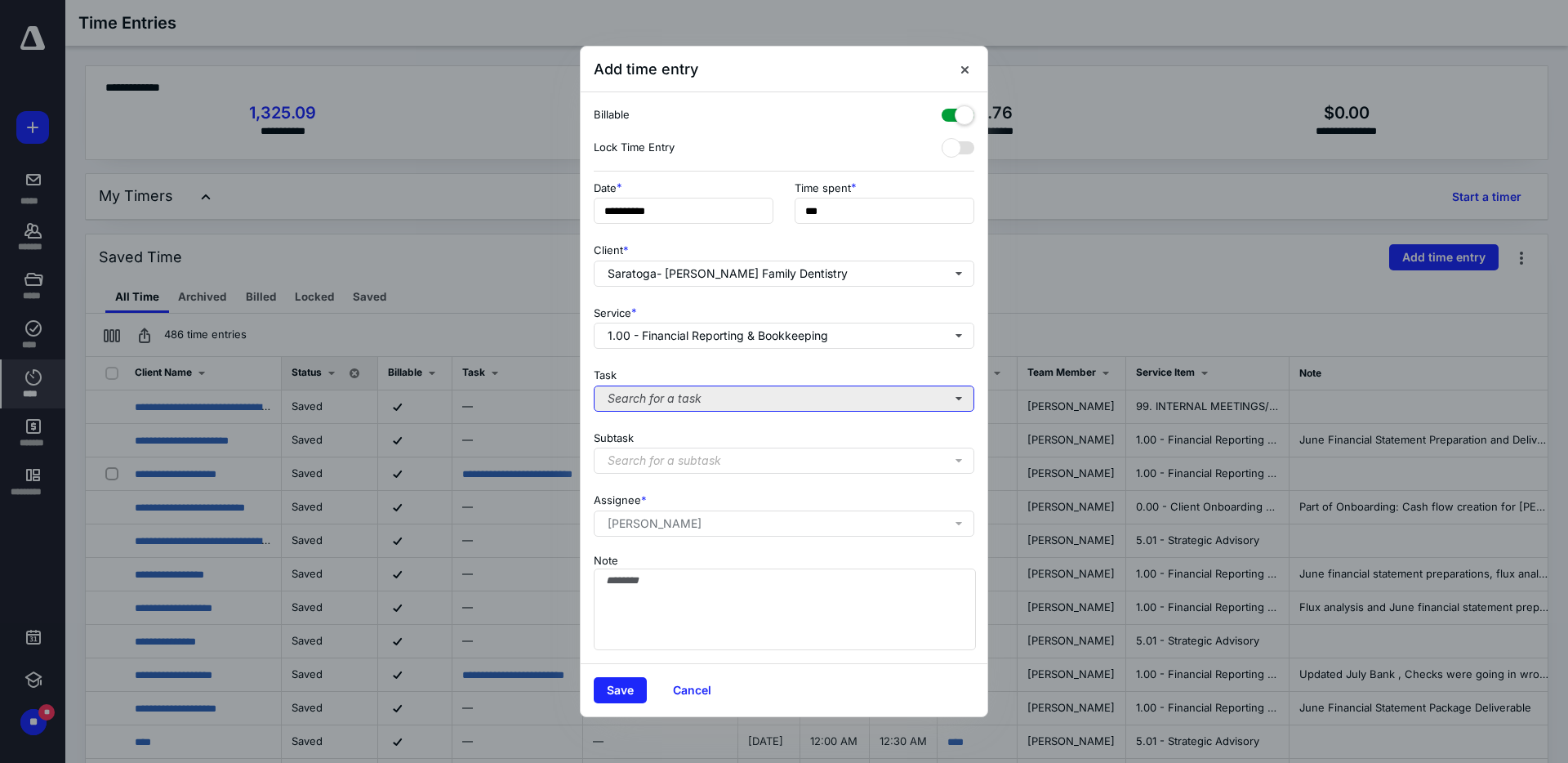click on "Search for a task" at bounding box center (784, 399) 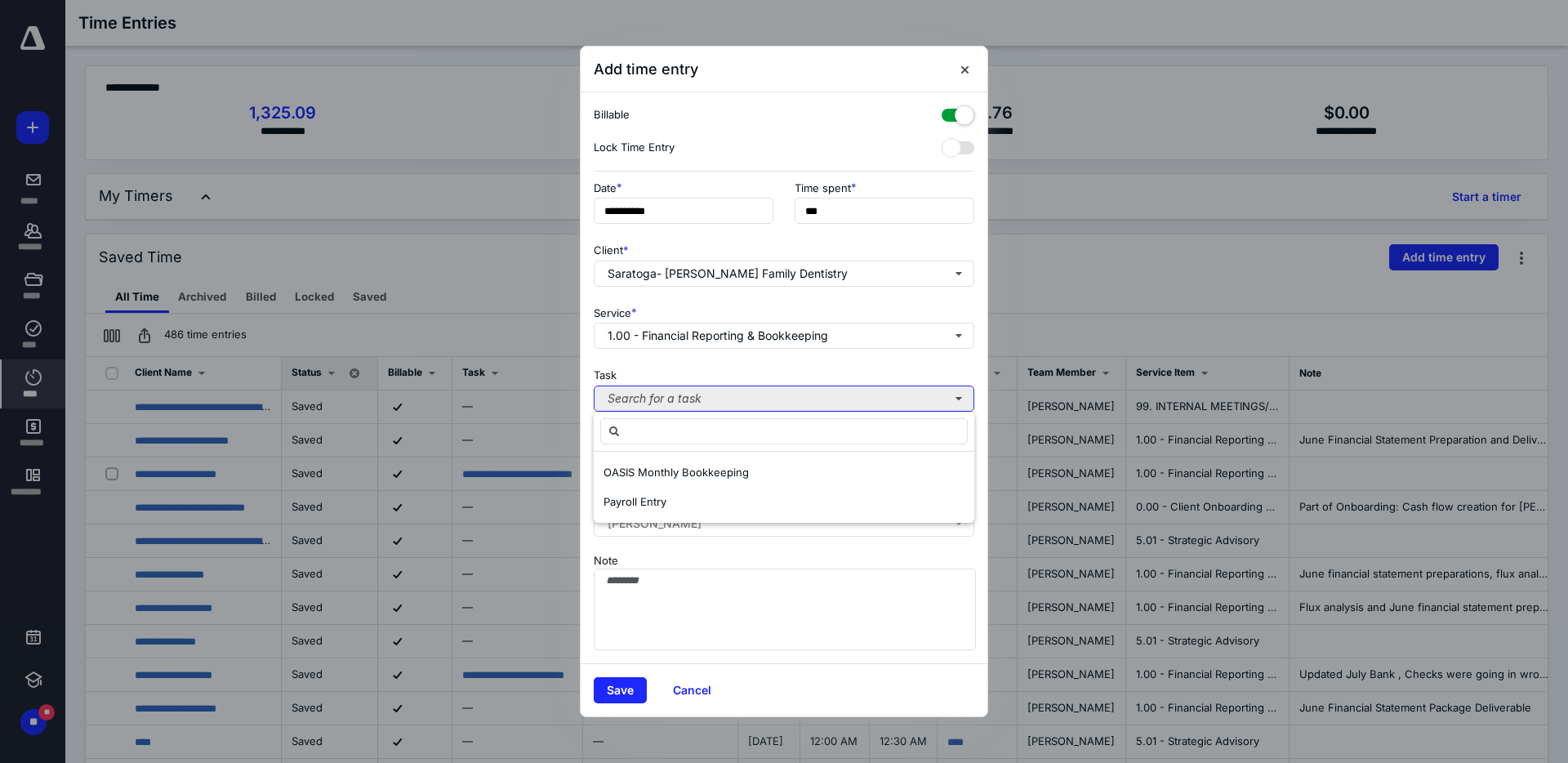 click on "Search for a task" at bounding box center [784, 399] 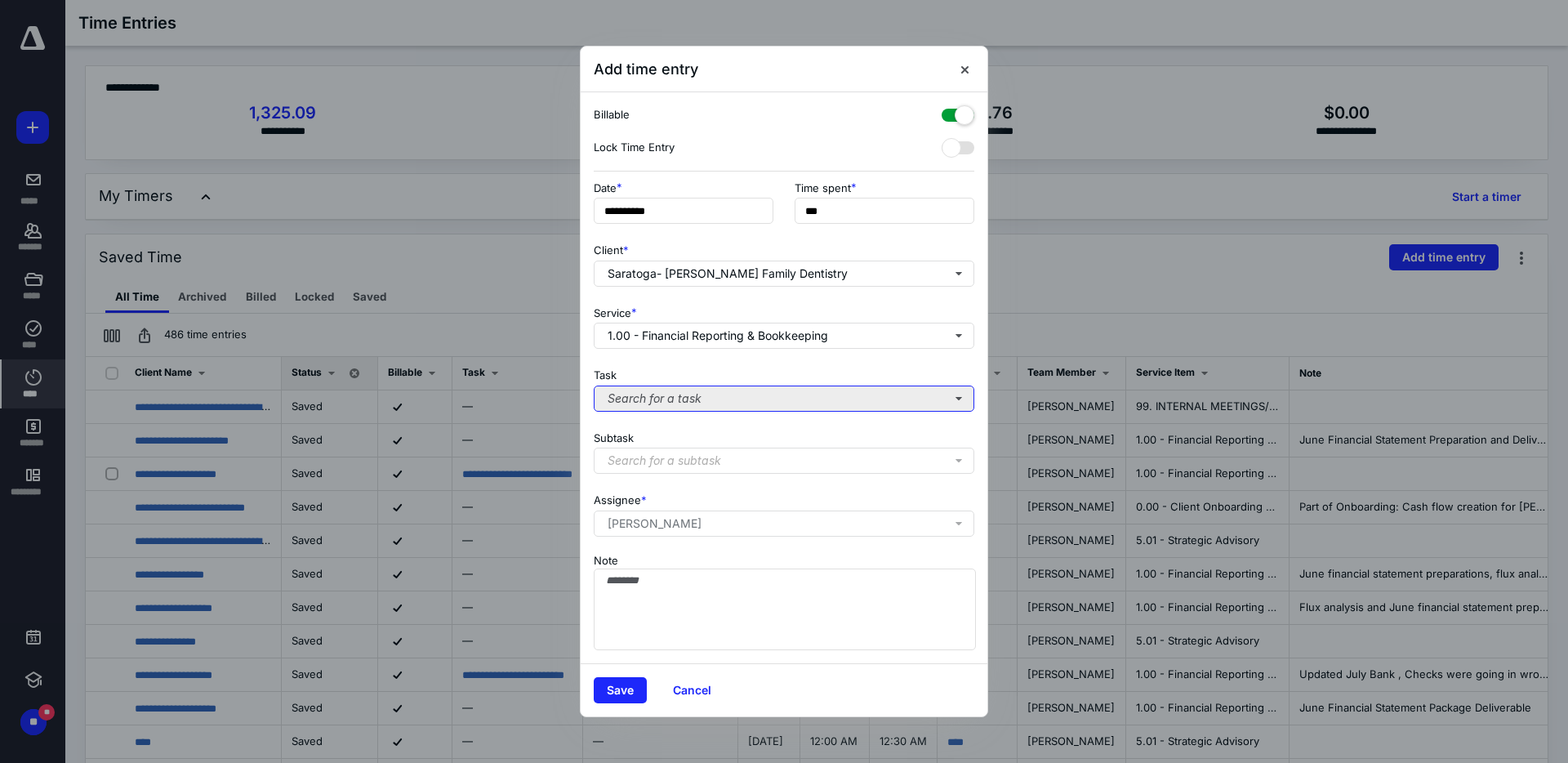 click on "Search for a task" at bounding box center [784, 399] 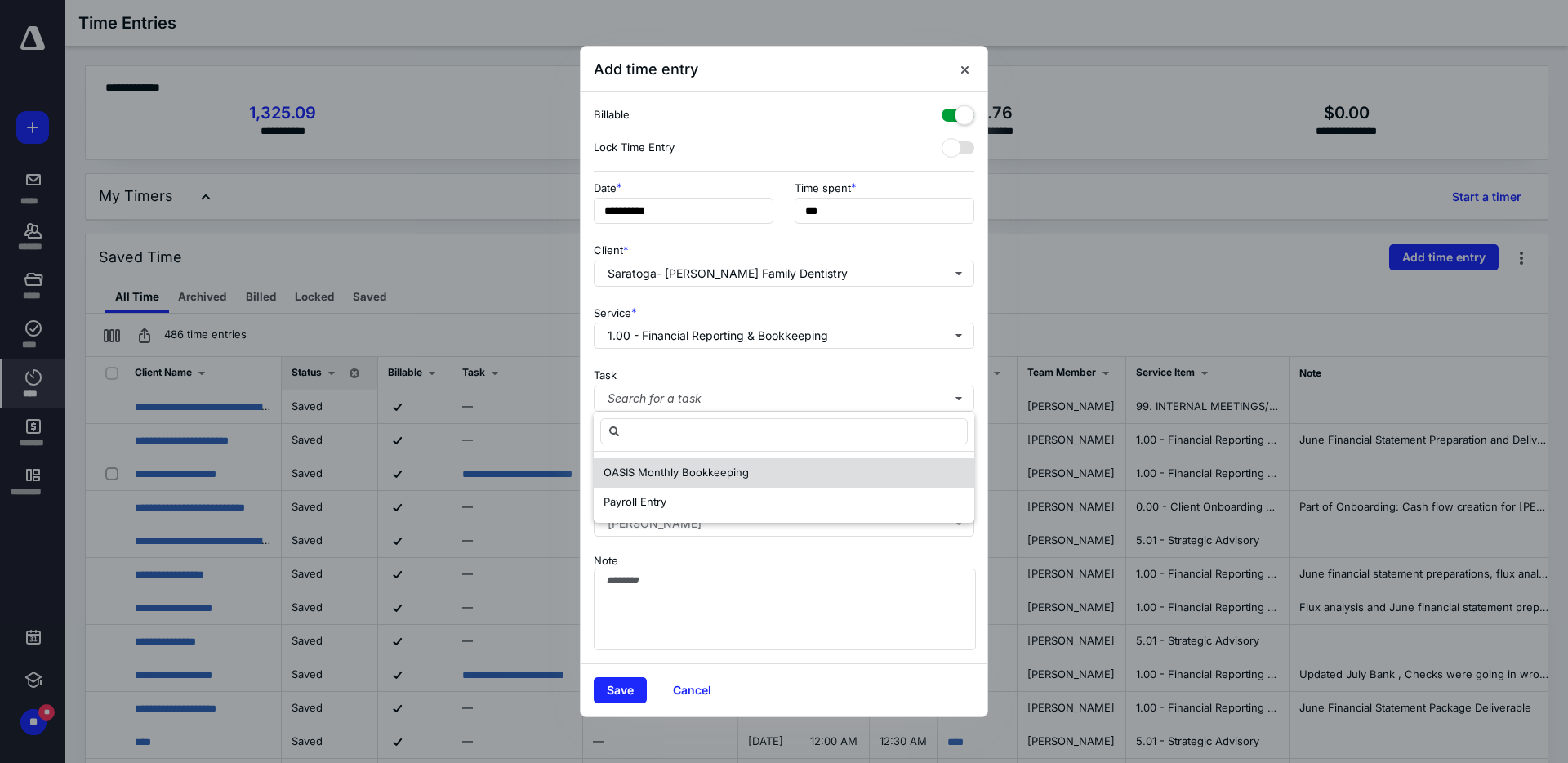 click on "OASIS Monthly Bookkeeping" at bounding box center (676, 472) 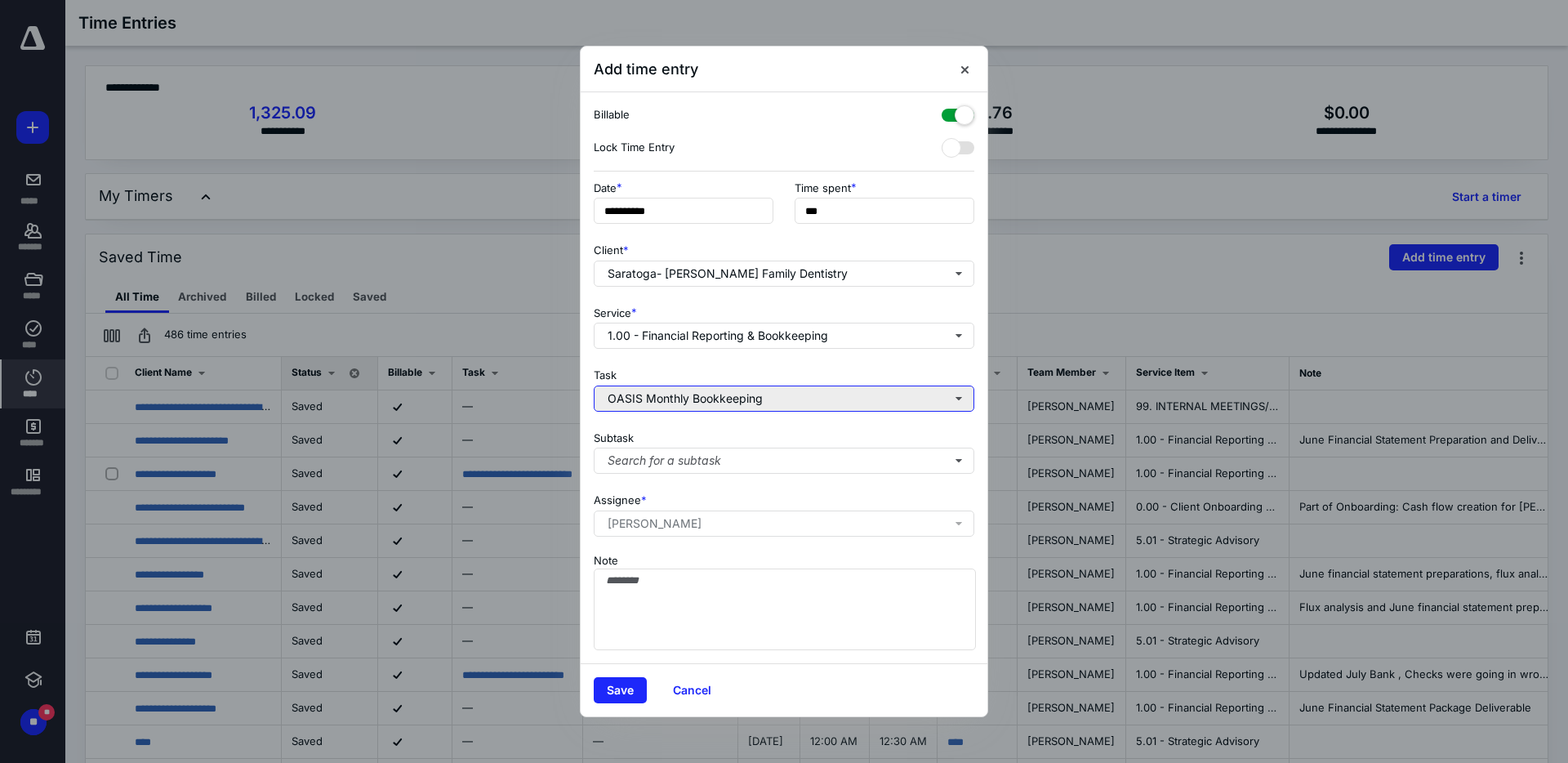 click on "OASIS Monthly Bookkeeping" at bounding box center [784, 399] 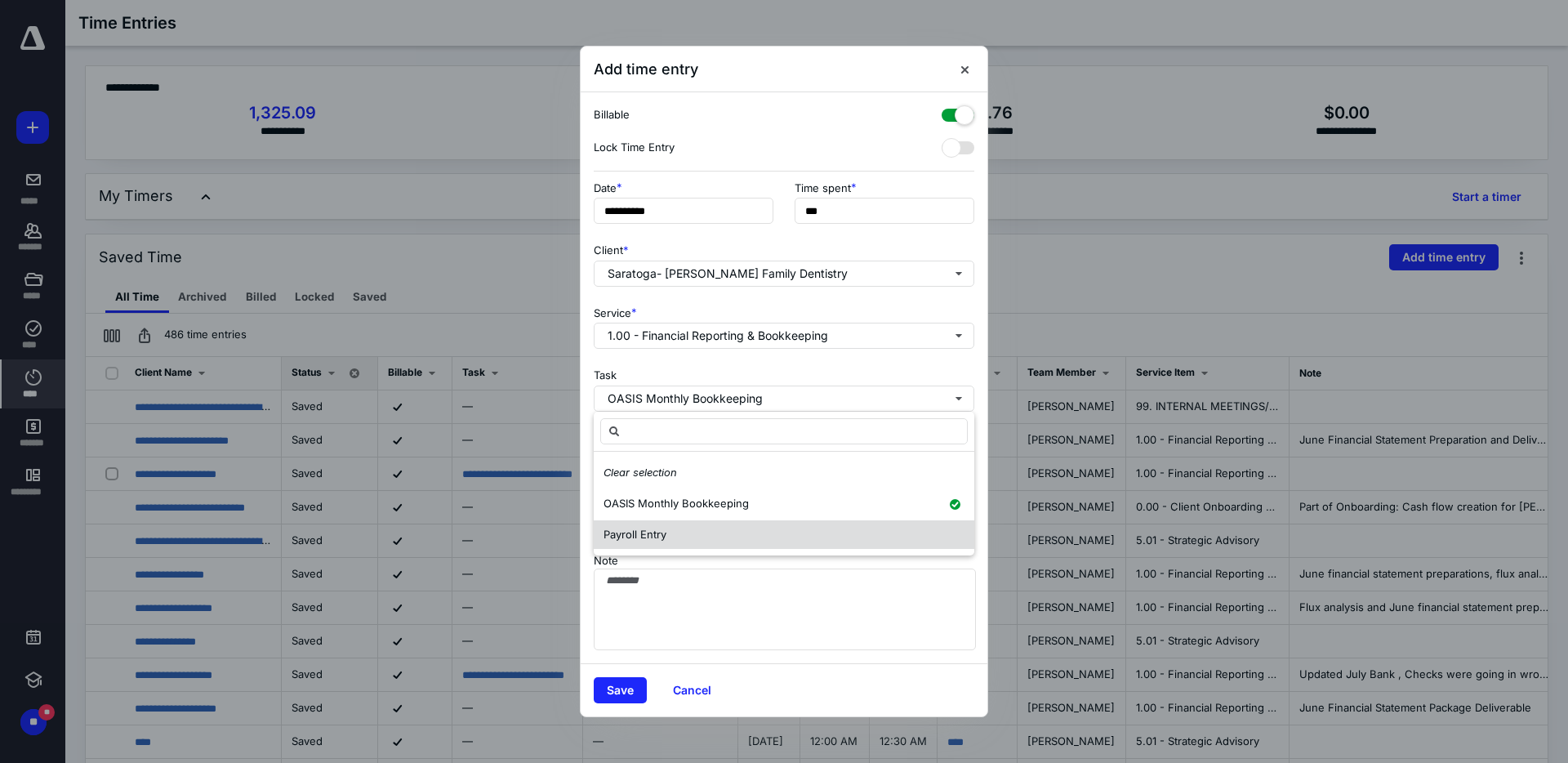 click on "Payroll Entry" at bounding box center [635, 534] 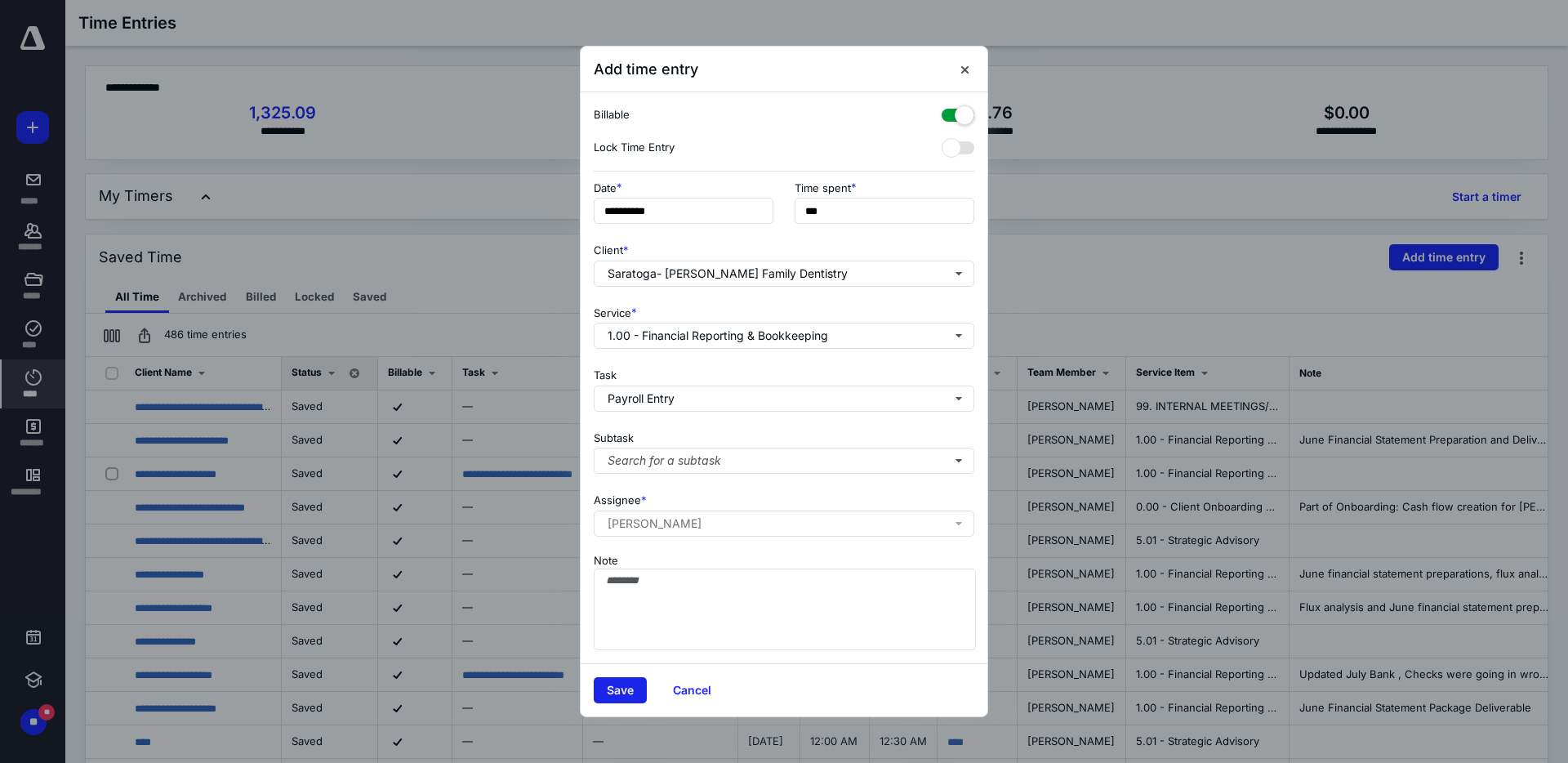 click on "Save" at bounding box center (620, 690) 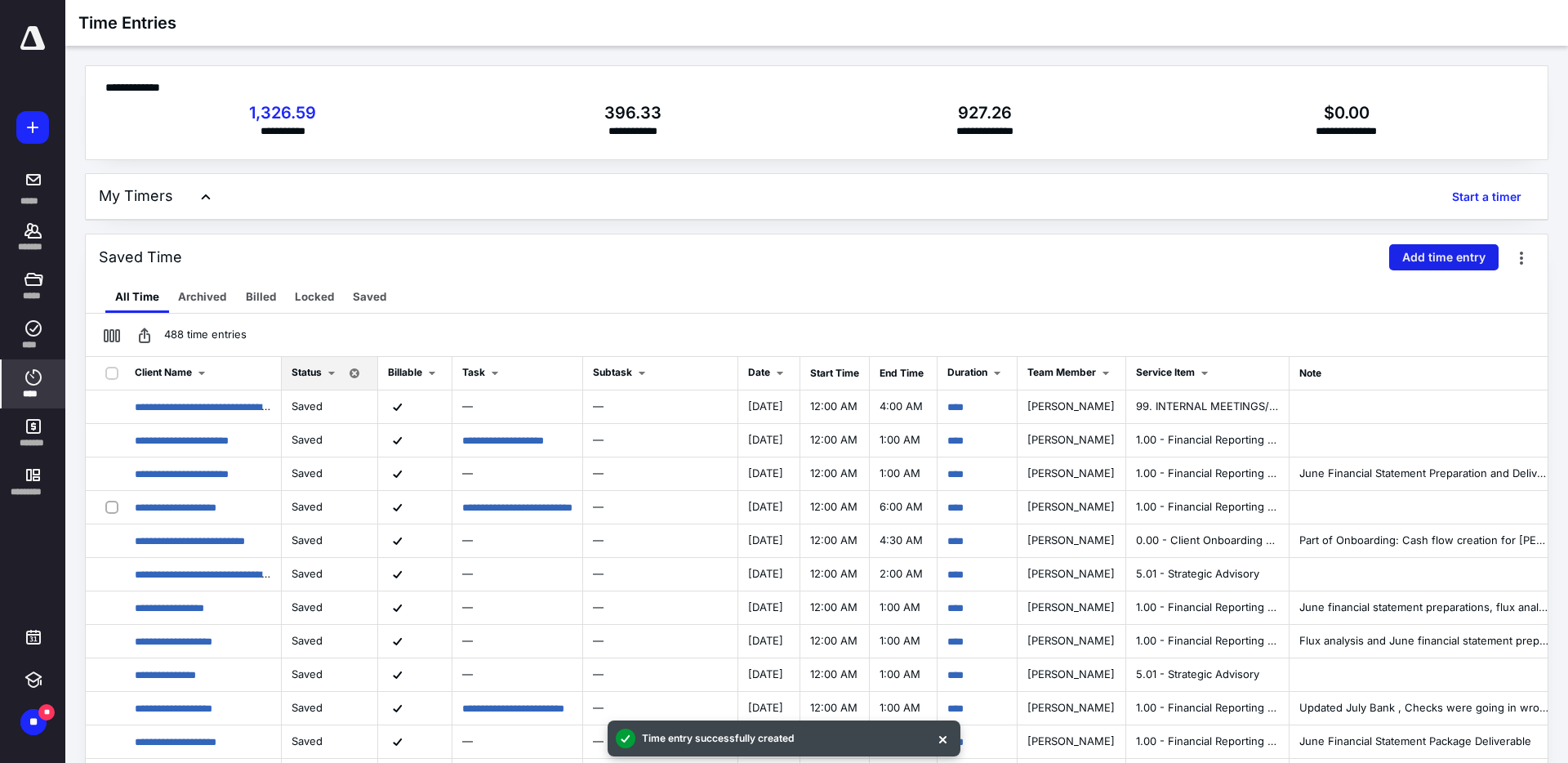 click on "Add time entry" at bounding box center [1444, 257] 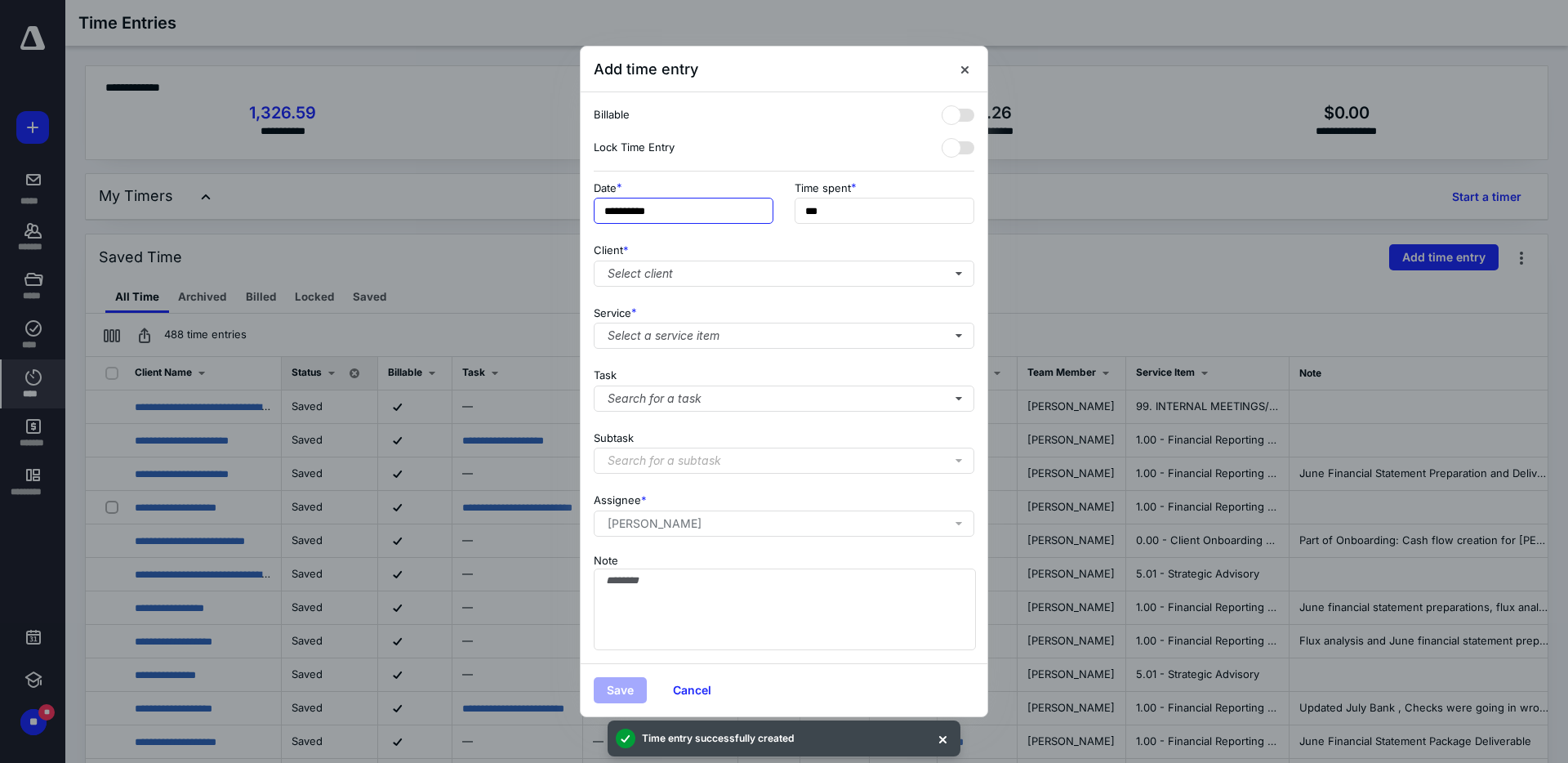 click on "**********" at bounding box center (684, 211) 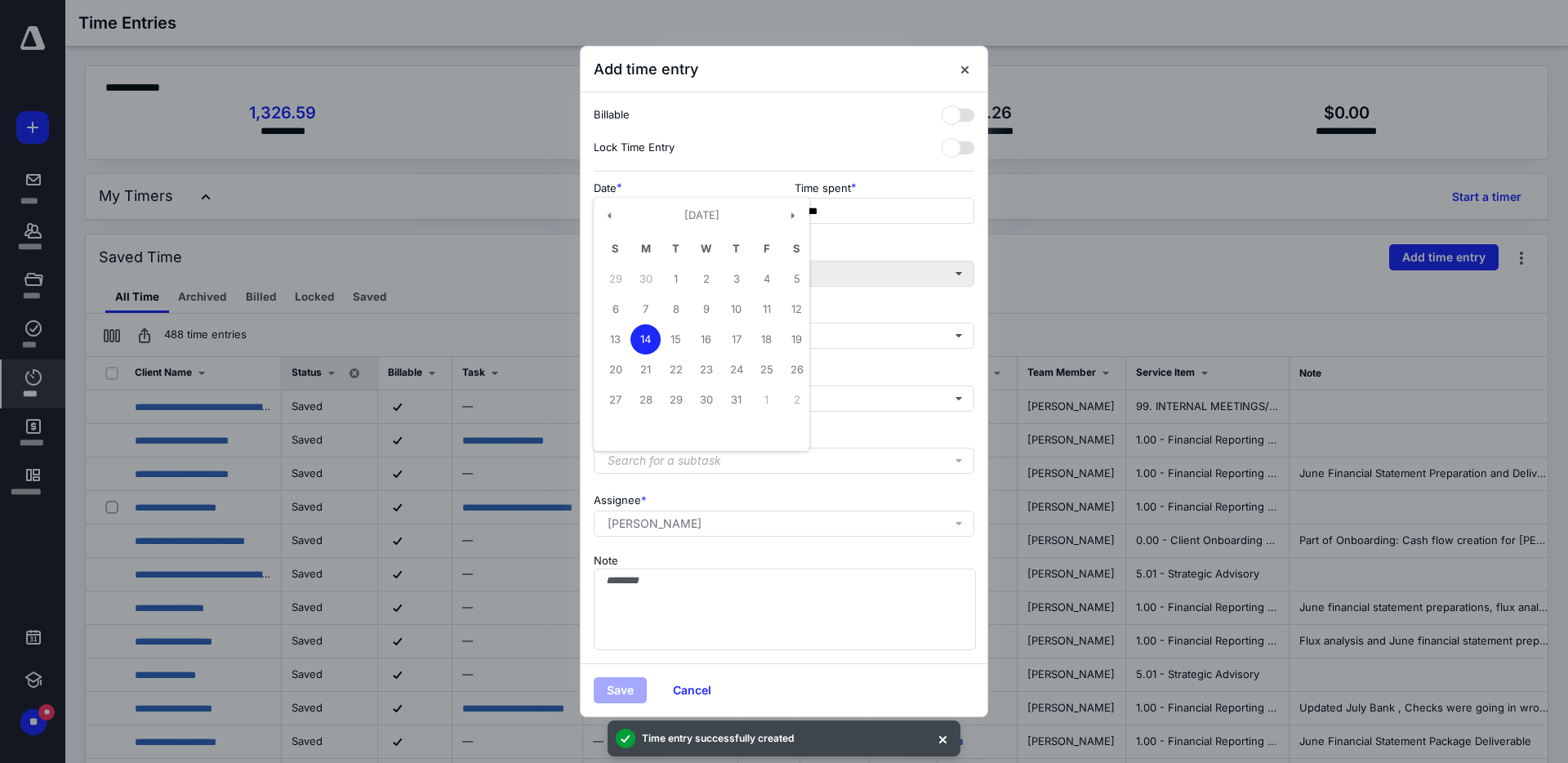 click on "30" at bounding box center [645, 279] 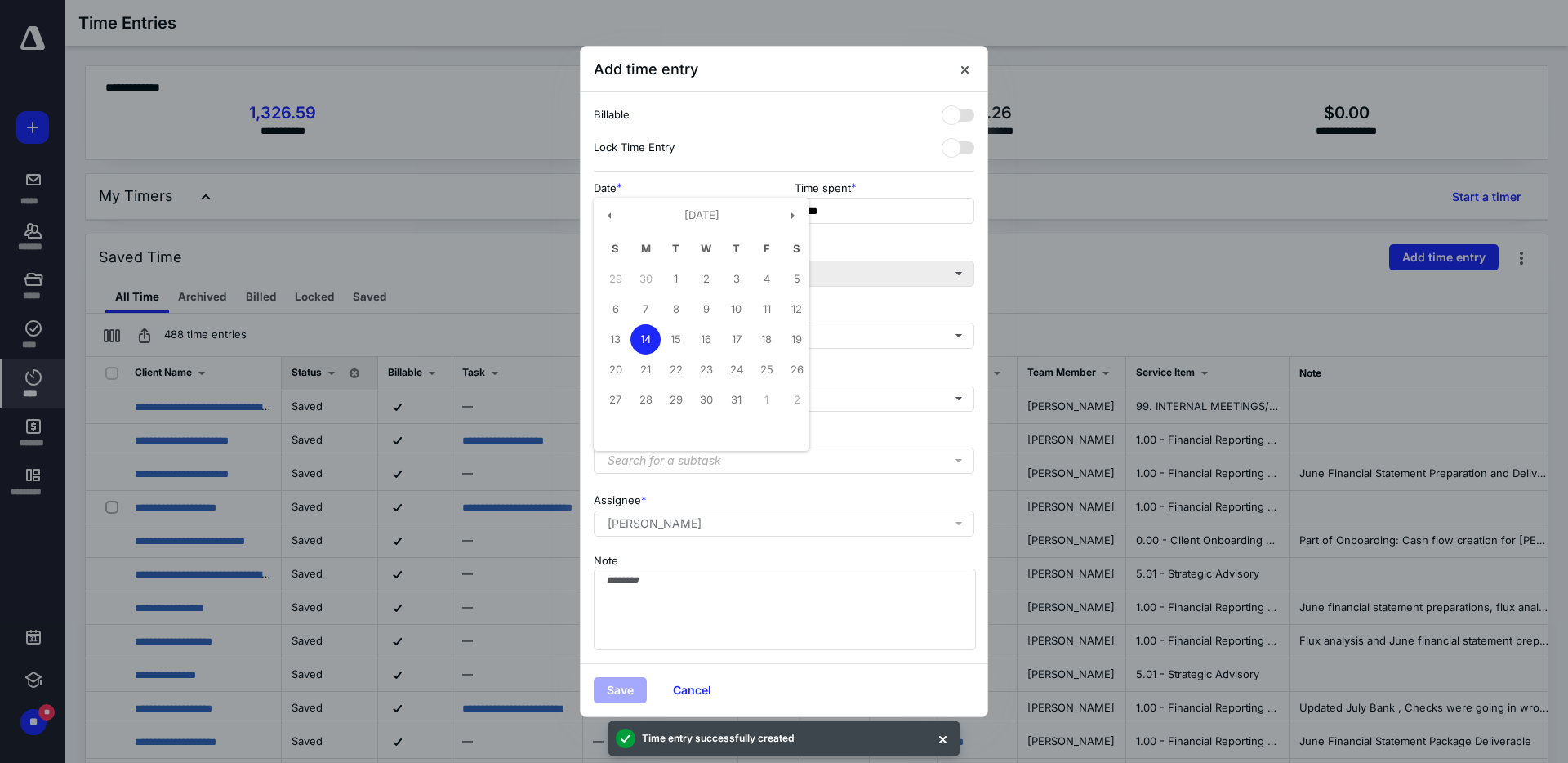 type on "**********" 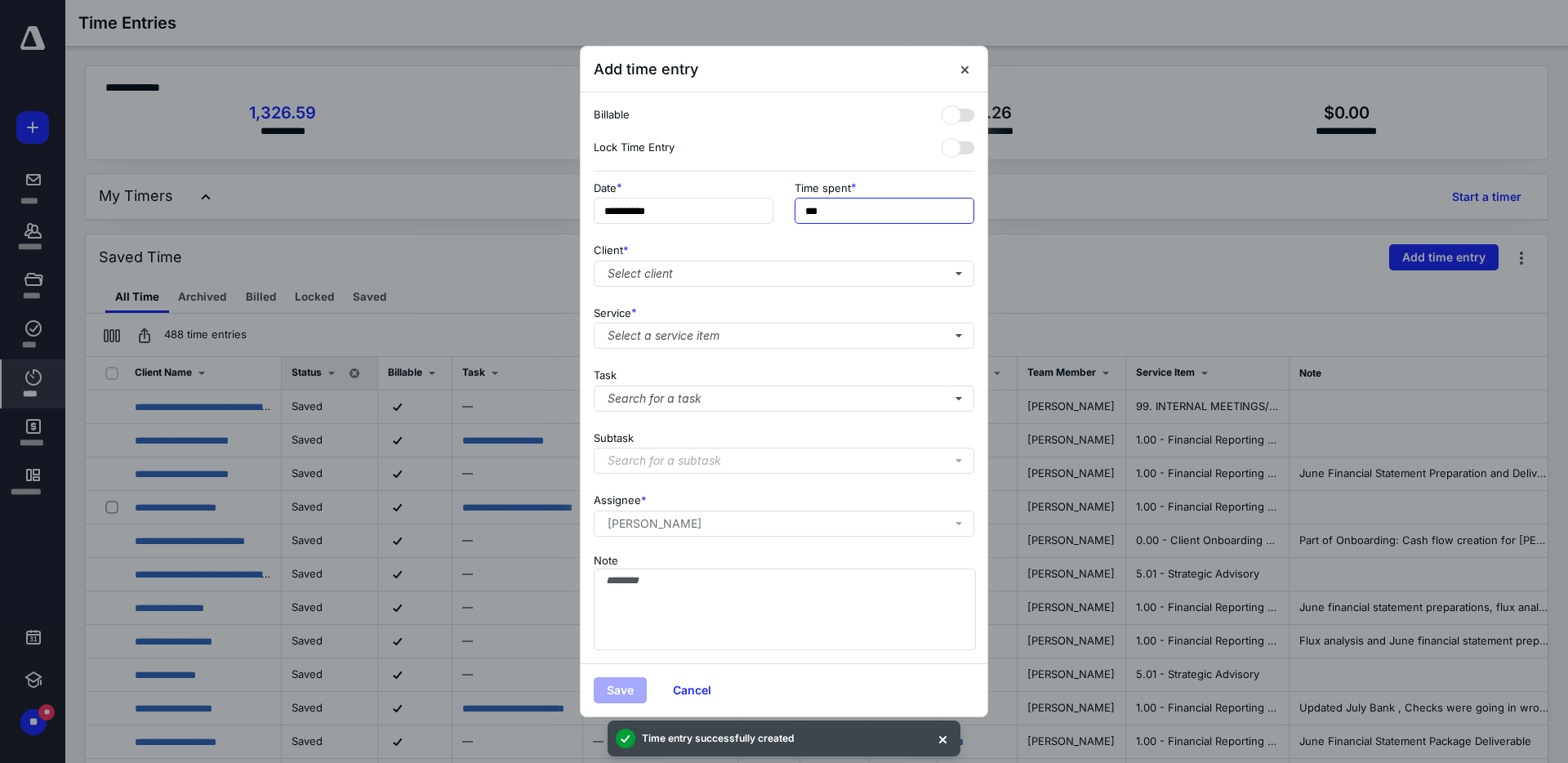 click on "***" at bounding box center [884, 211] 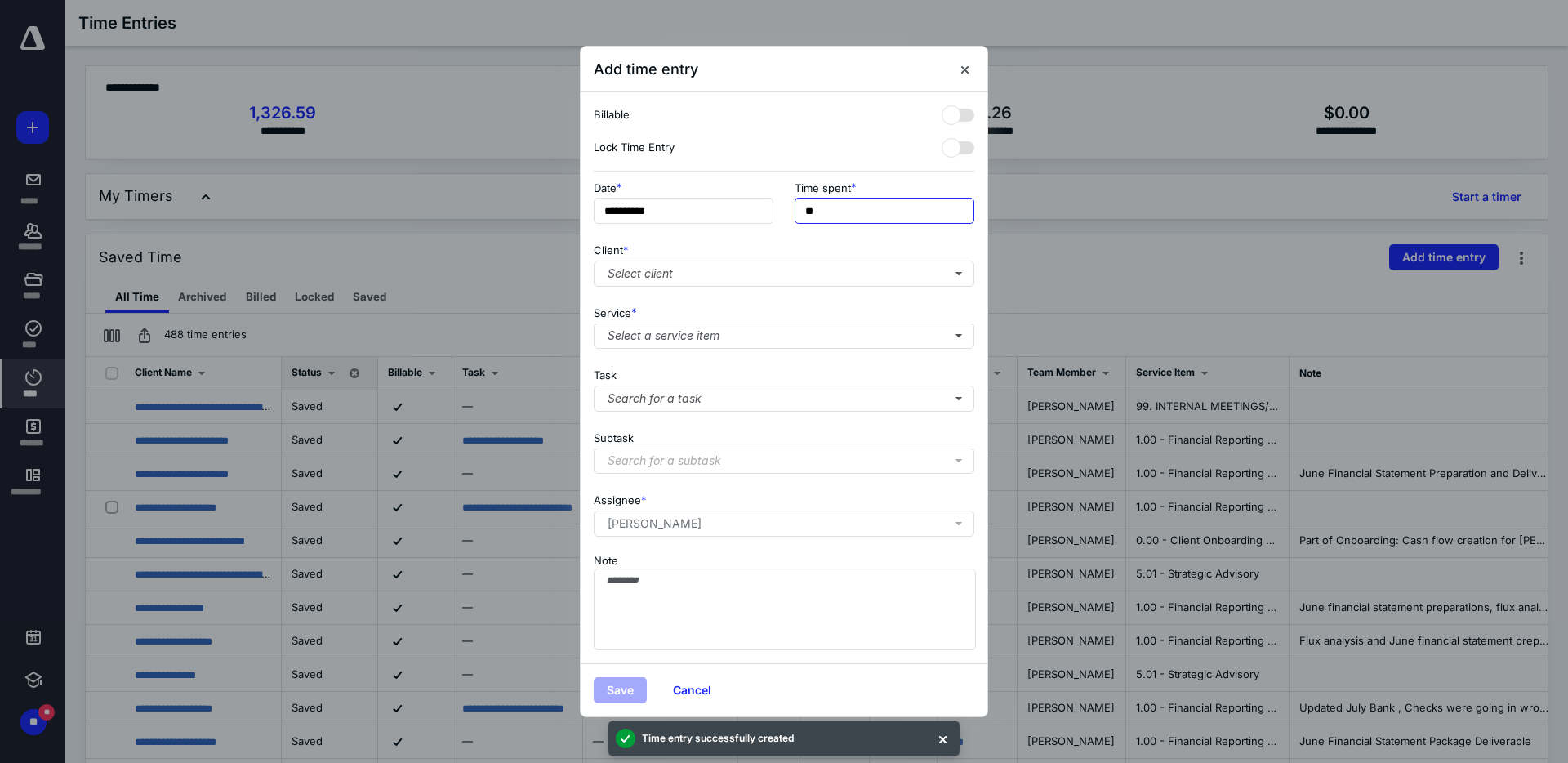 type on "**" 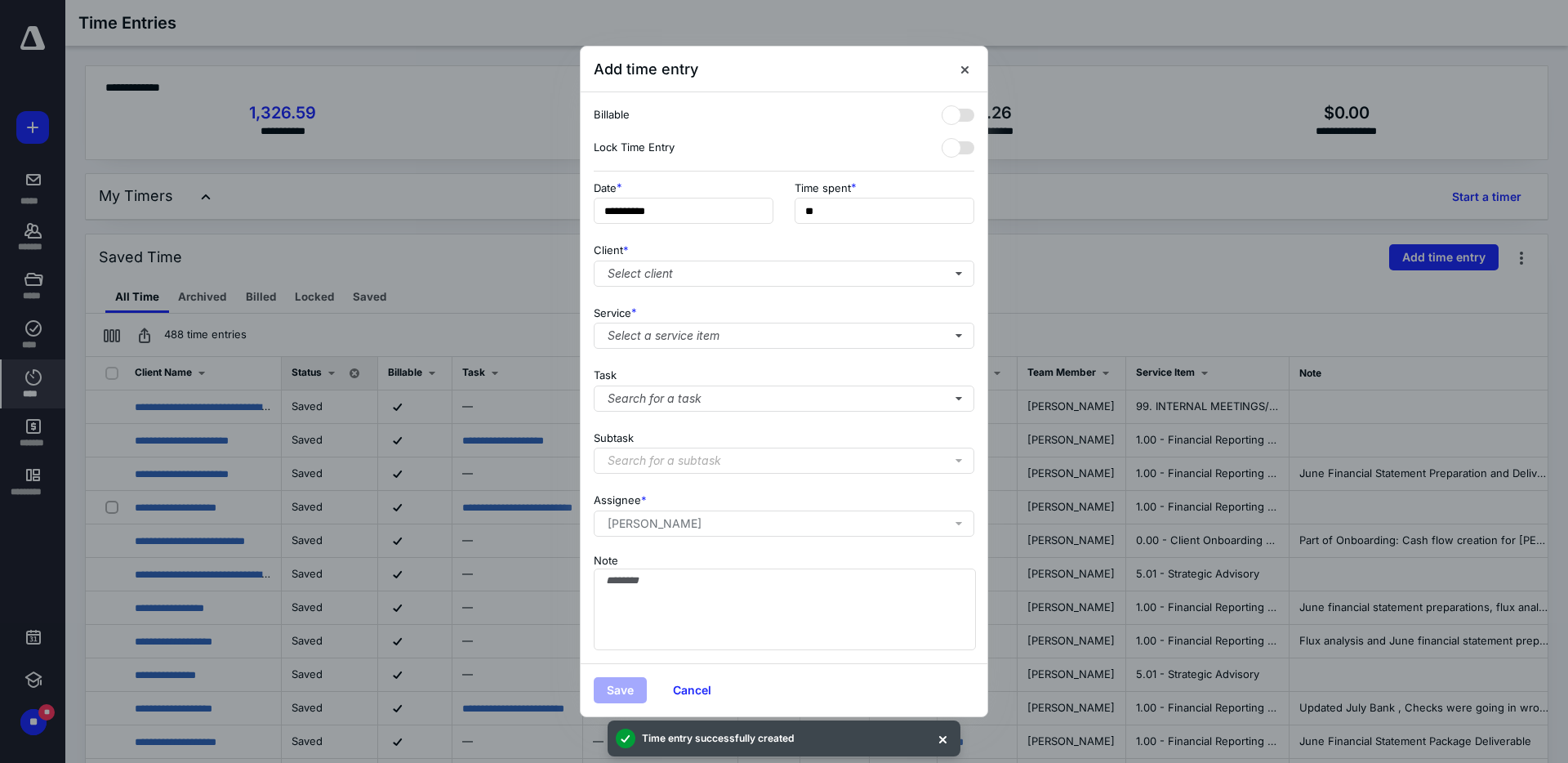 click on "Client * Select client" at bounding box center (784, 261) 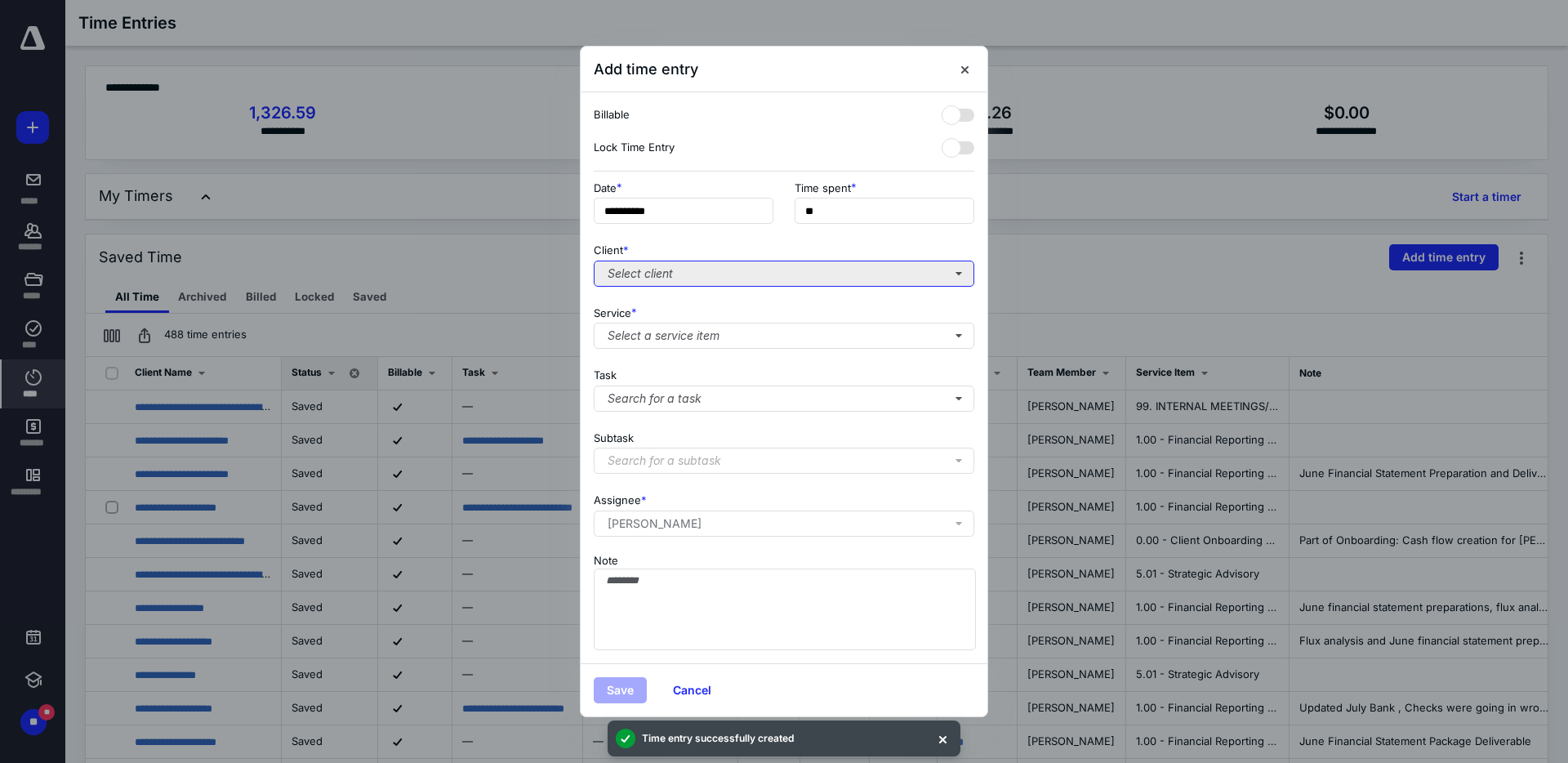 click on "Select client" at bounding box center (784, 274) 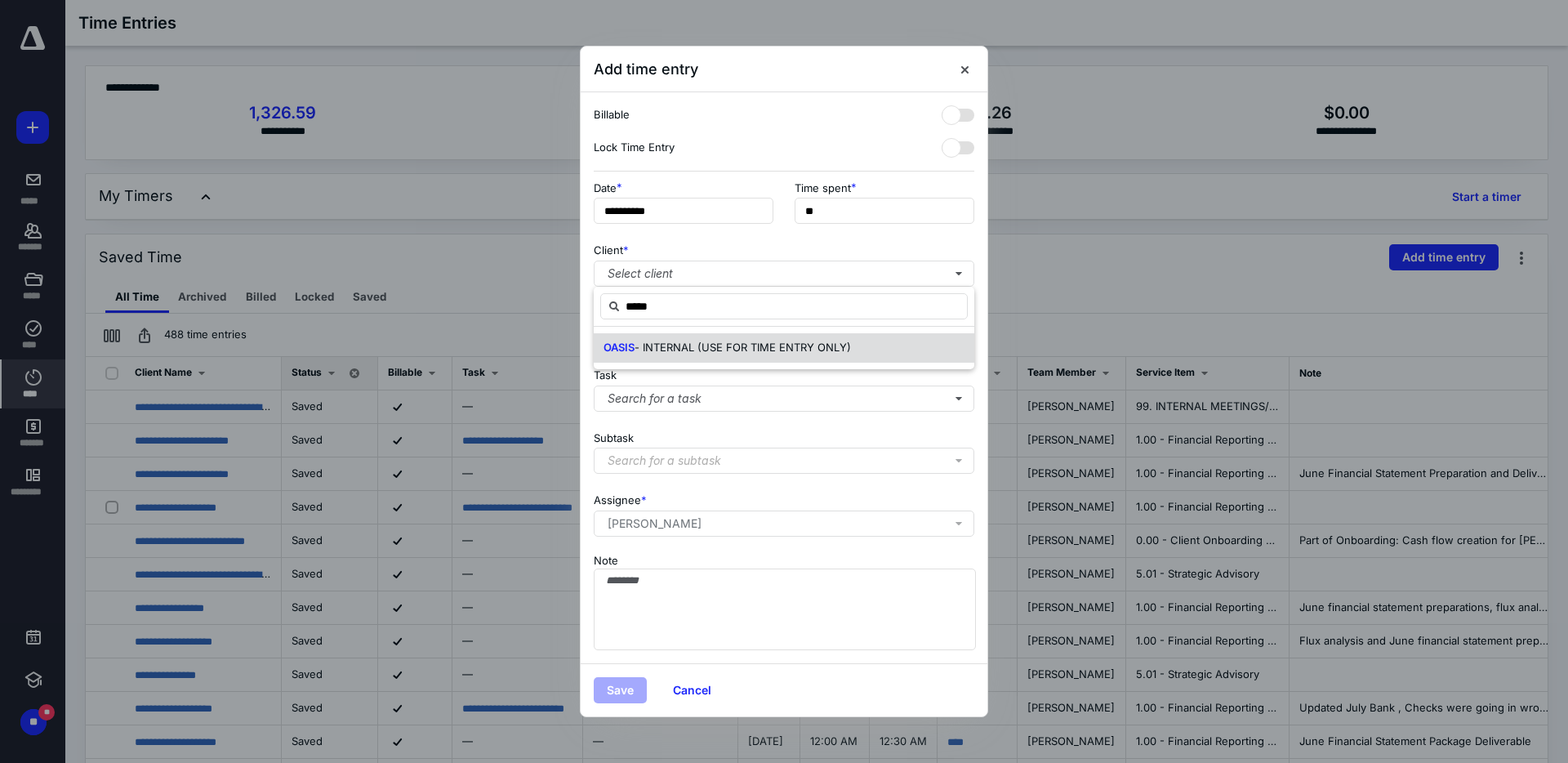 click on "- INTERNAL (USE FOR TIME ENTRY ONLY)" at bounding box center [742, 347] 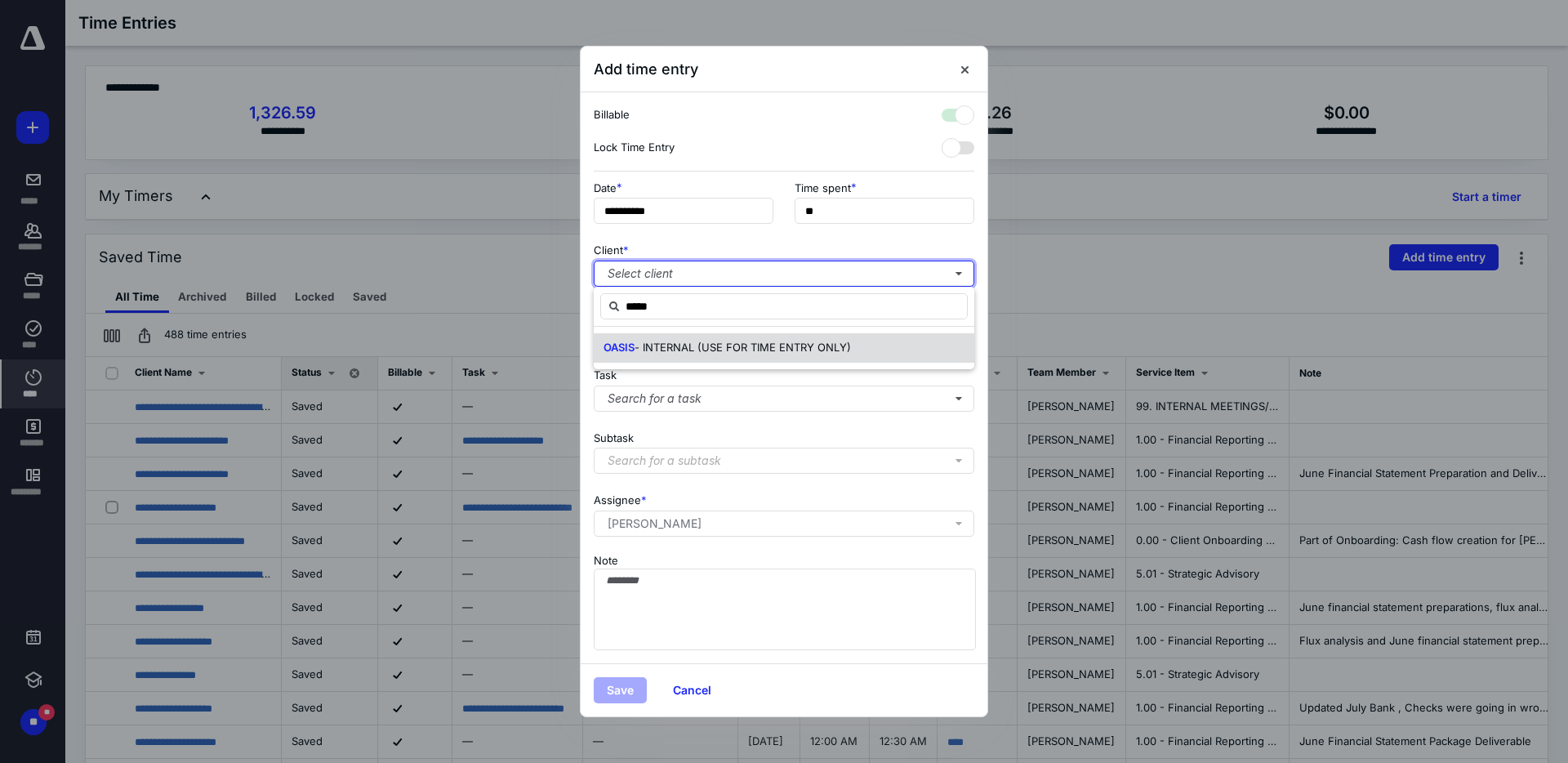 checkbox on "true" 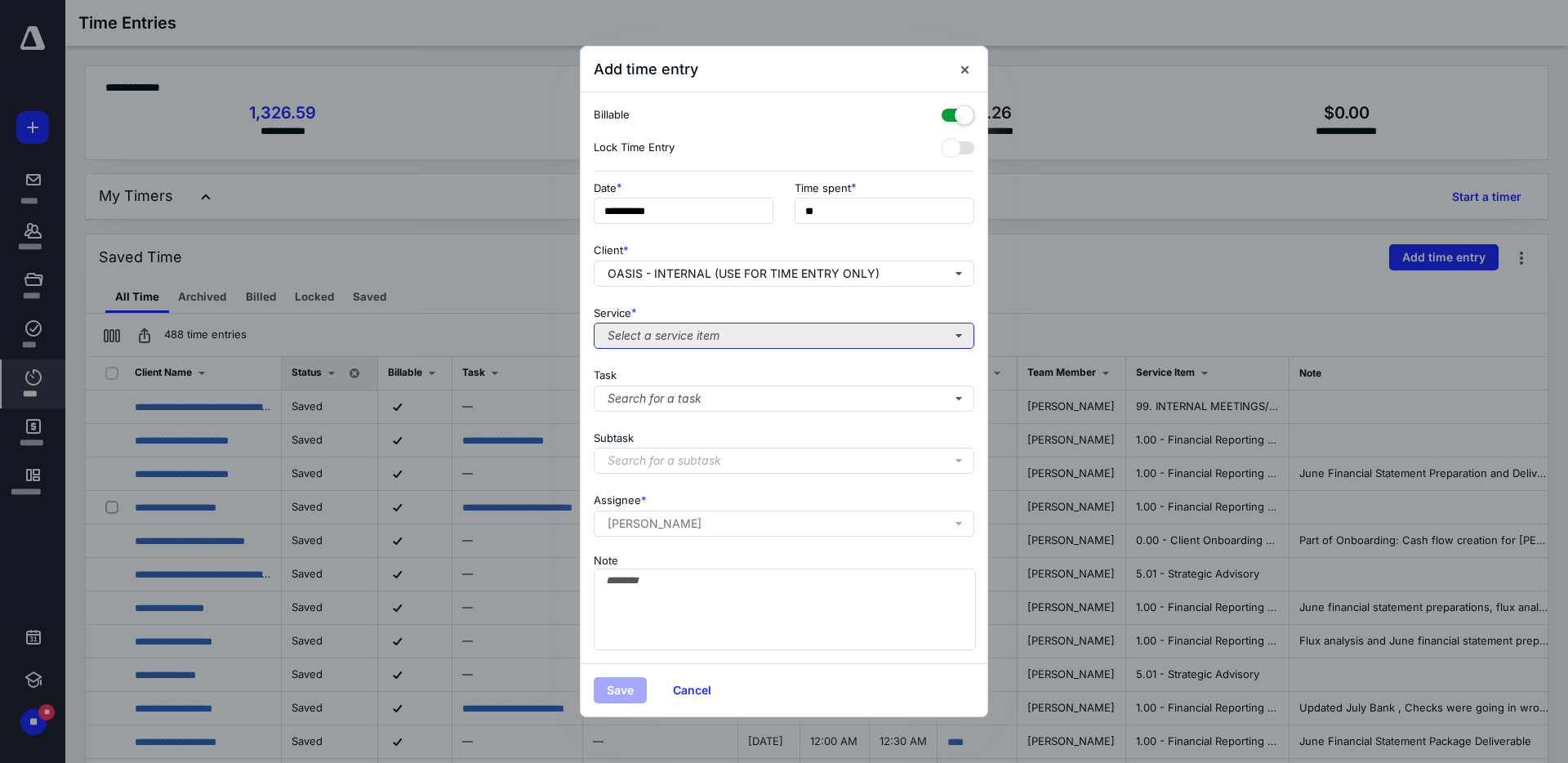 click on "Select a service item" at bounding box center [784, 336] 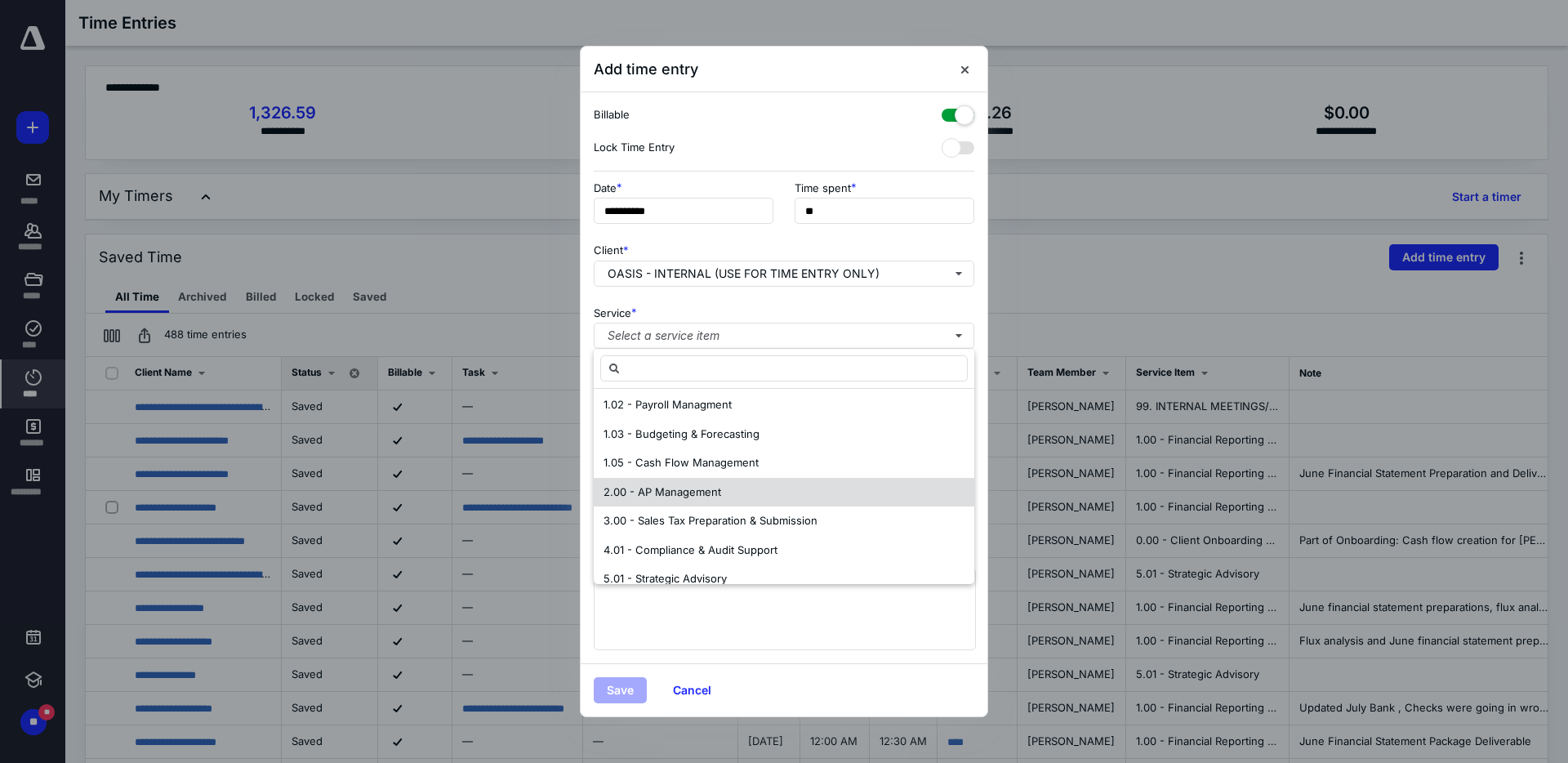 scroll, scrollTop: 137, scrollLeft: 0, axis: vertical 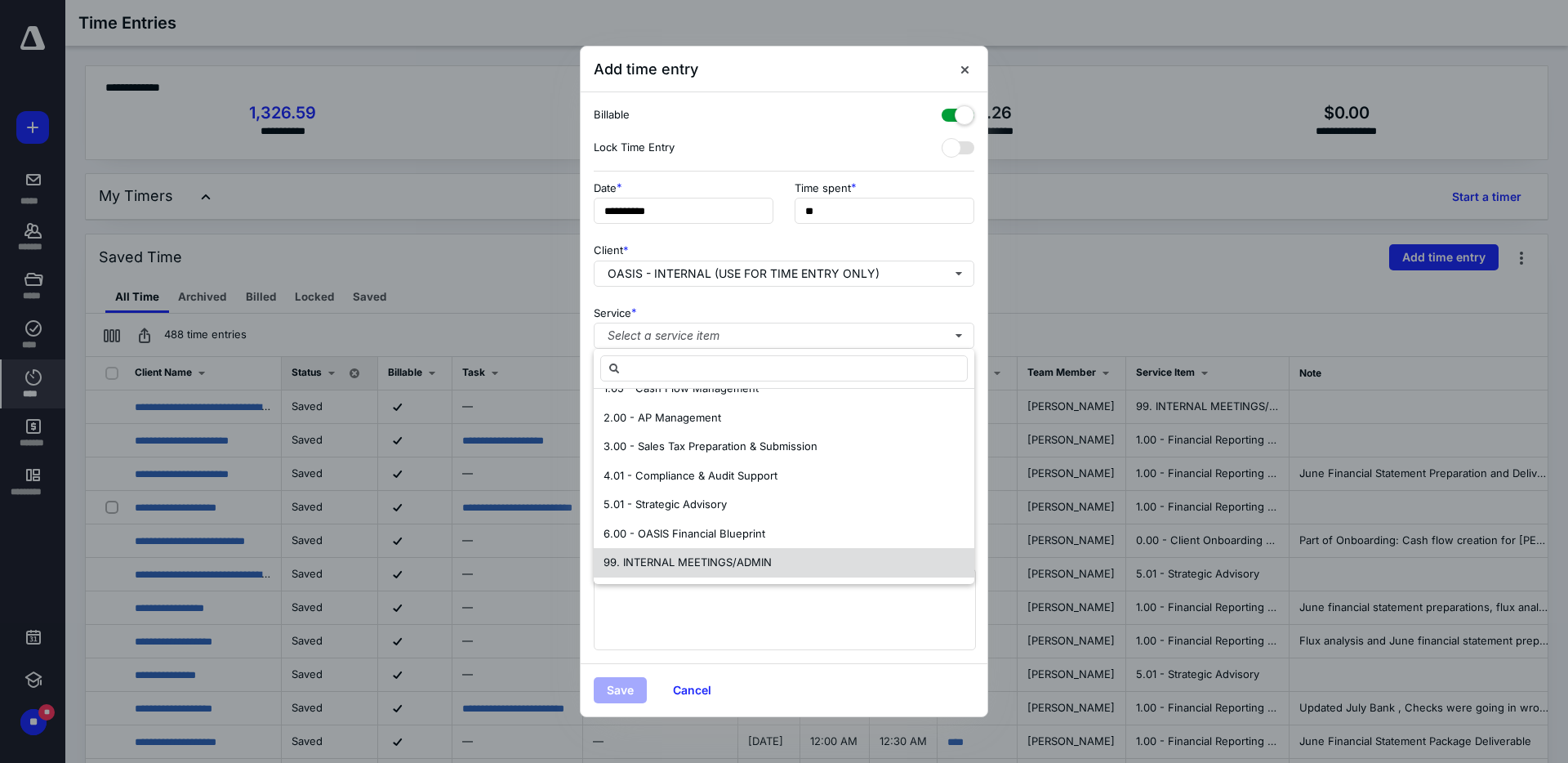 click on "99. INTERNAL MEETINGS/ADMIN" at bounding box center (688, 562) 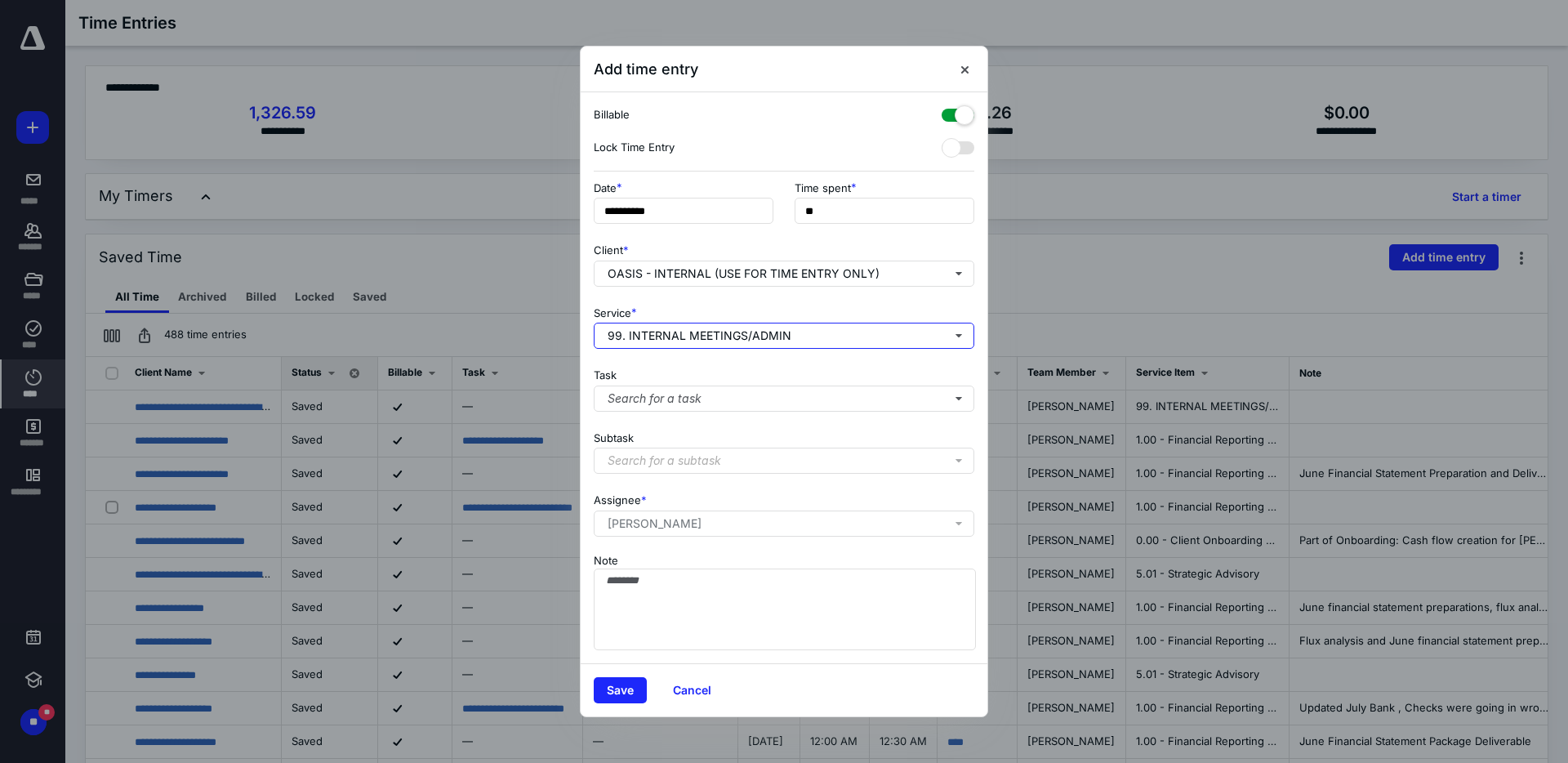 scroll, scrollTop: 0, scrollLeft: 0, axis: both 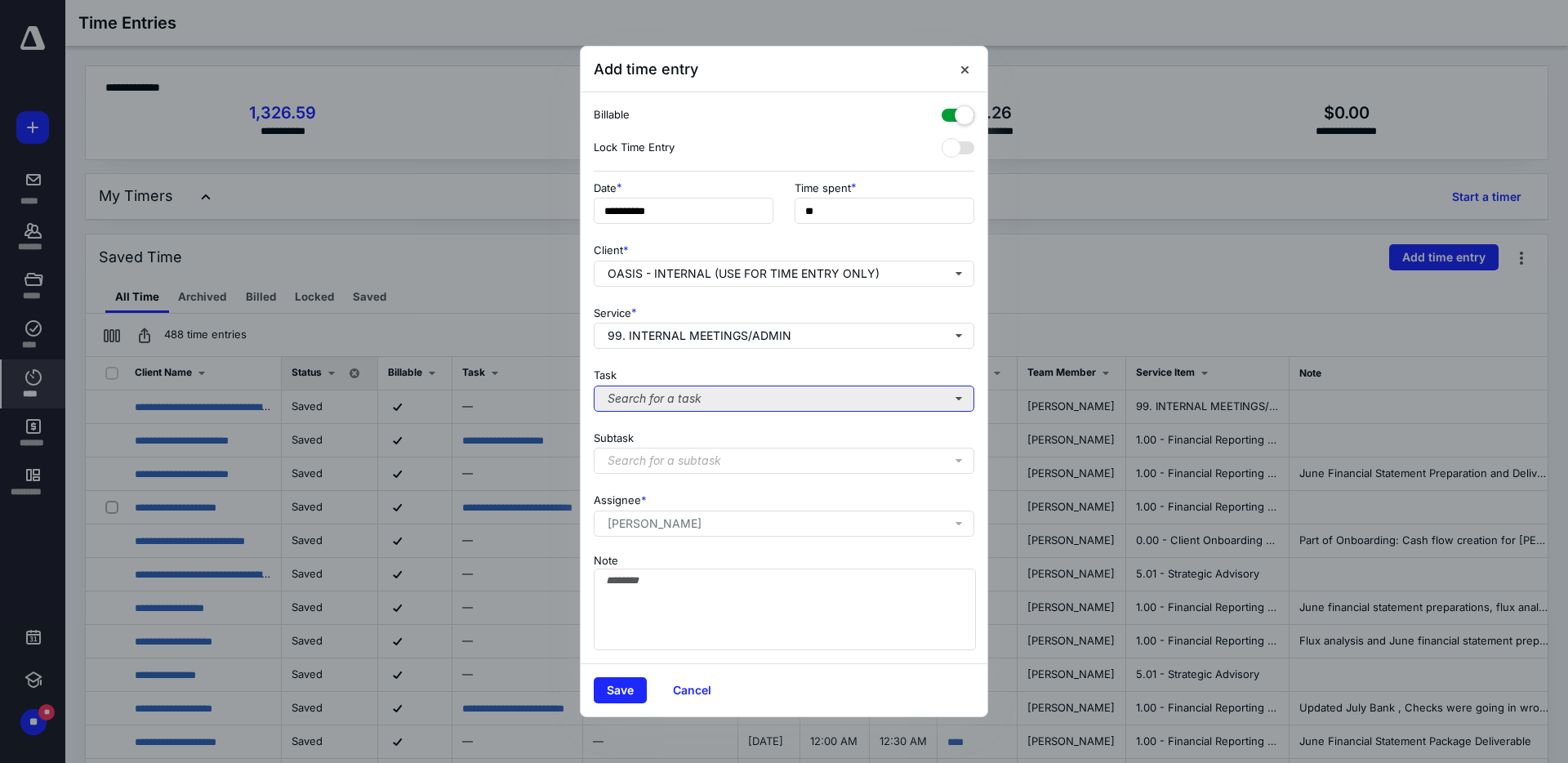 click on "Search for a task" at bounding box center (784, 399) 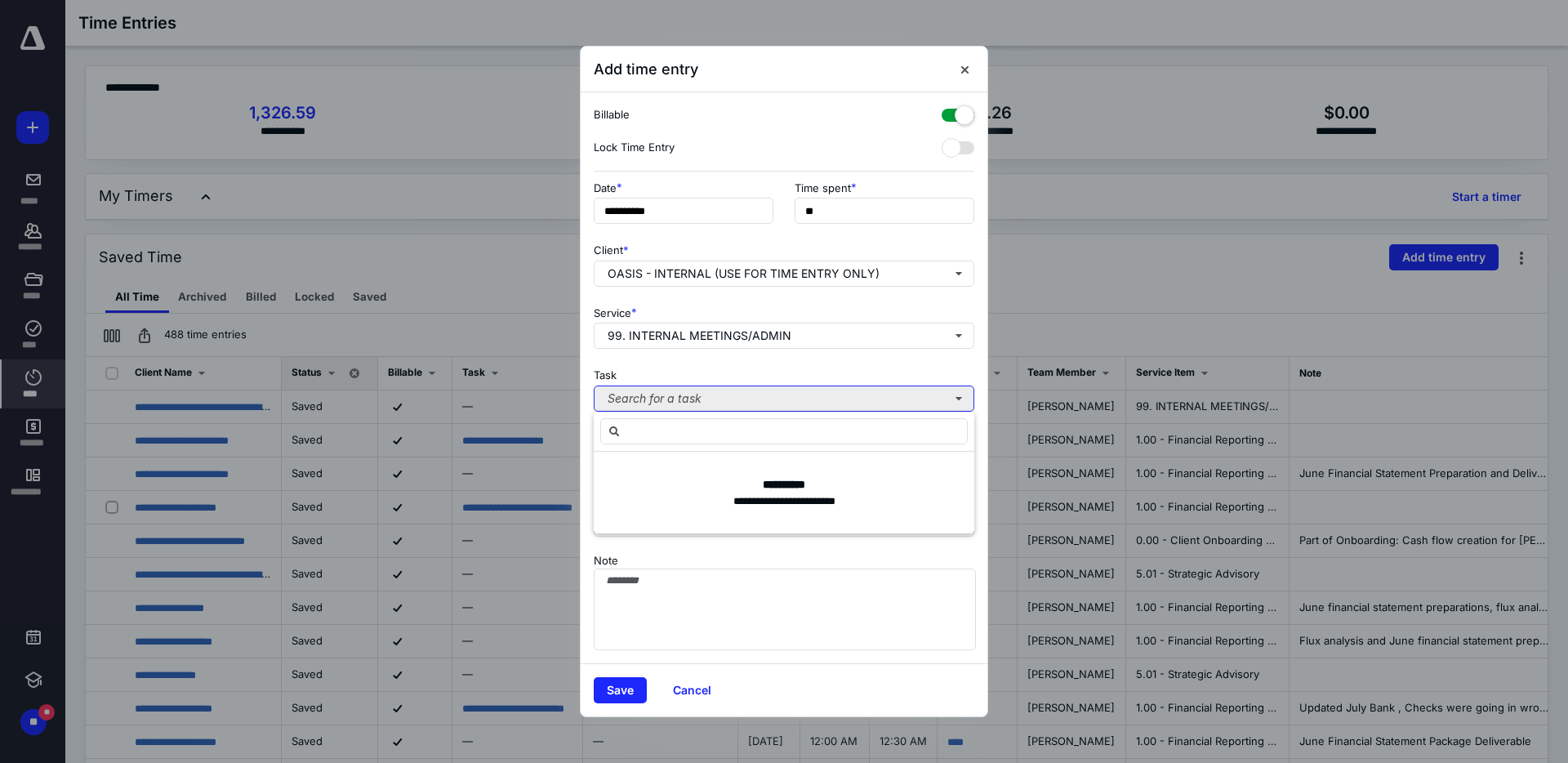 click on "Search for a task" at bounding box center [784, 399] 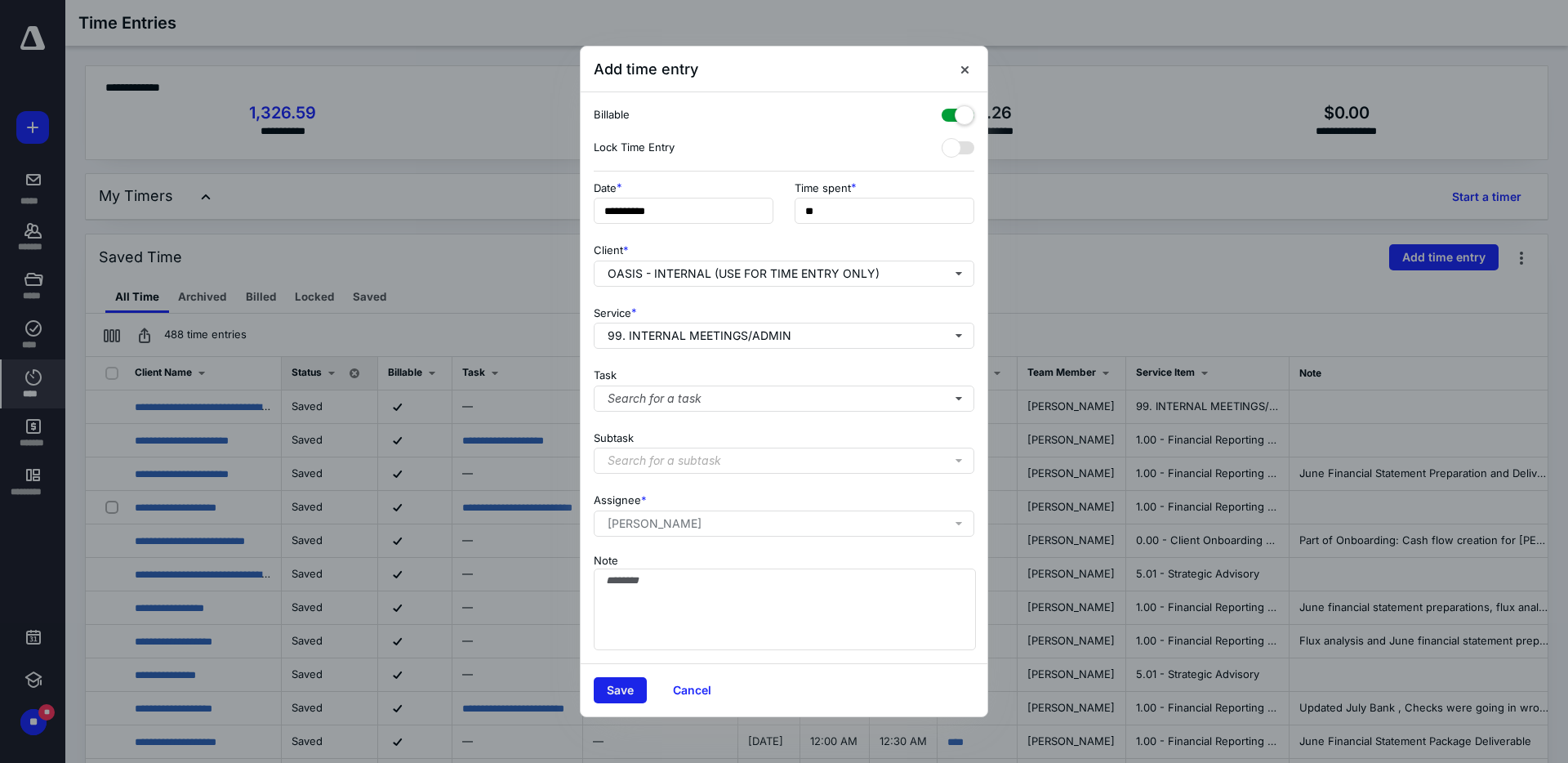 click on "Save" at bounding box center (620, 690) 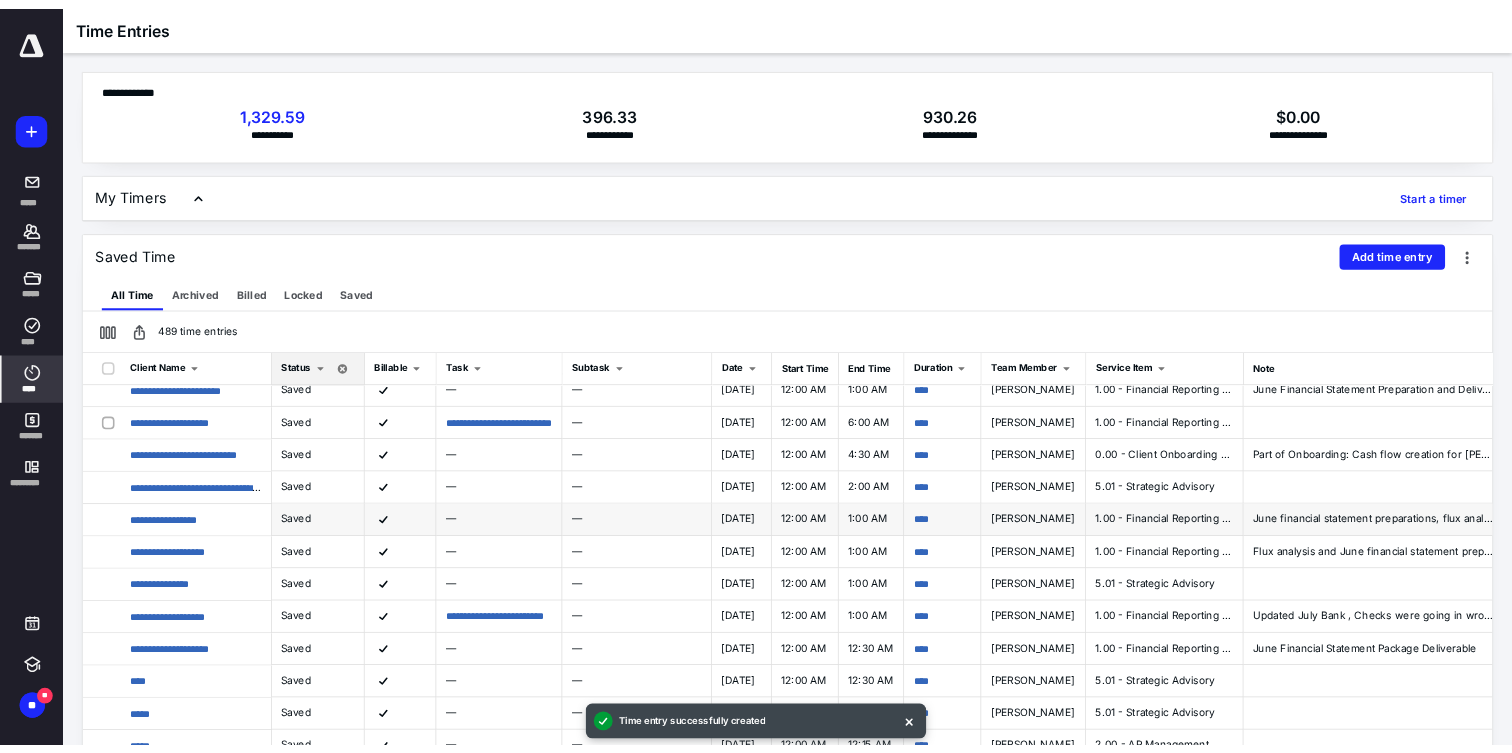 scroll, scrollTop: 0, scrollLeft: 0, axis: both 